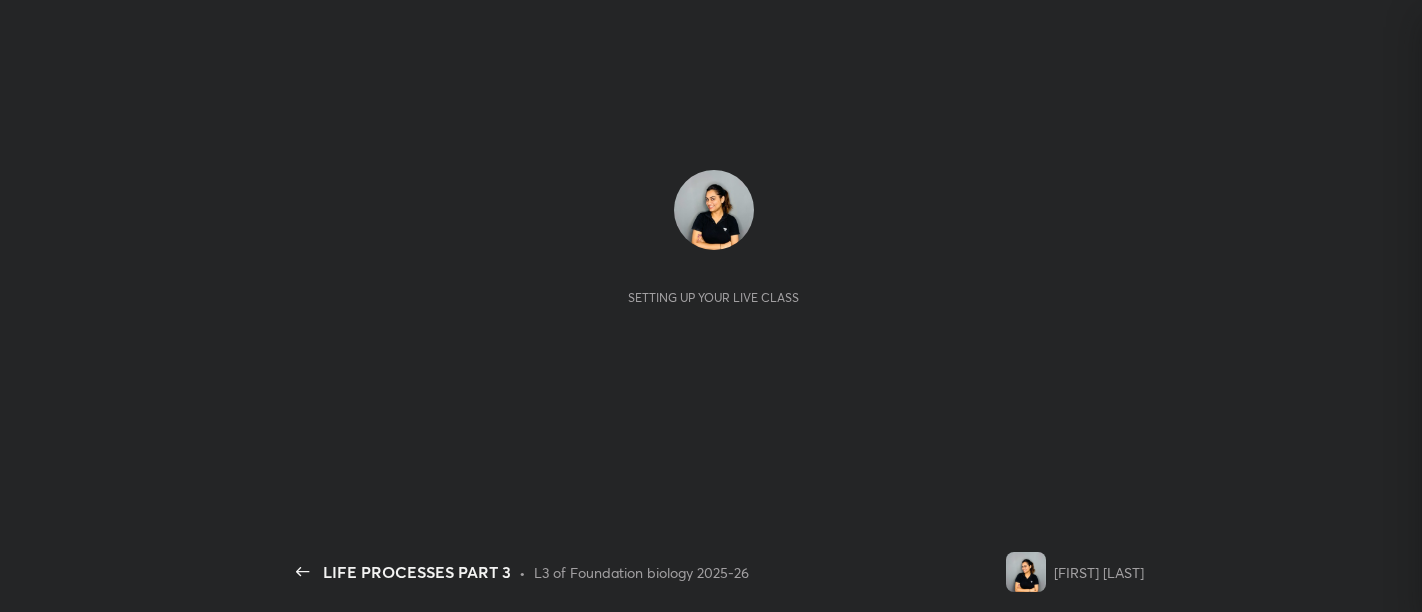scroll, scrollTop: 0, scrollLeft: 0, axis: both 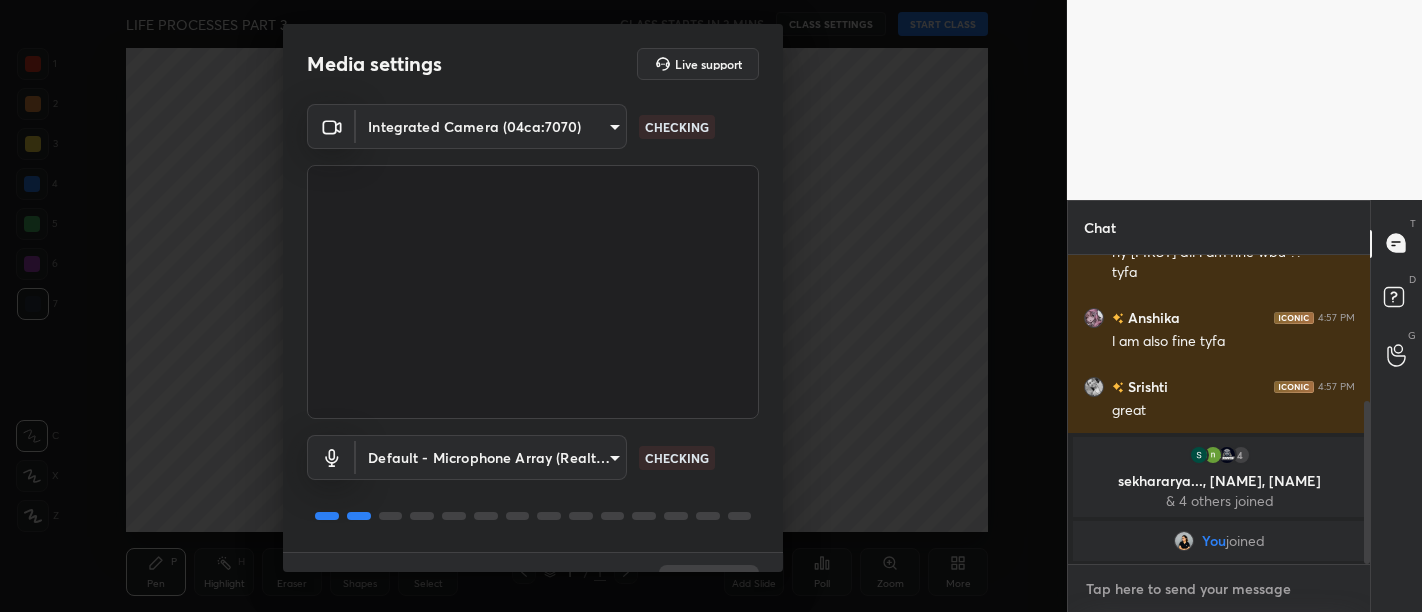 type on "x" 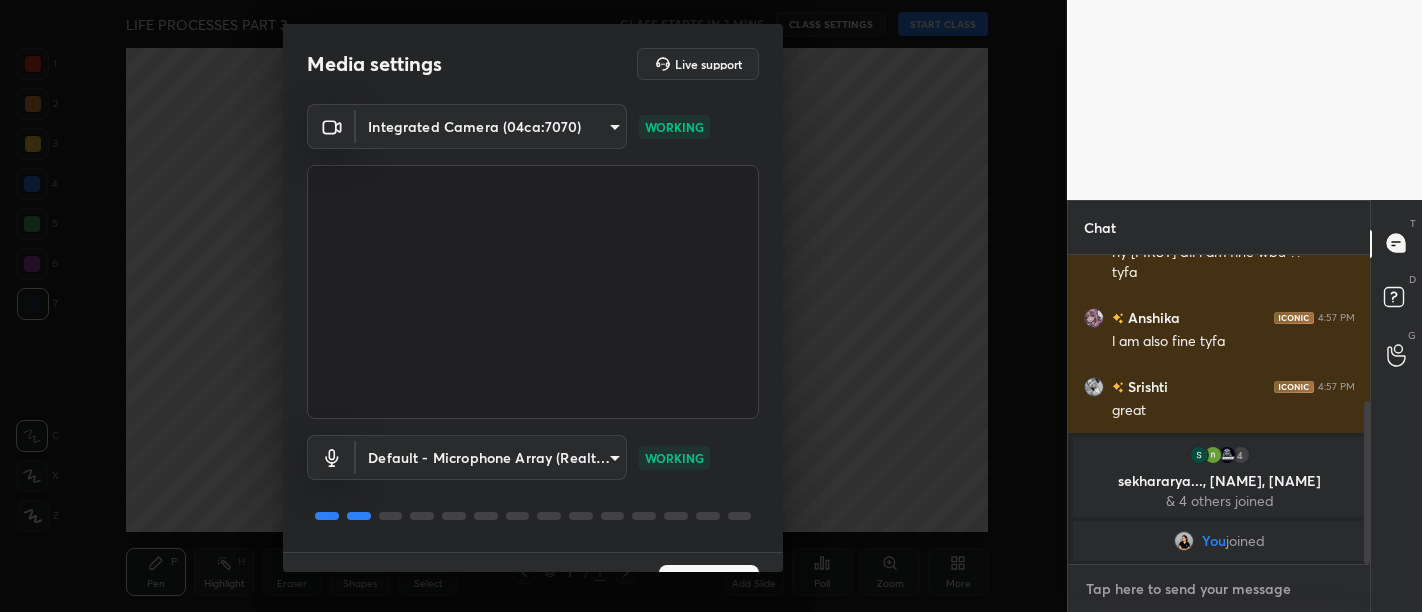 type on "H" 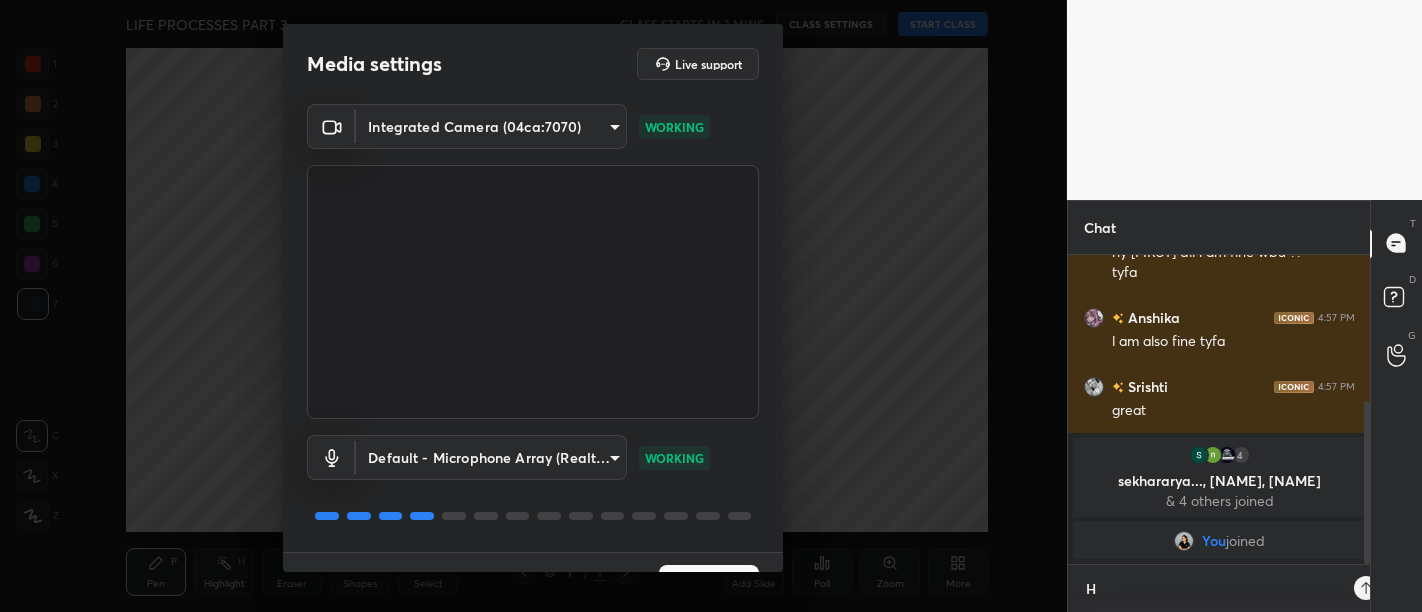 scroll, scrollTop: 298, scrollLeft: 297, axis: both 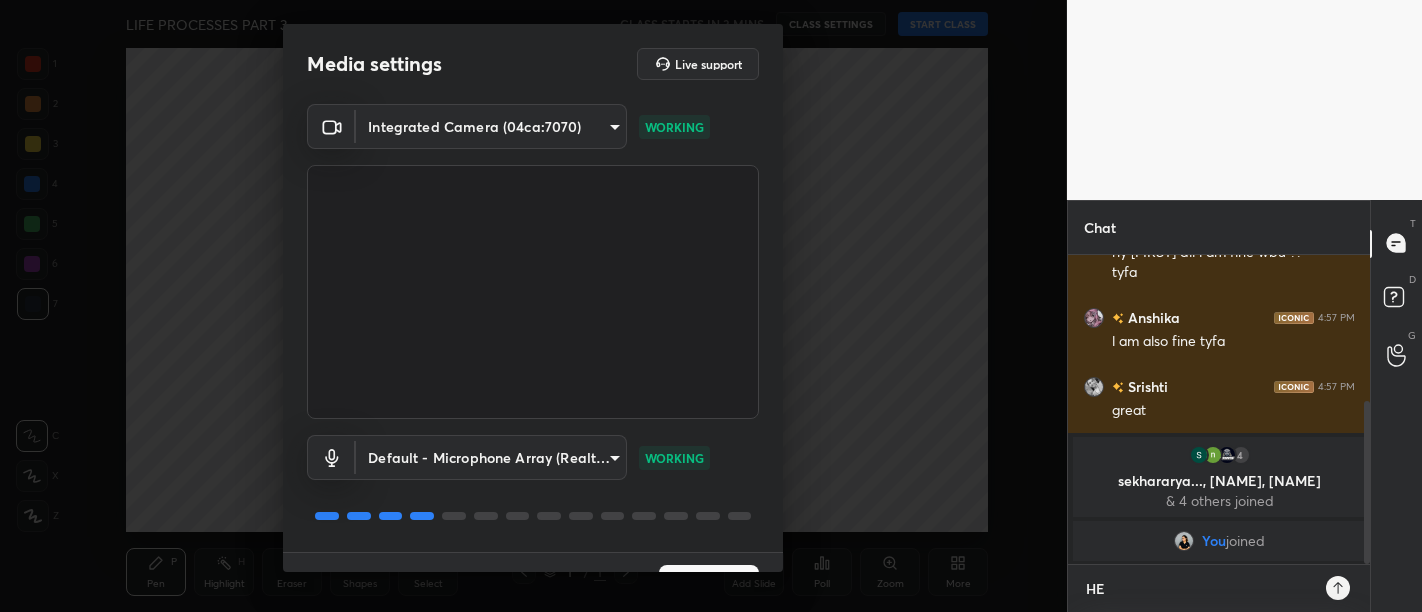 type on "HEL" 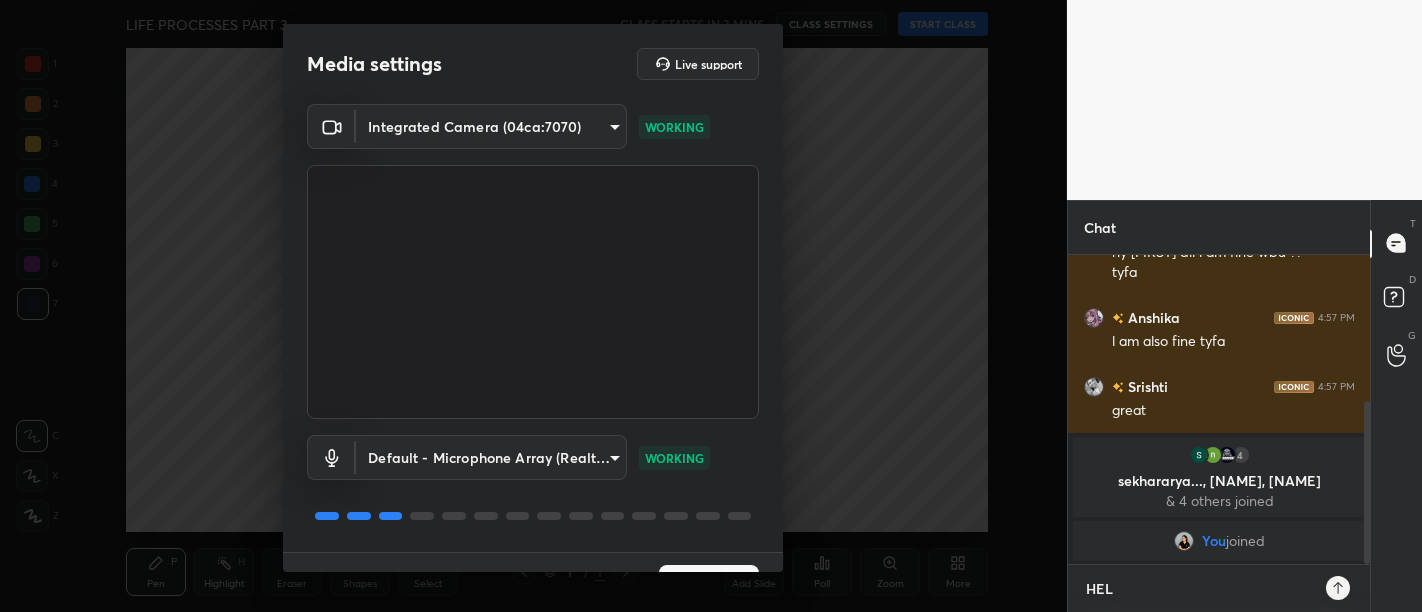 type on "HELL" 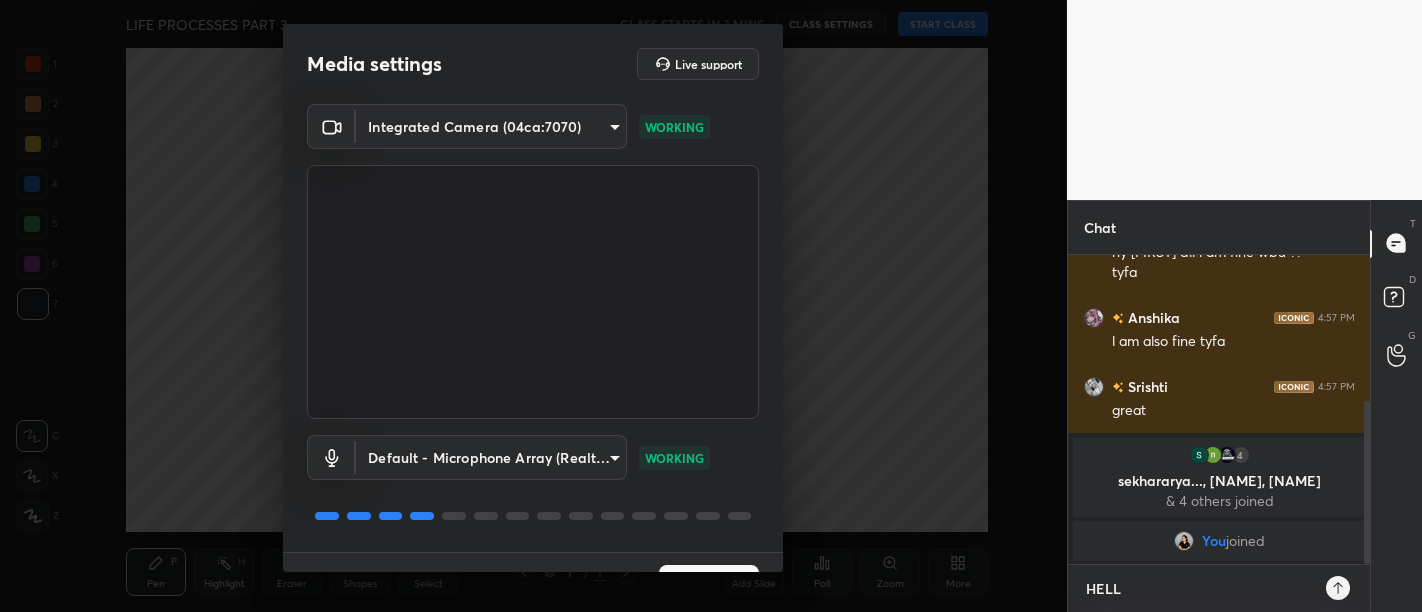 type on "HELLO" 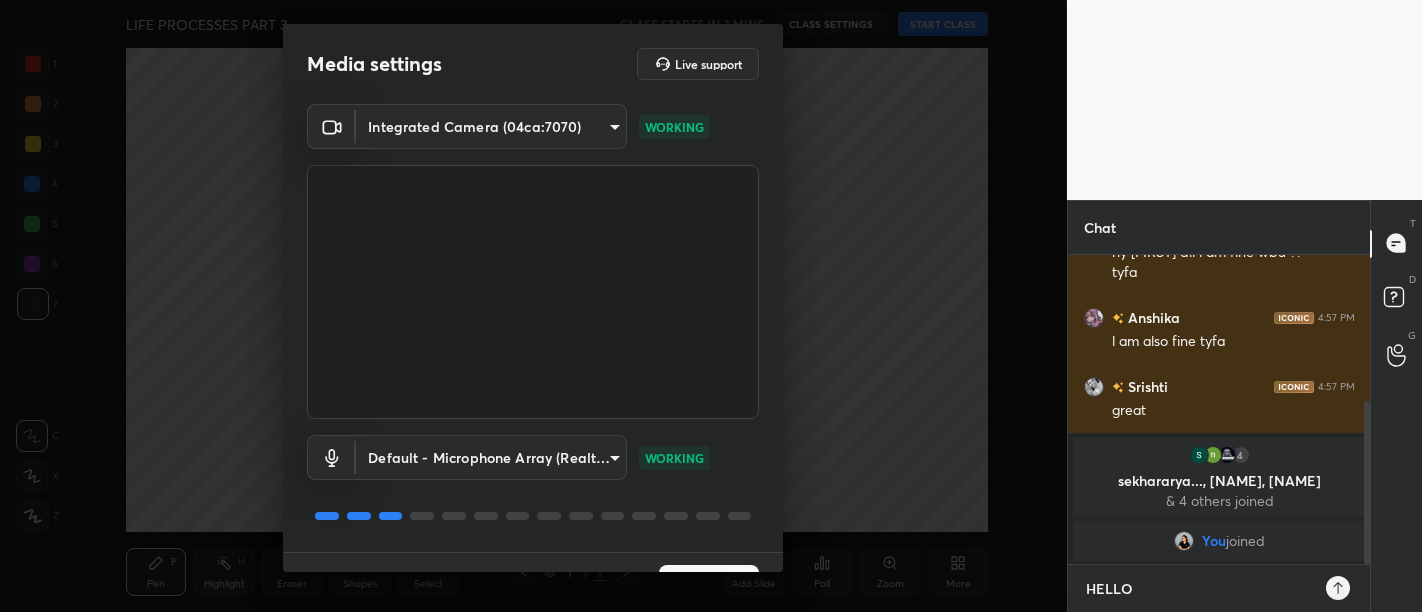 type 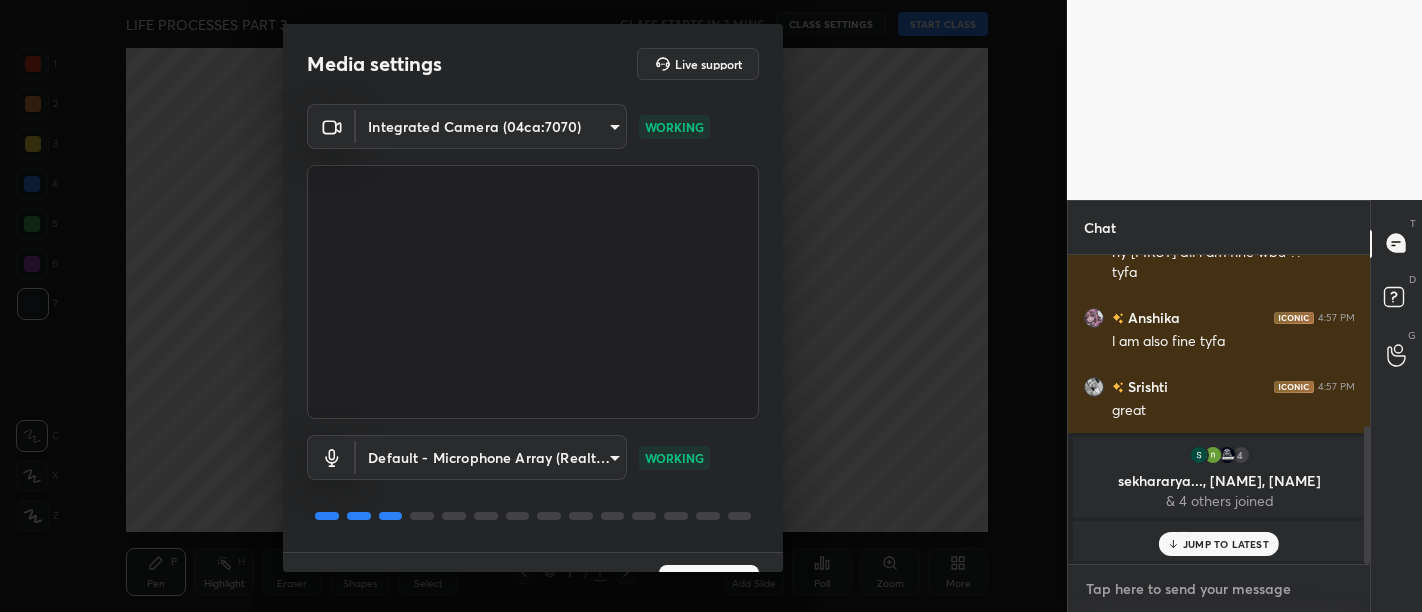 scroll, scrollTop: 386, scrollLeft: 0, axis: vertical 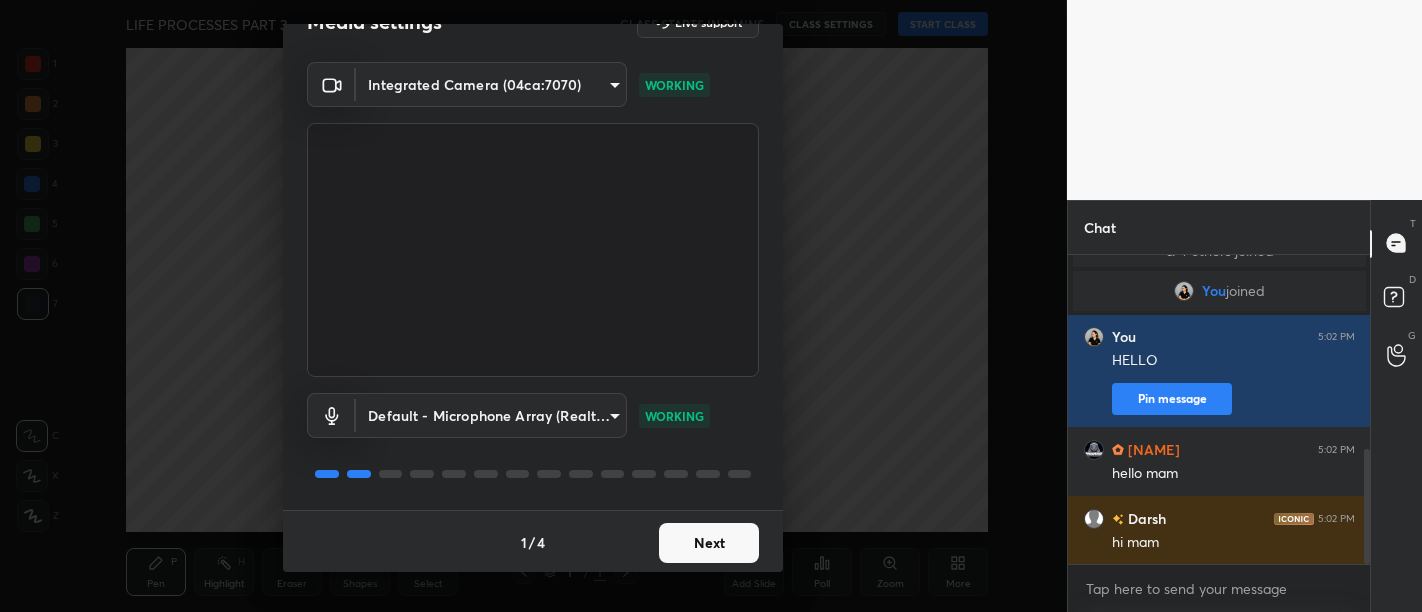 click on "Next" at bounding box center [709, 543] 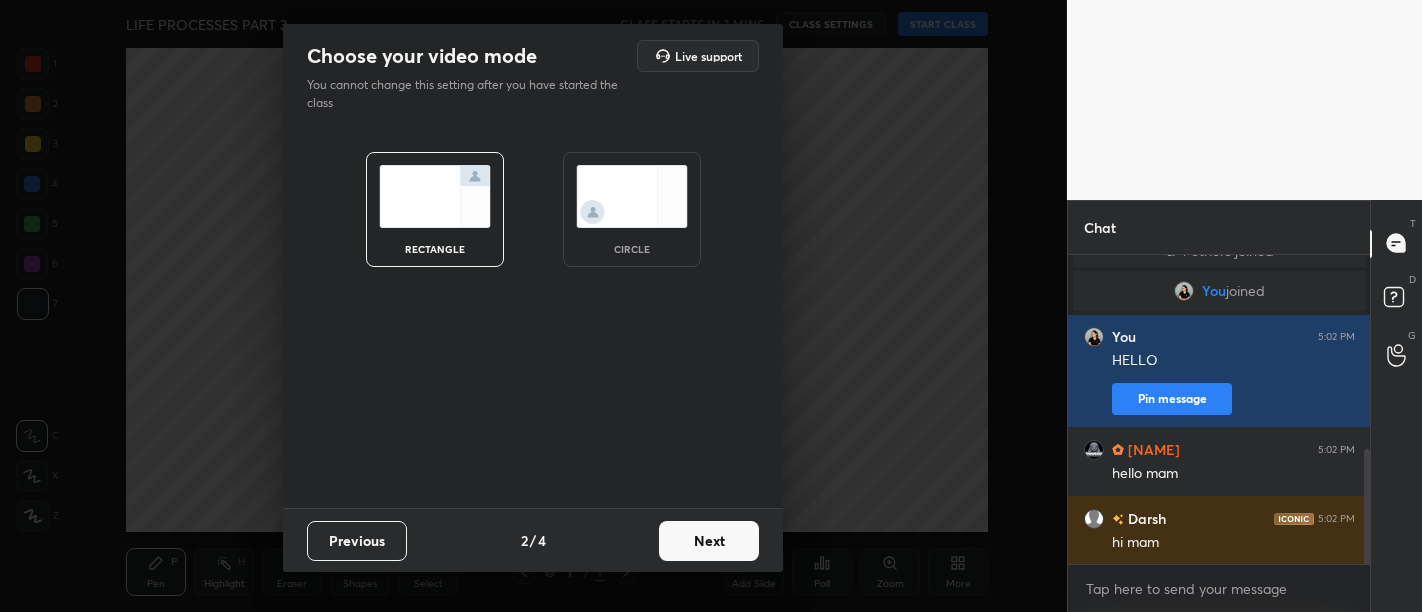 scroll, scrollTop: 0, scrollLeft: 0, axis: both 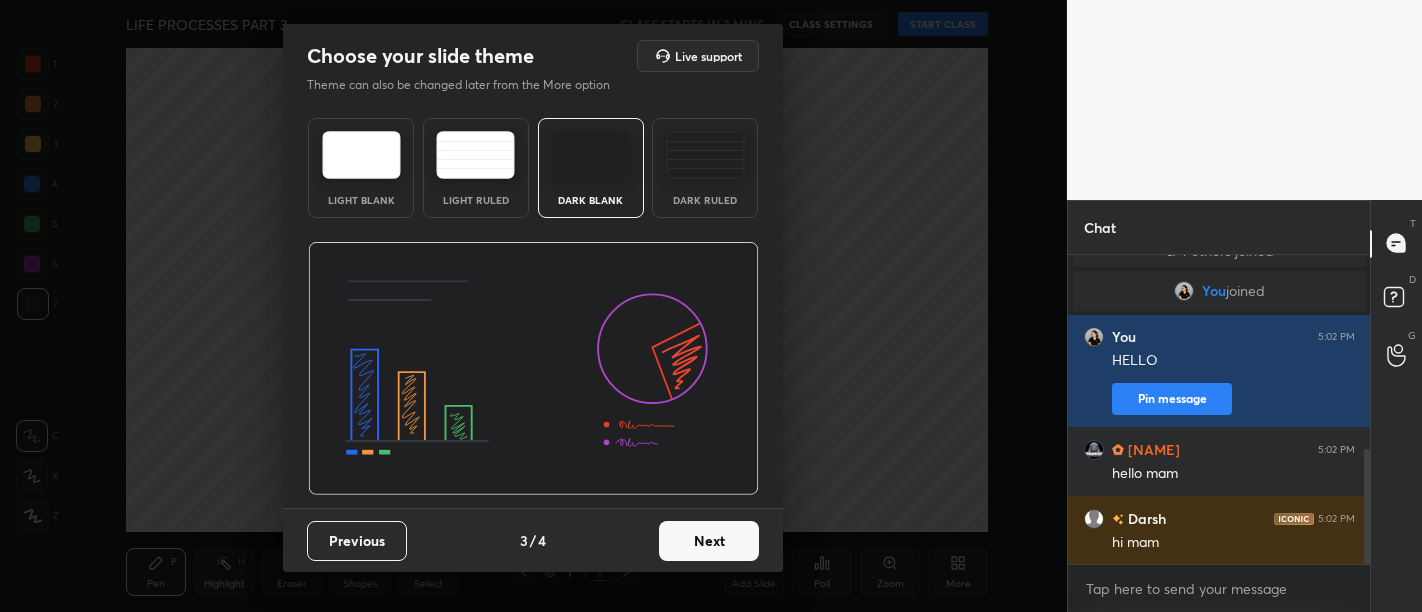 click on "Next" at bounding box center (709, 541) 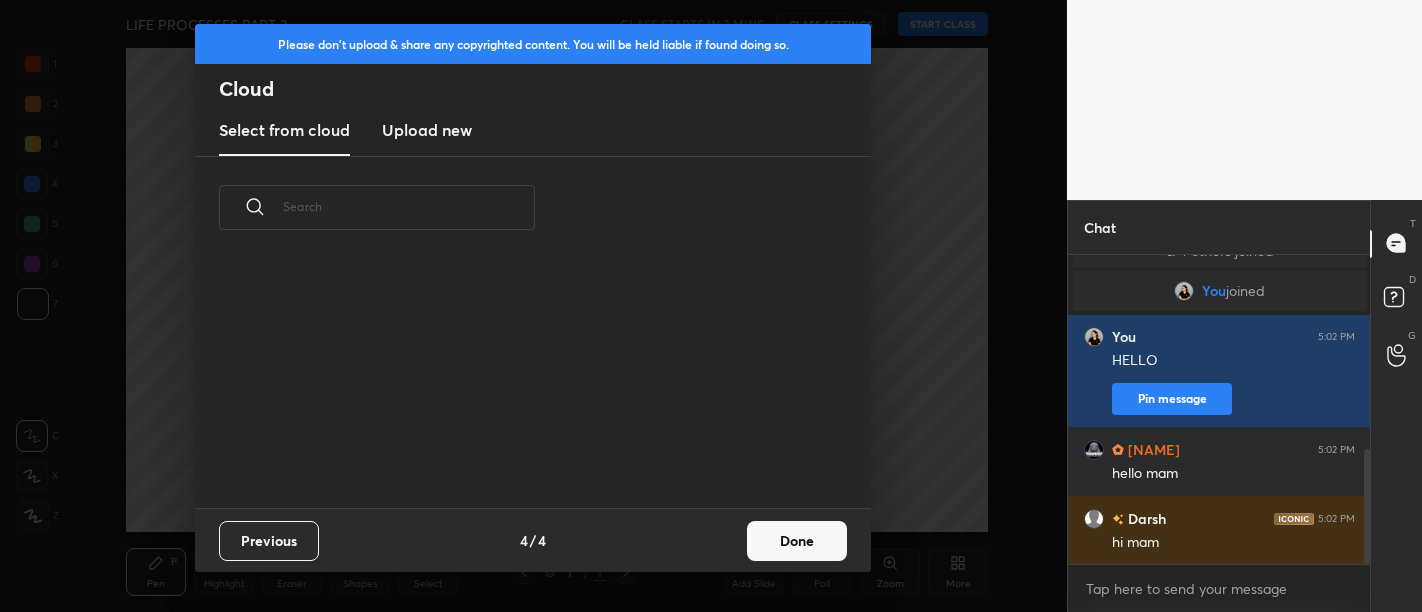 scroll, scrollTop: 6, scrollLeft: 11, axis: both 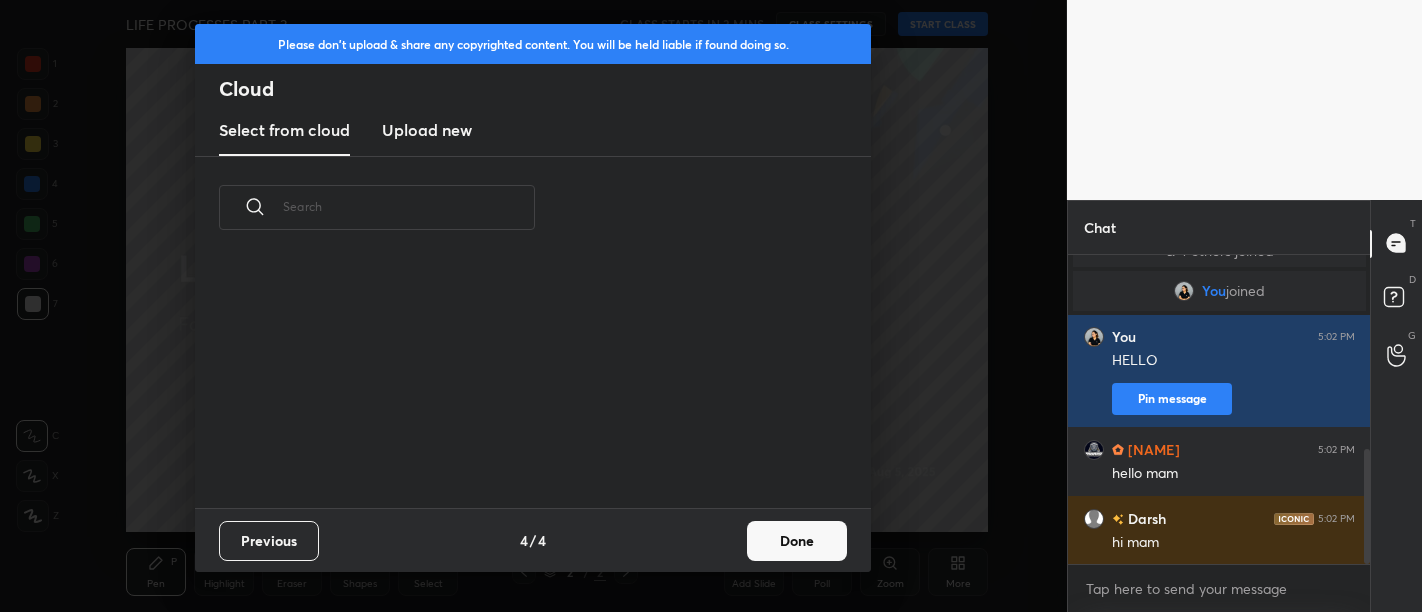 click on "Upload new" at bounding box center (427, 130) 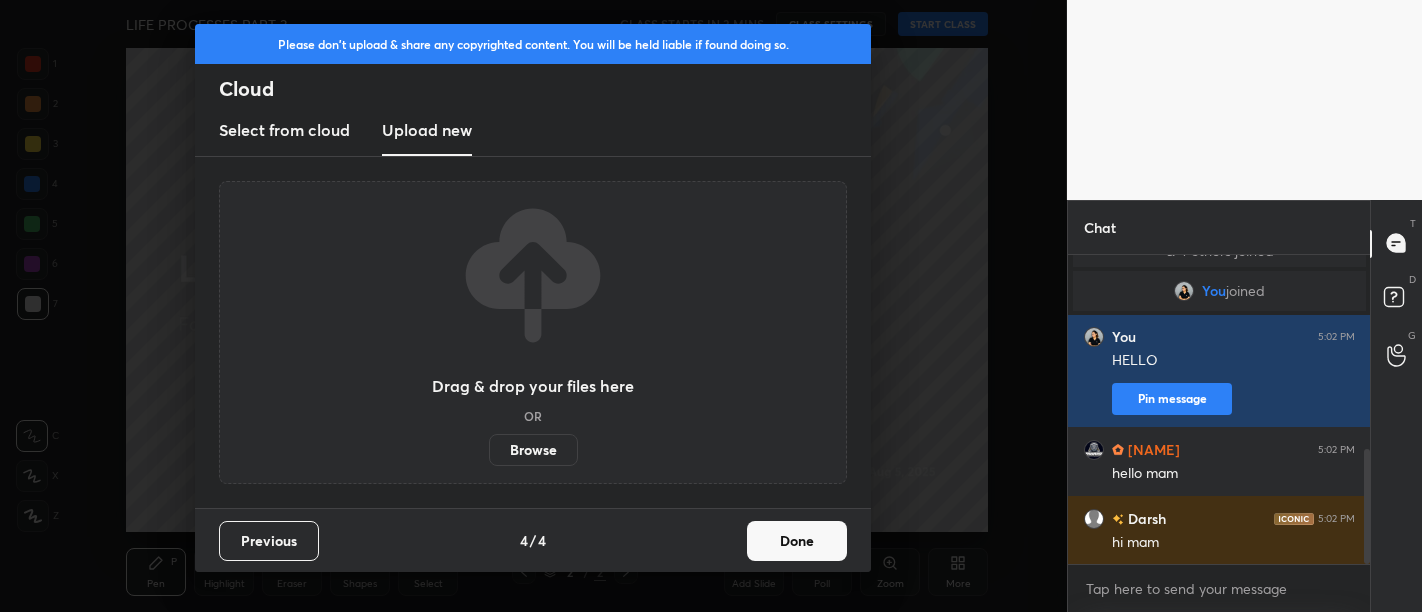 click on "Browse" at bounding box center [533, 450] 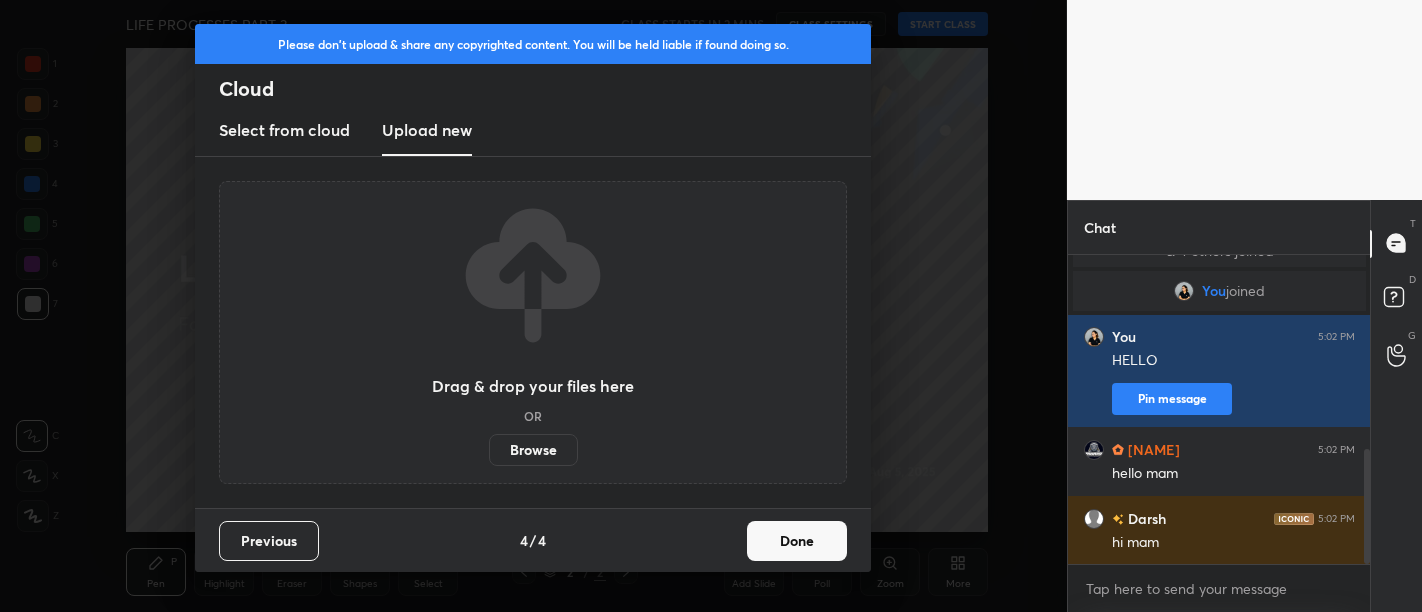 scroll 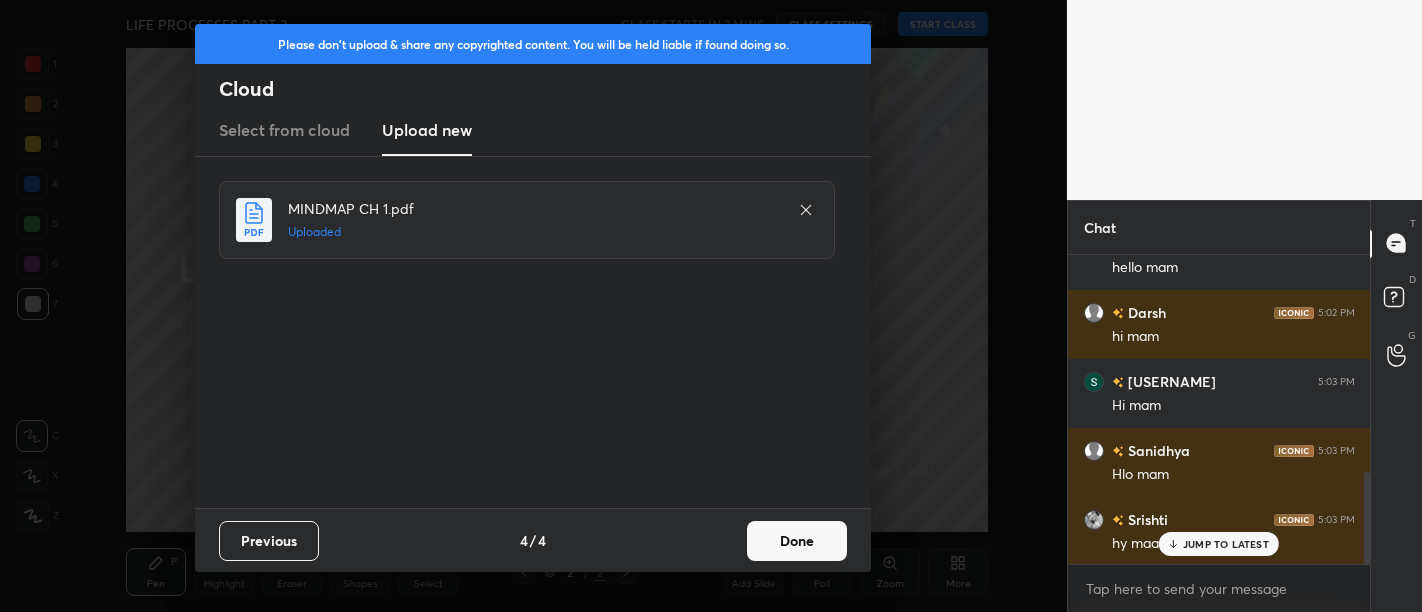 click on "Done" at bounding box center (797, 541) 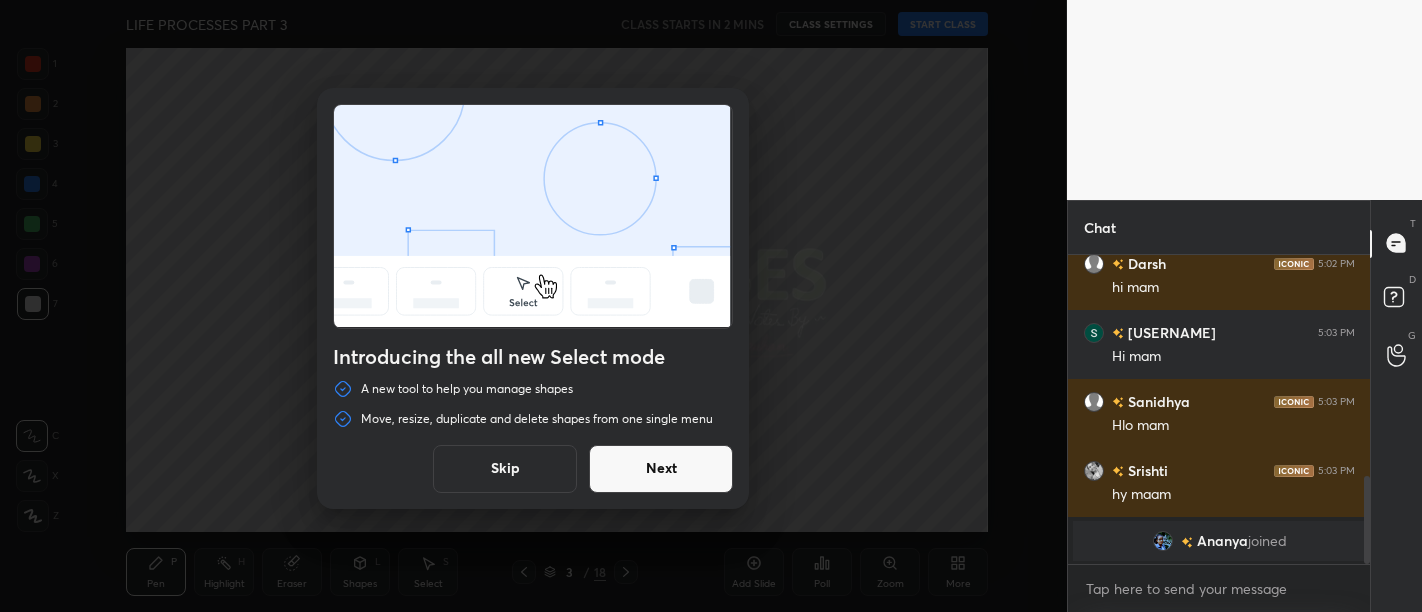 click on "Next" at bounding box center [661, 469] 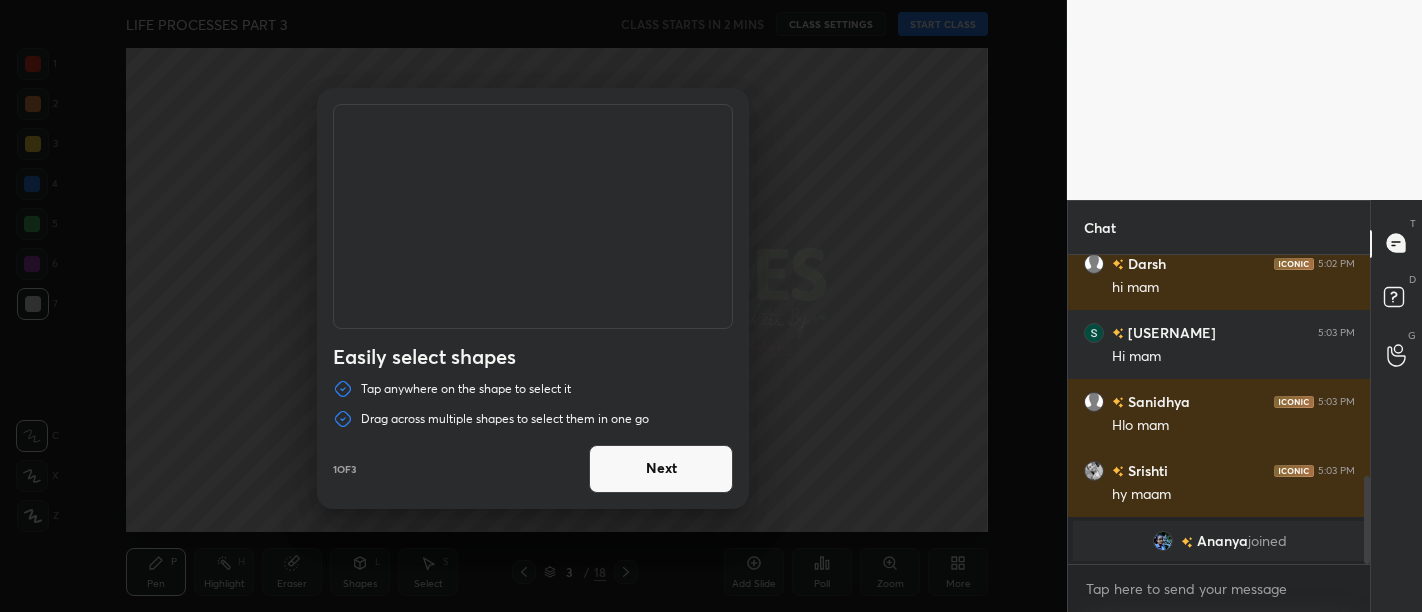 click on "Easily select shapes Tap anywhere on the shape to select it Drag across multiple shapes to select them in one go Next 1  of  3" at bounding box center (533, 306) 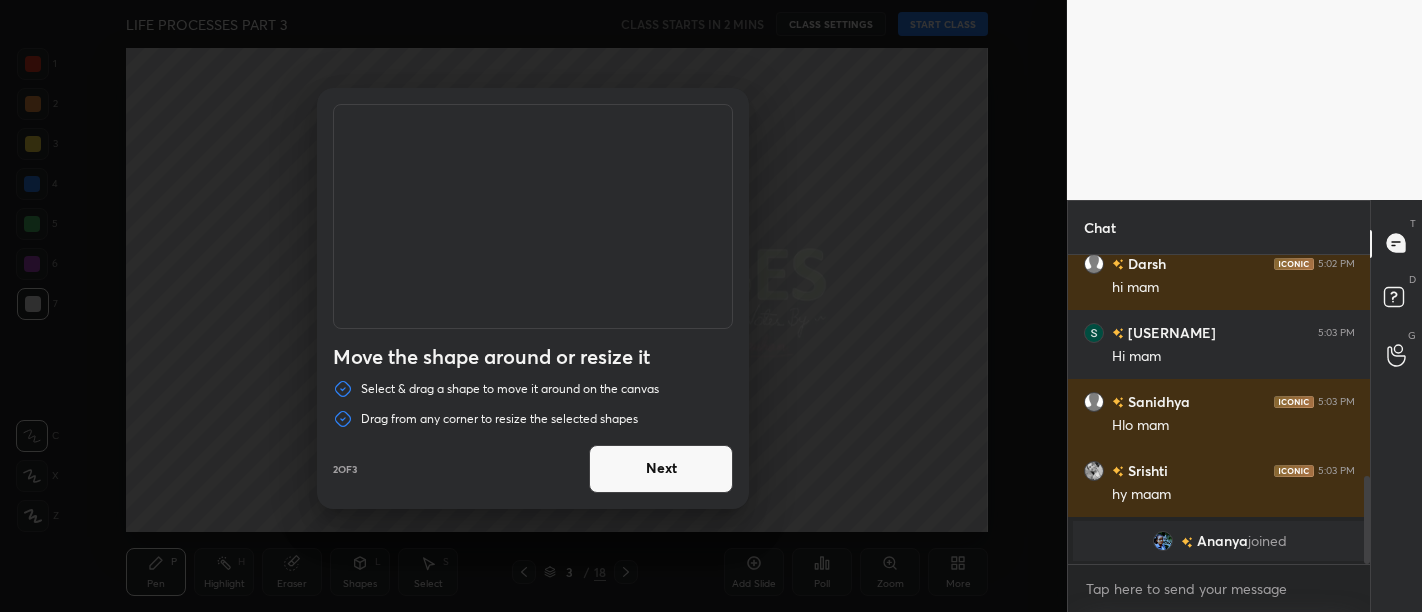click on "Next" at bounding box center [661, 469] 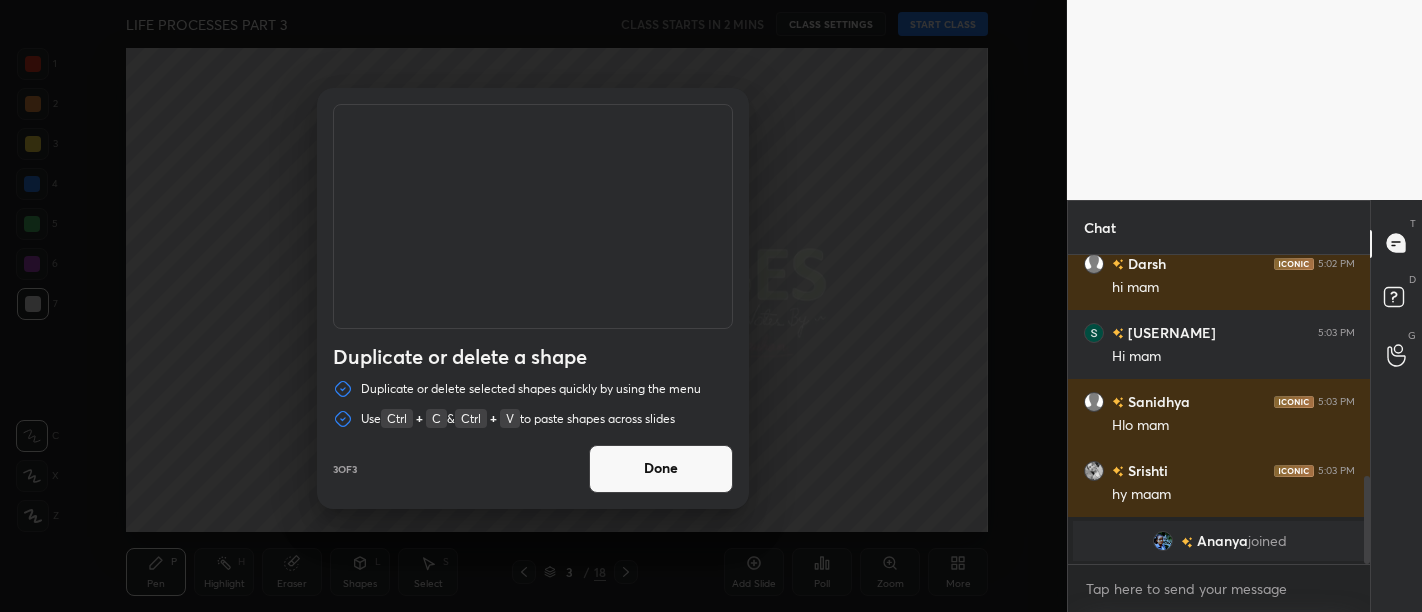 click on "Done" at bounding box center (661, 469) 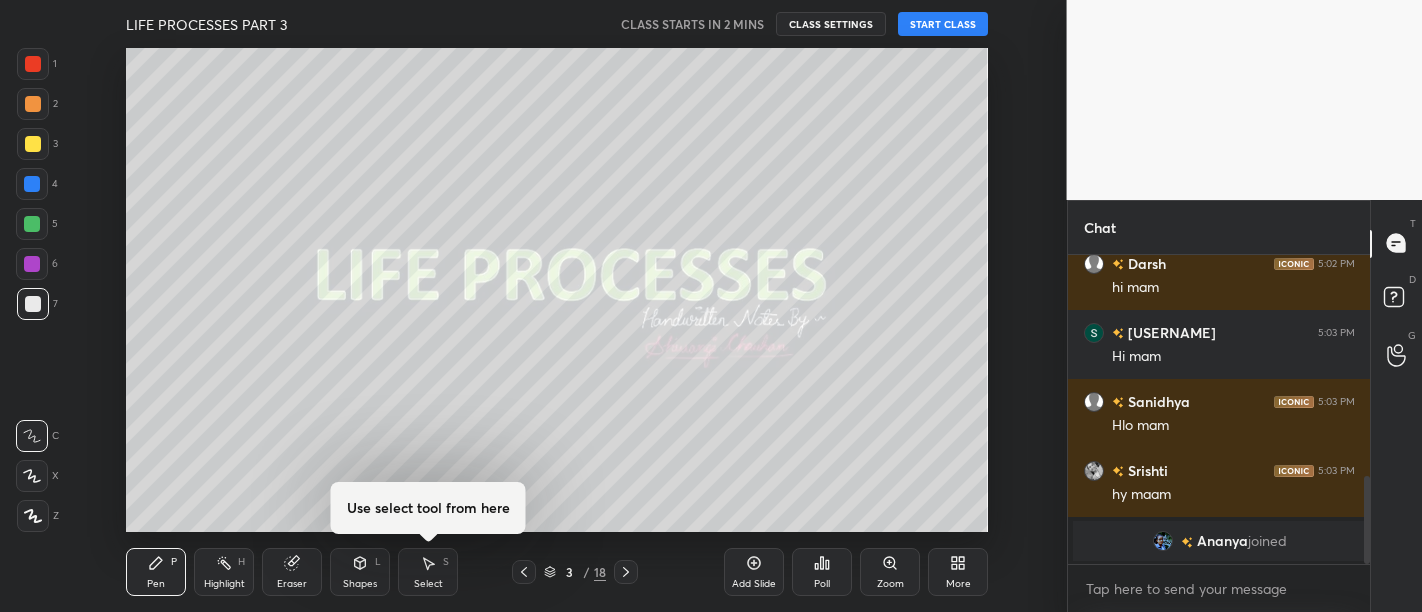 click on "START CLASS" at bounding box center [943, 24] 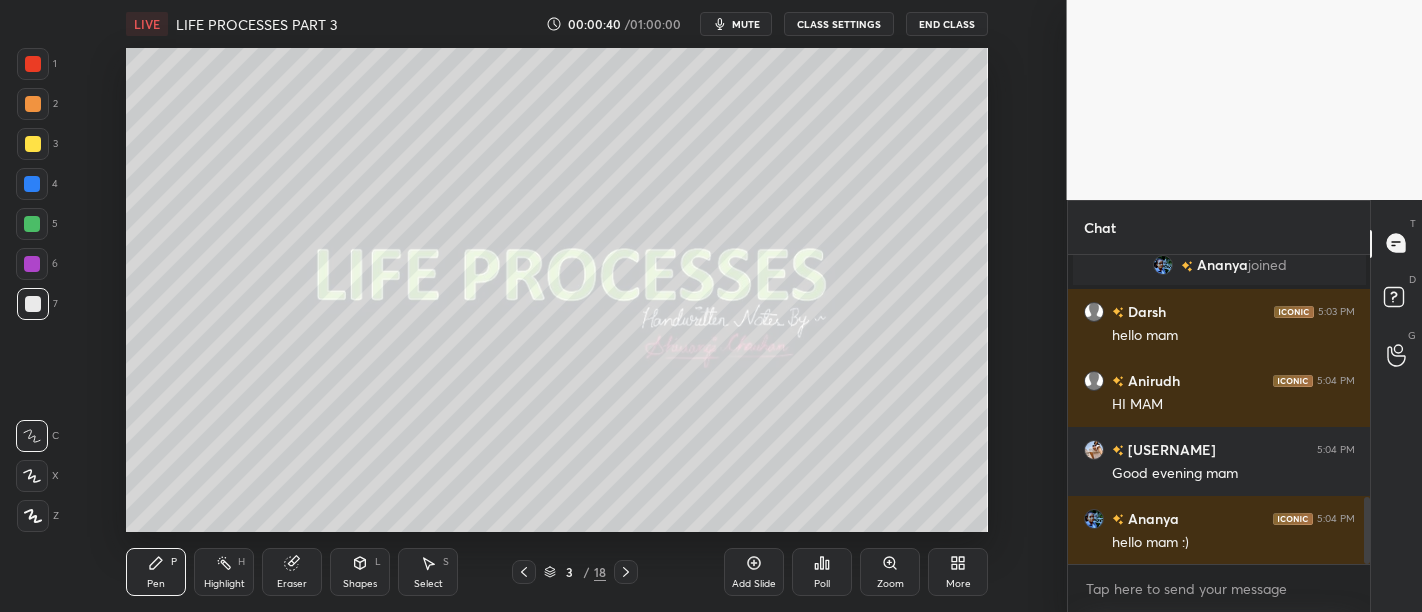 scroll, scrollTop: 1125, scrollLeft: 0, axis: vertical 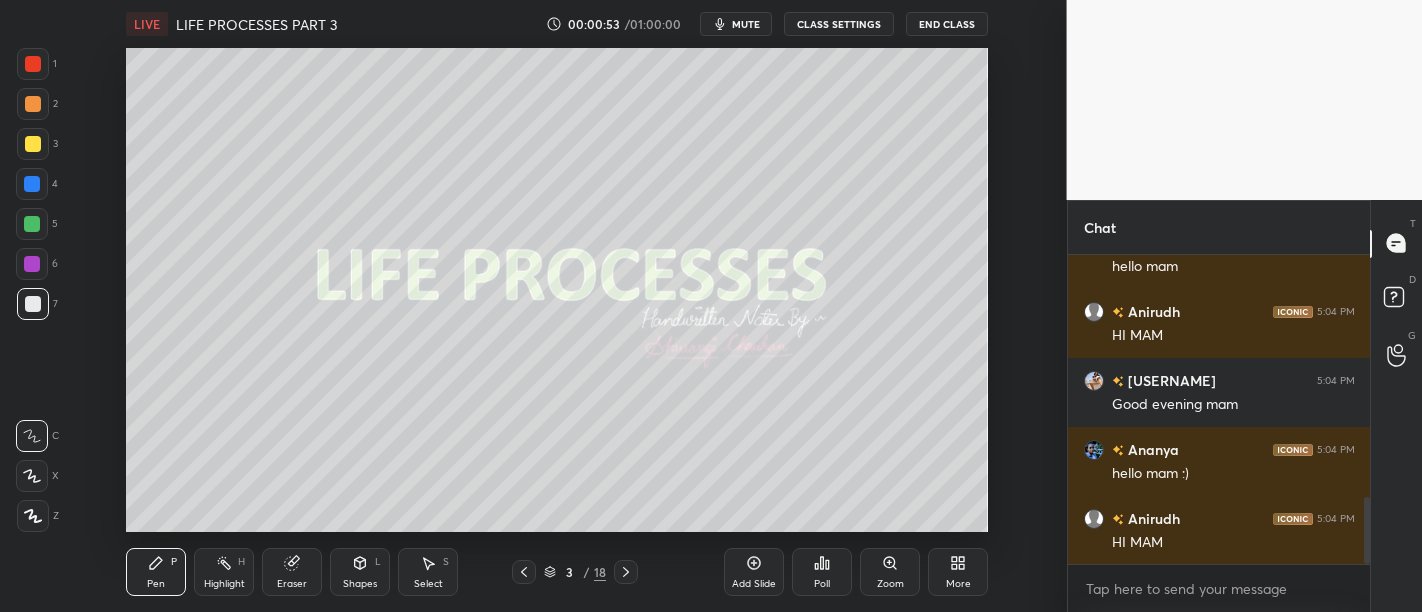 click at bounding box center [33, 144] 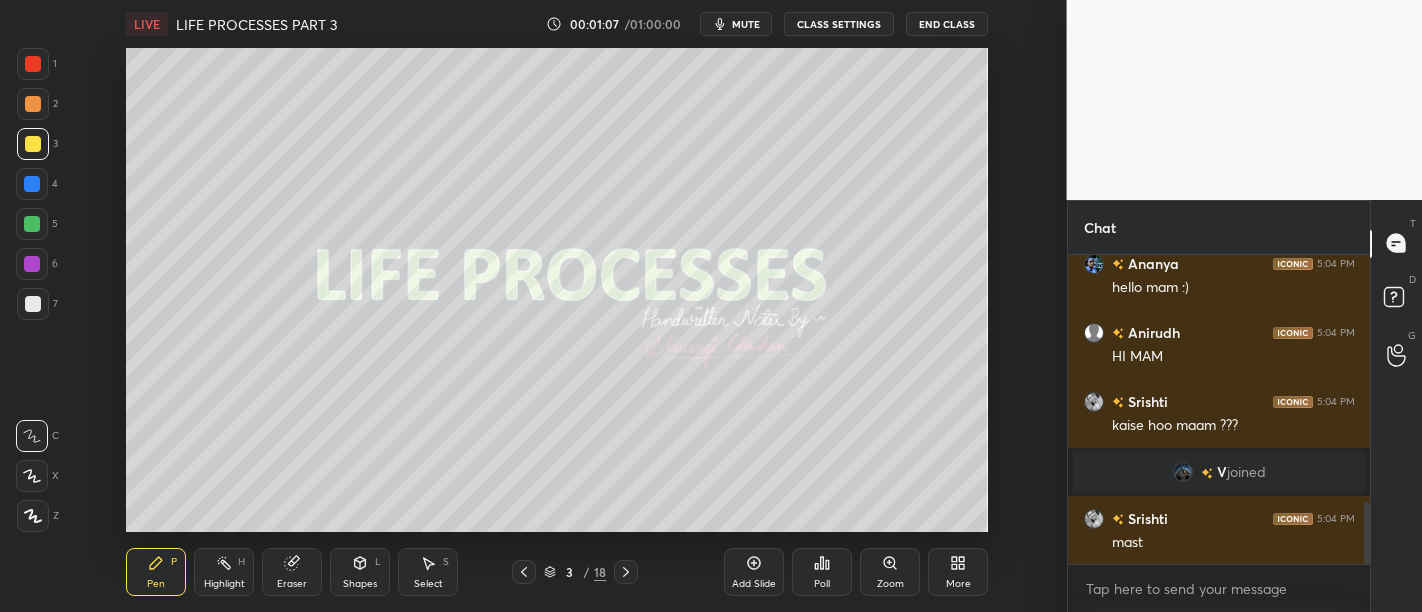 scroll, scrollTop: 1243, scrollLeft: 0, axis: vertical 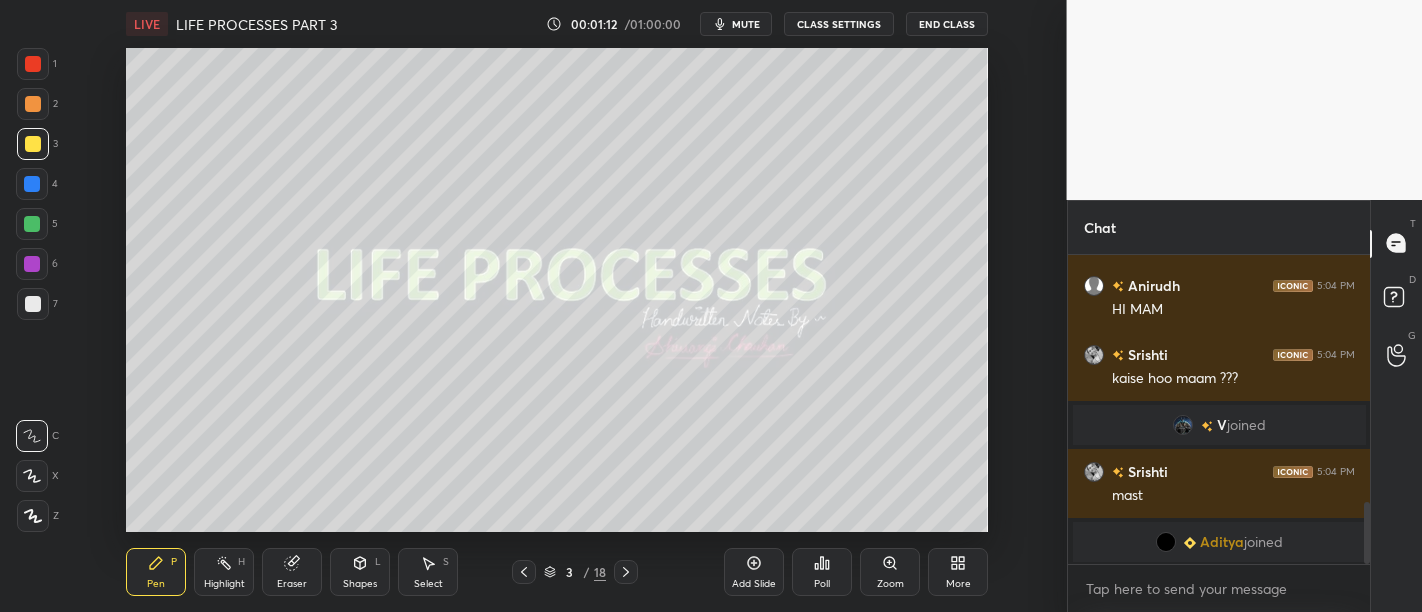 click at bounding box center (33, 144) 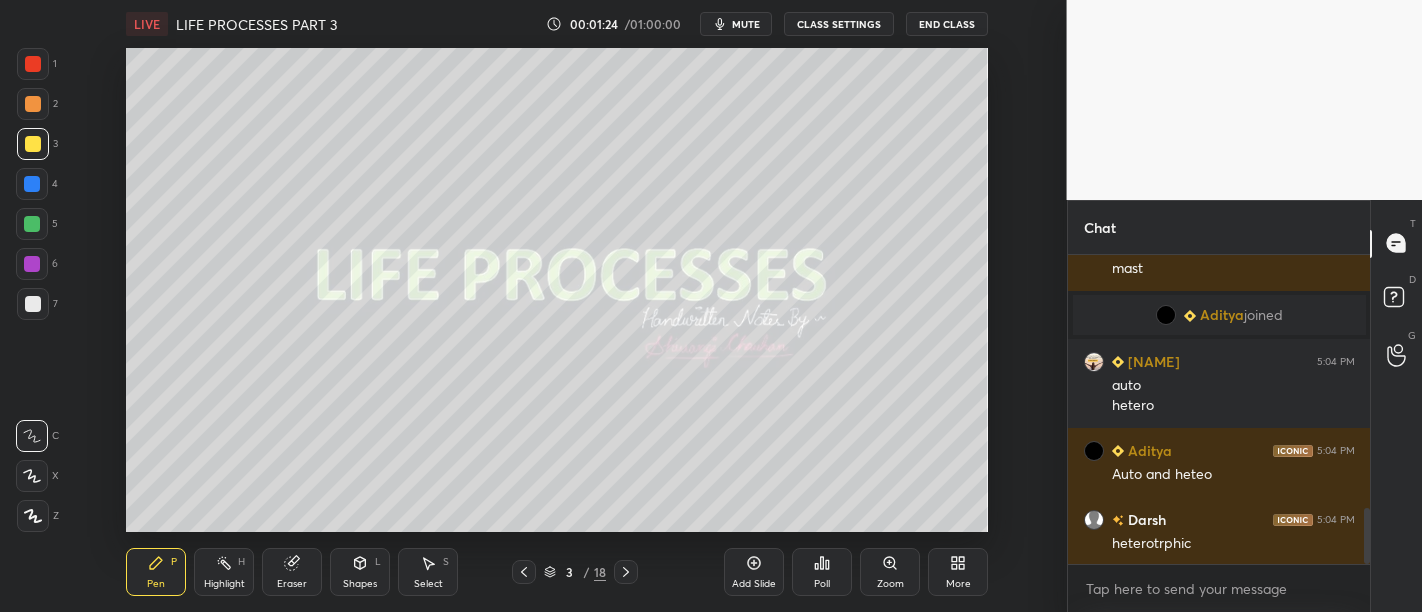 scroll, scrollTop: 1448, scrollLeft: 0, axis: vertical 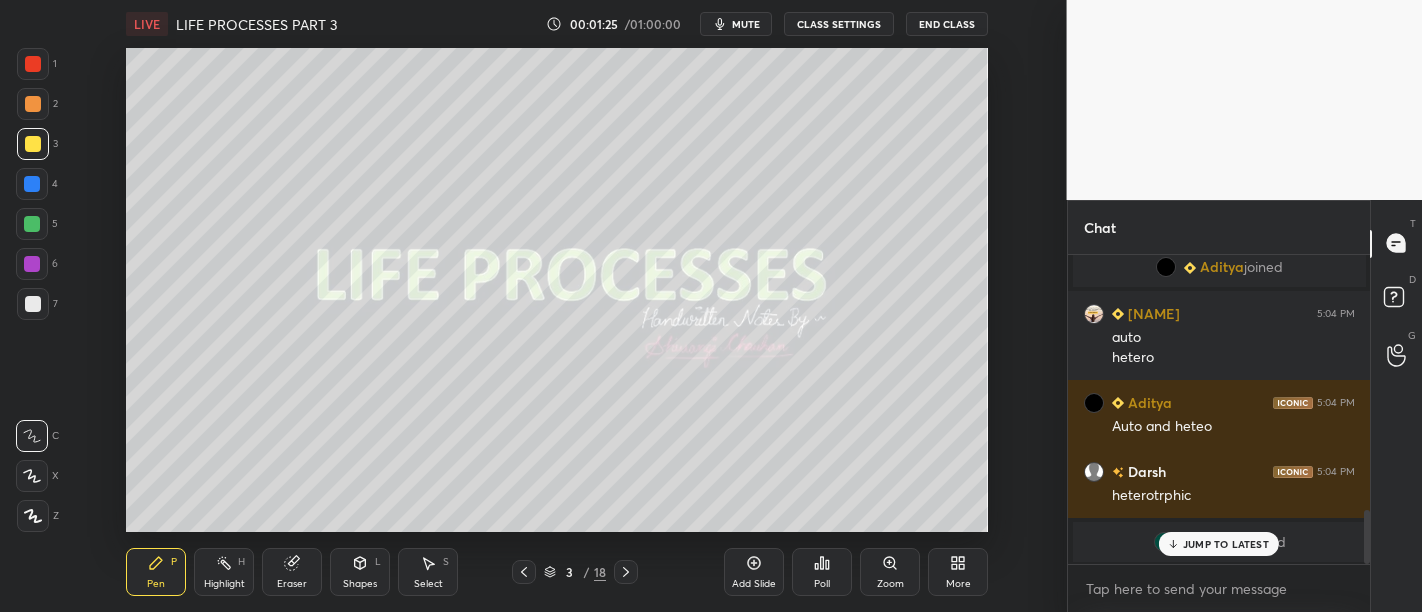 click at bounding box center [32, 224] 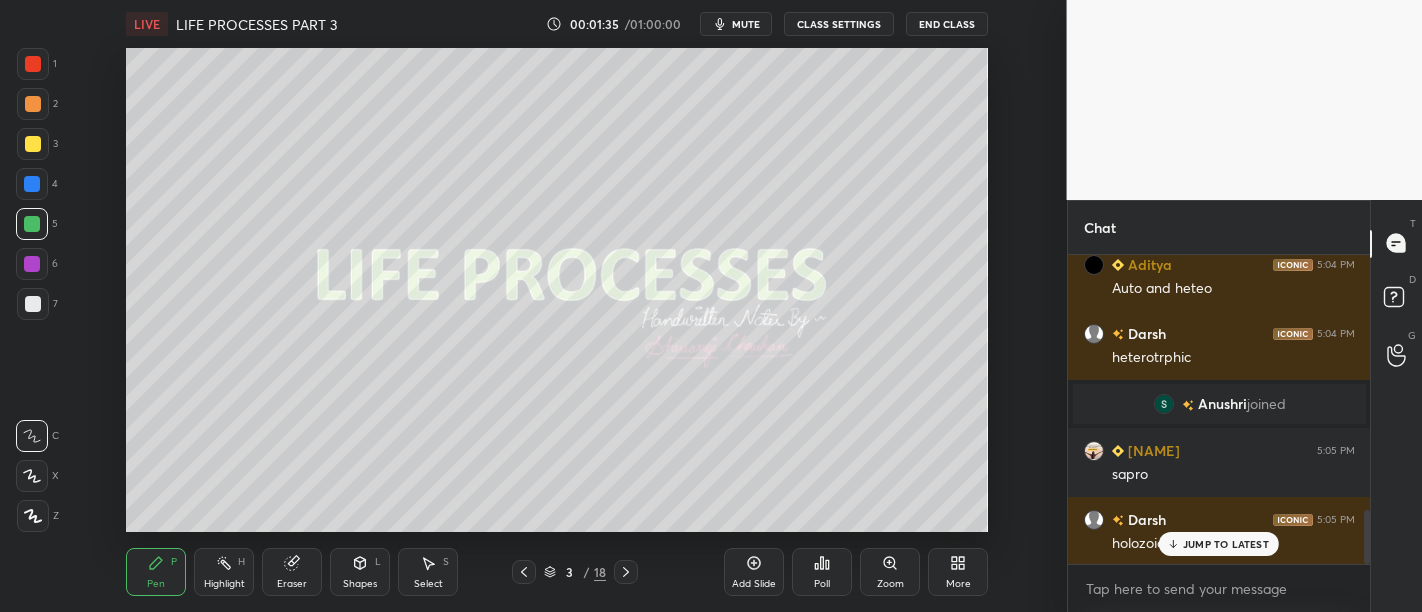 scroll, scrollTop: 1517, scrollLeft: 0, axis: vertical 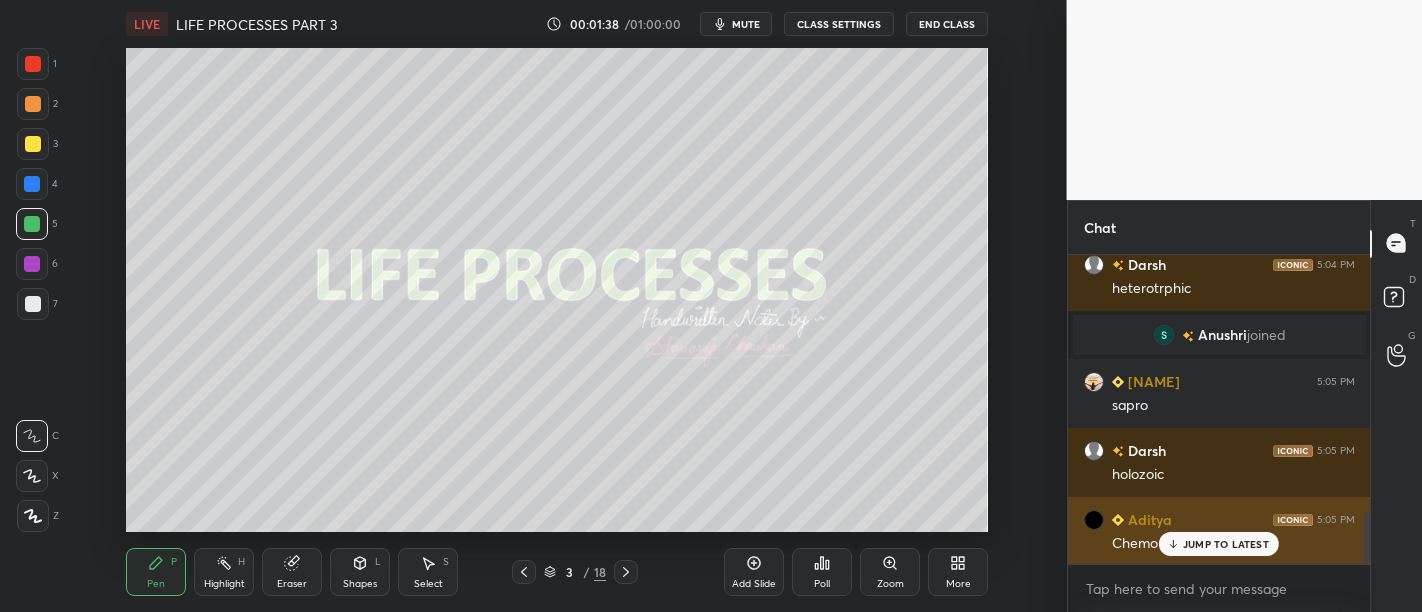 click on "JUMP TO LATEST" at bounding box center (1219, 544) 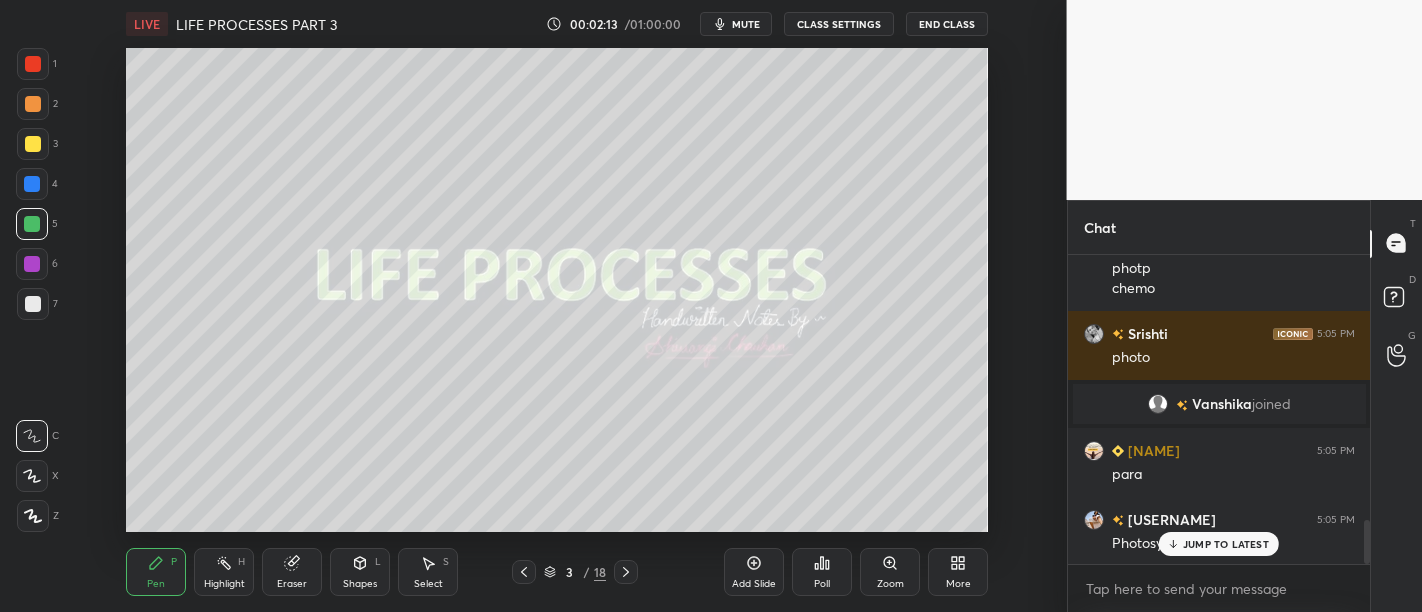scroll, scrollTop: 1869, scrollLeft: 0, axis: vertical 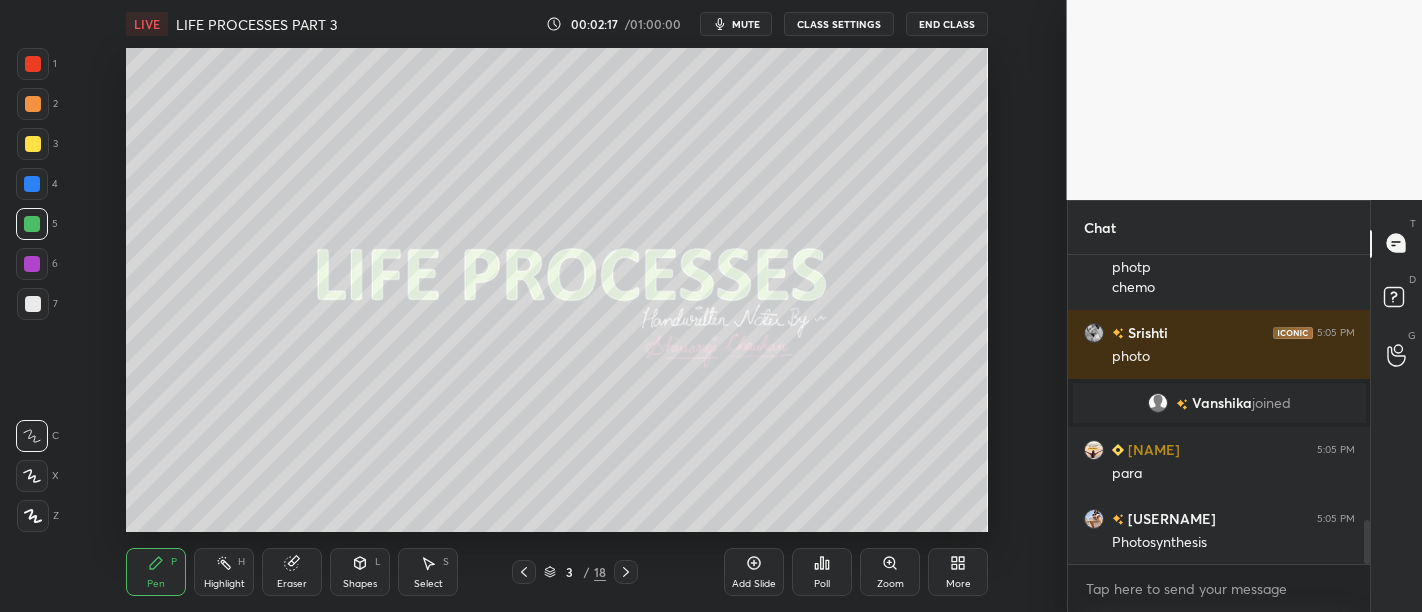 click at bounding box center (33, 144) 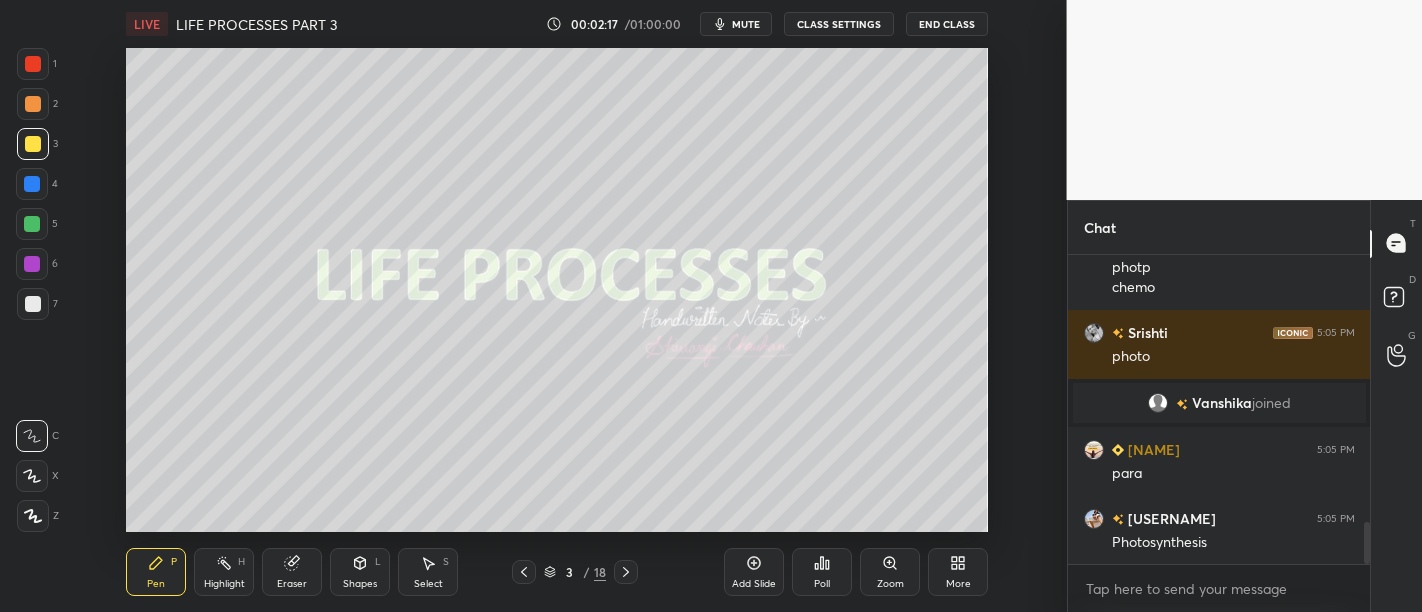 scroll, scrollTop: 1956, scrollLeft: 0, axis: vertical 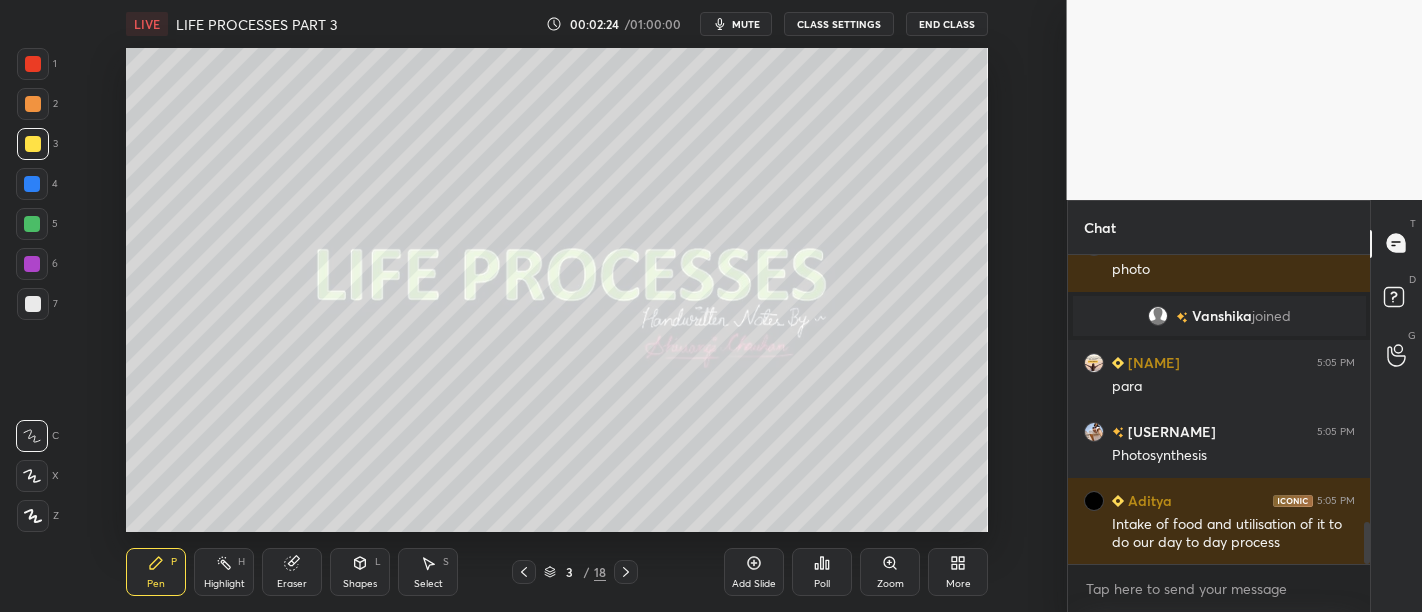 click at bounding box center [33, 144] 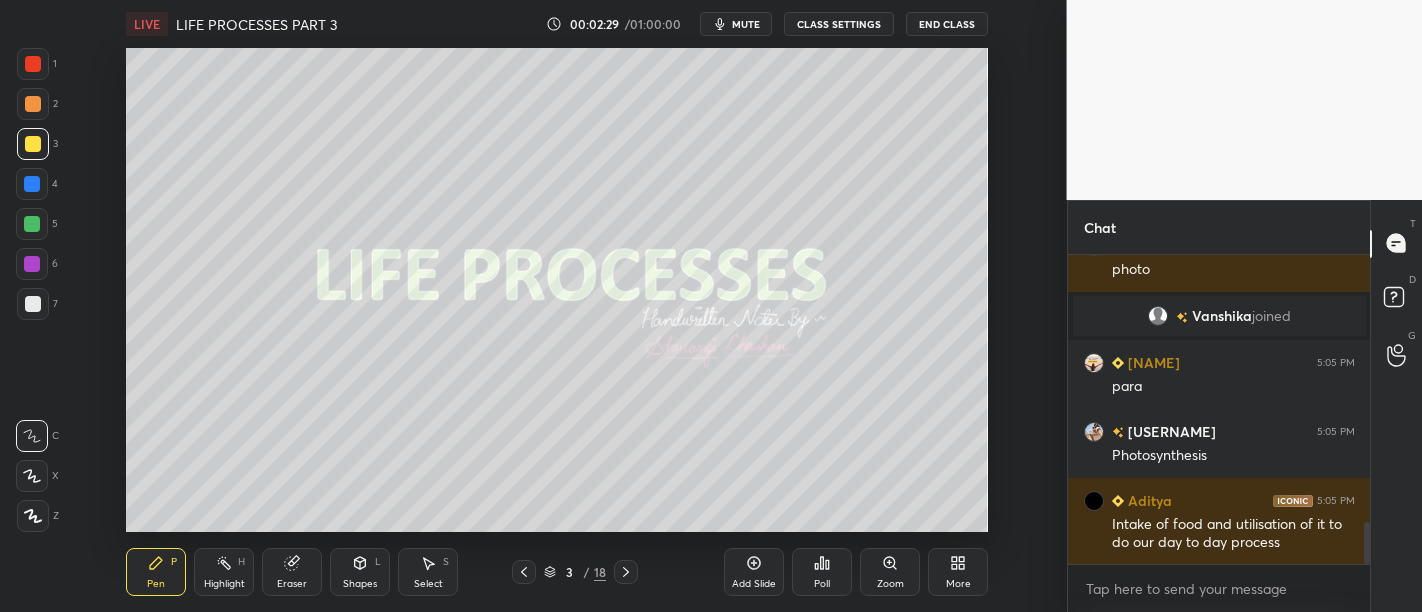 click at bounding box center (33, 304) 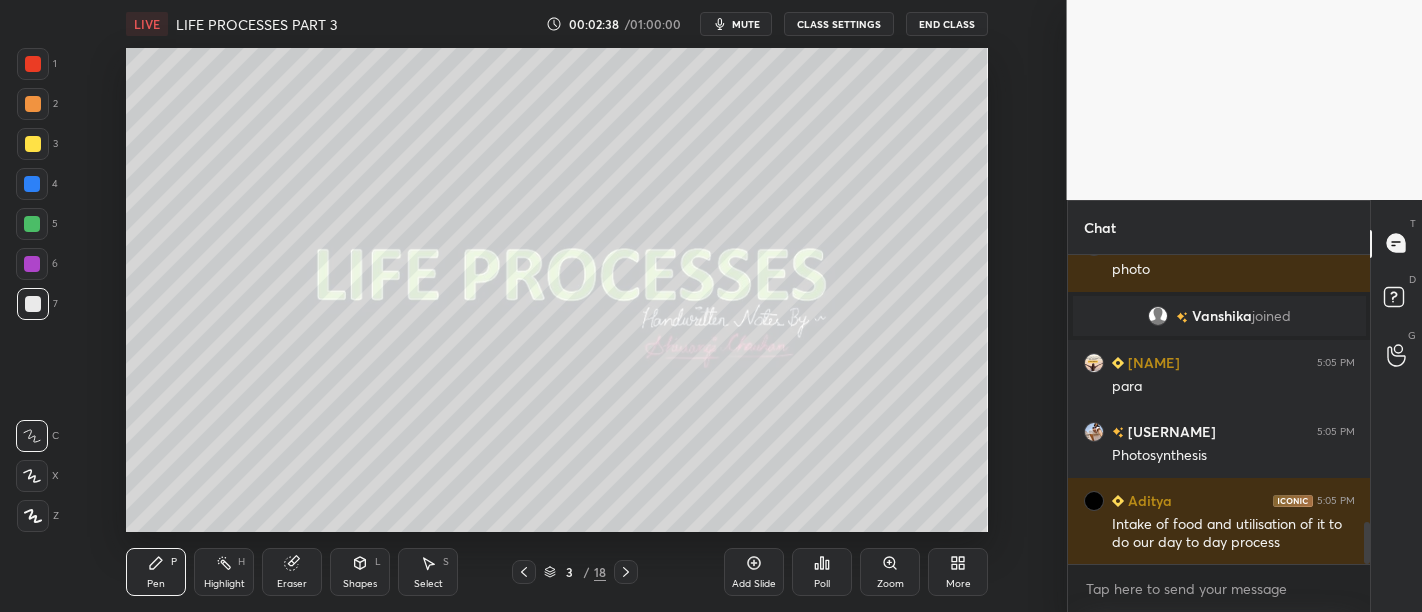 scroll, scrollTop: 2003, scrollLeft: 0, axis: vertical 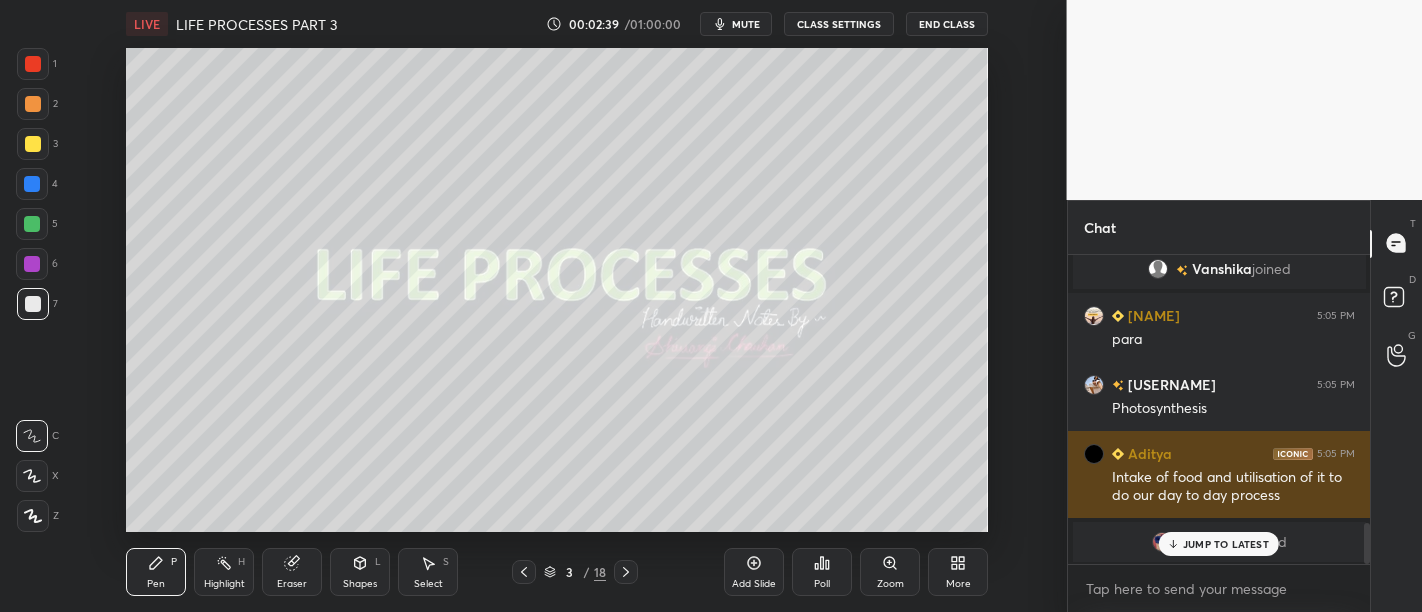 click on "JUMP TO LATEST" at bounding box center (1226, 544) 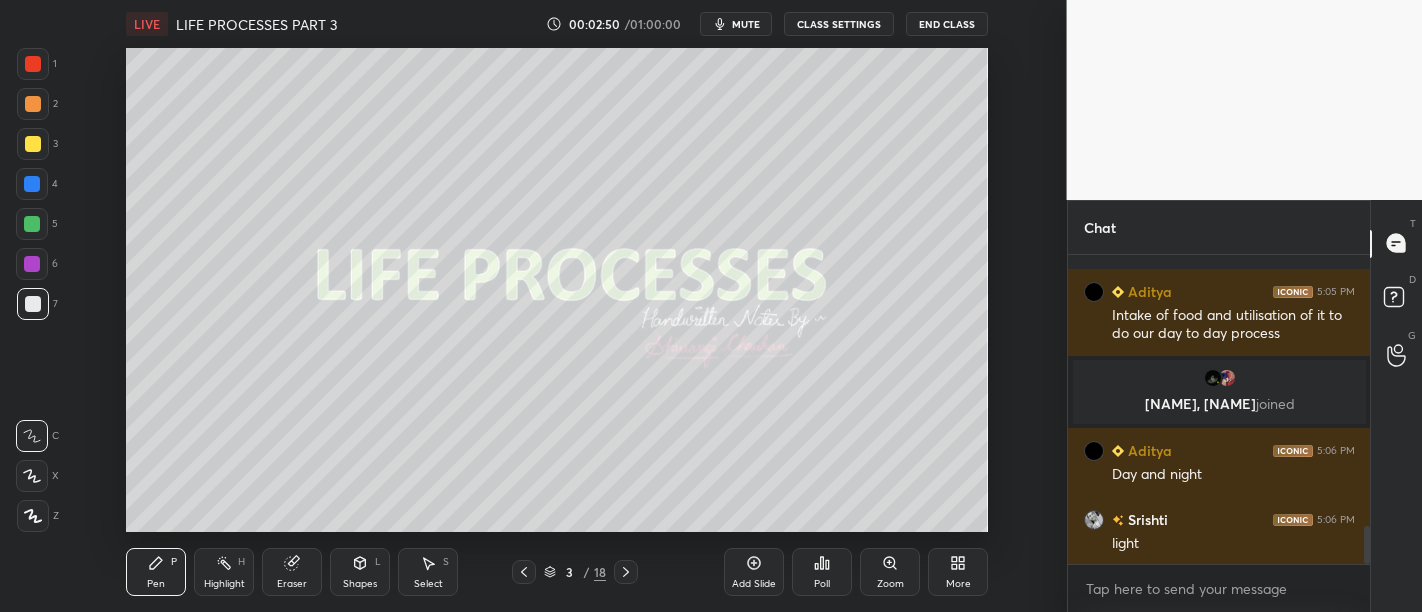 scroll, scrollTop: 2217, scrollLeft: 0, axis: vertical 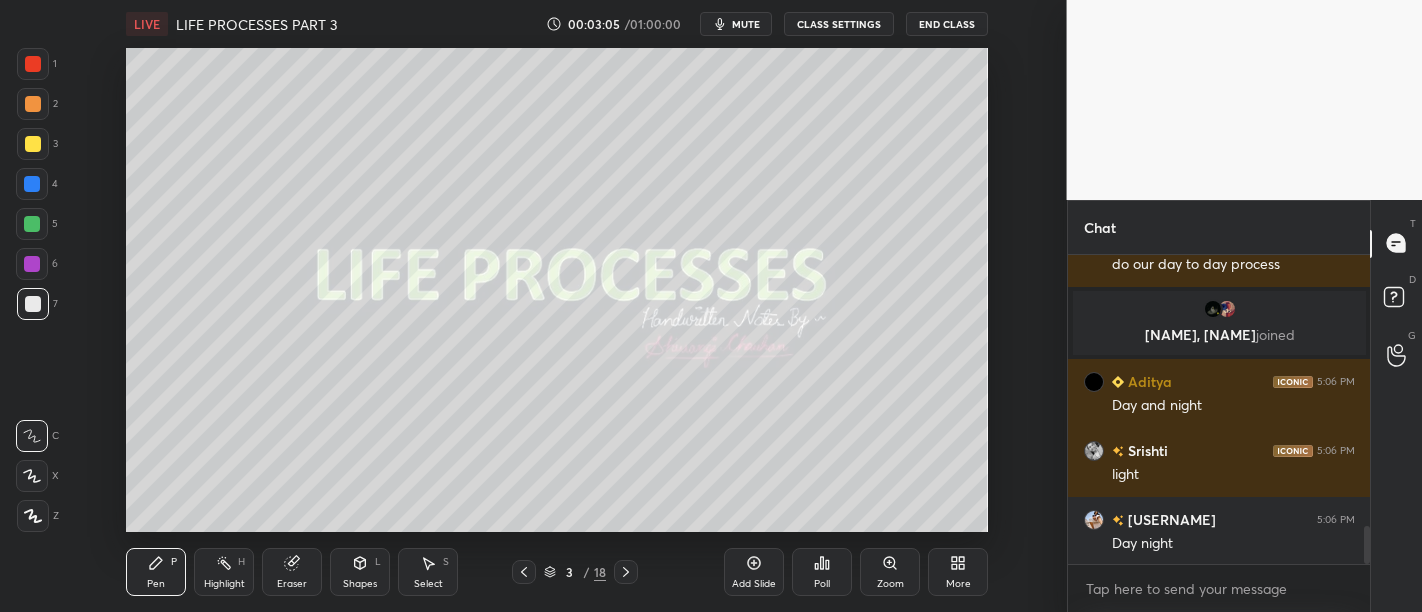 click 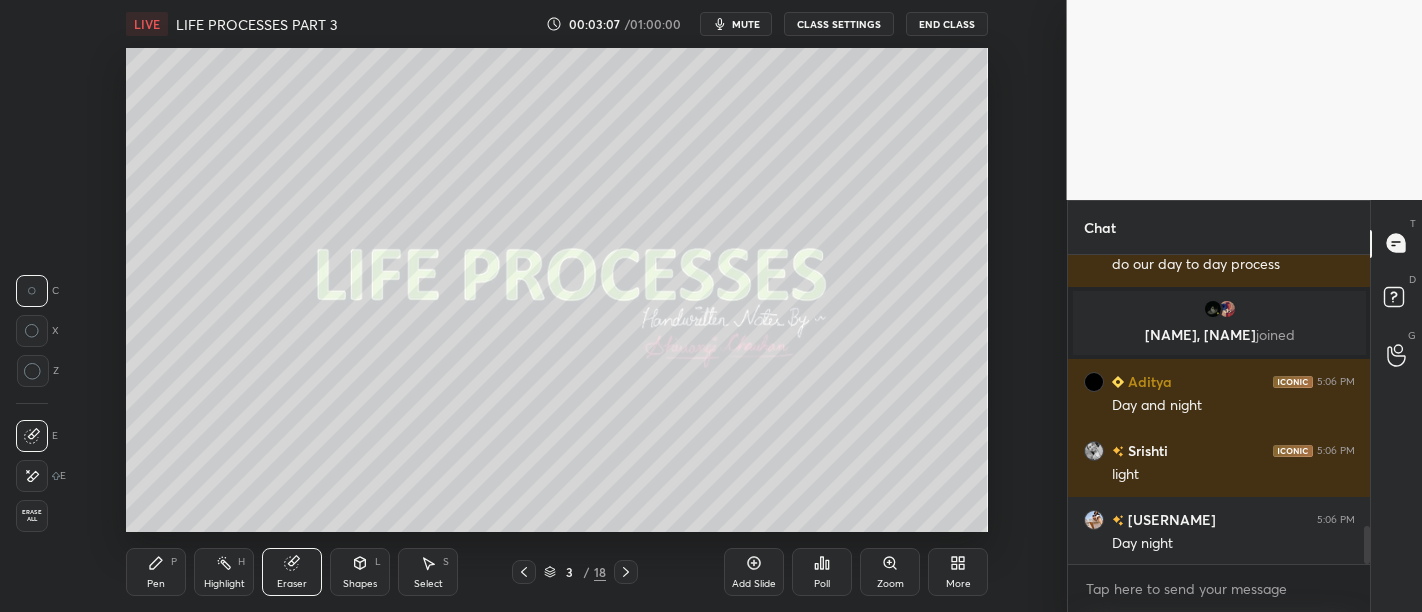 scroll, scrollTop: 2322, scrollLeft: 0, axis: vertical 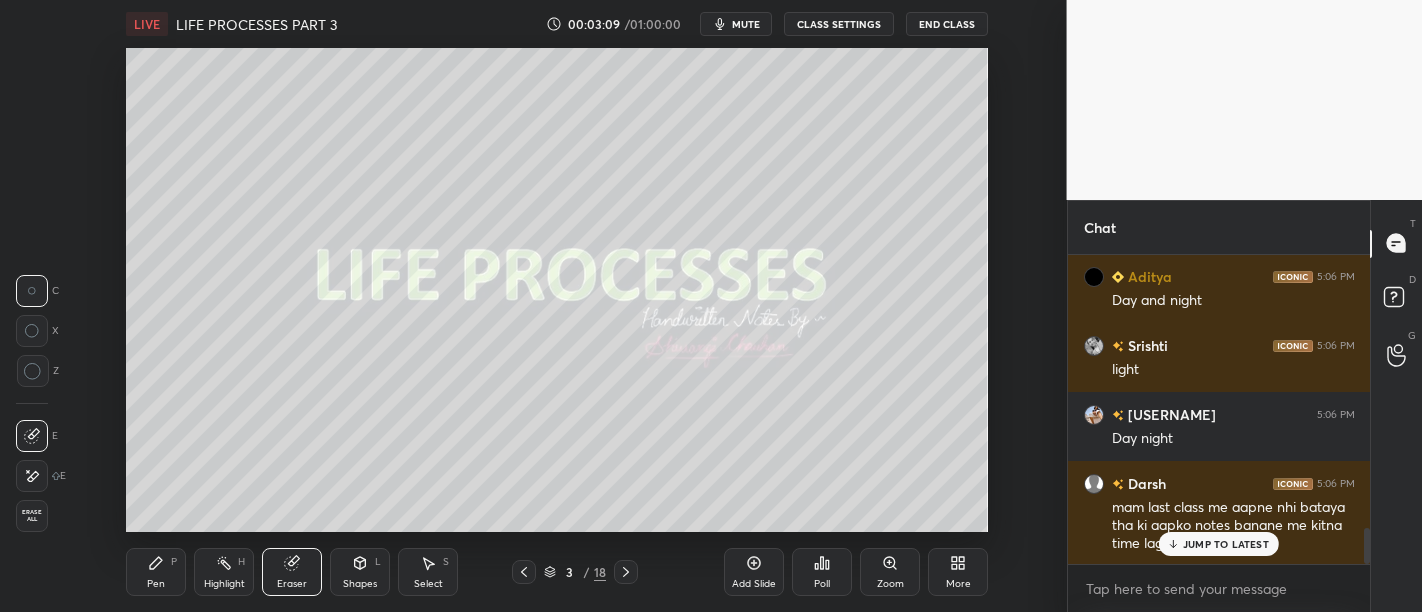 click on "Pen P" at bounding box center (156, 572) 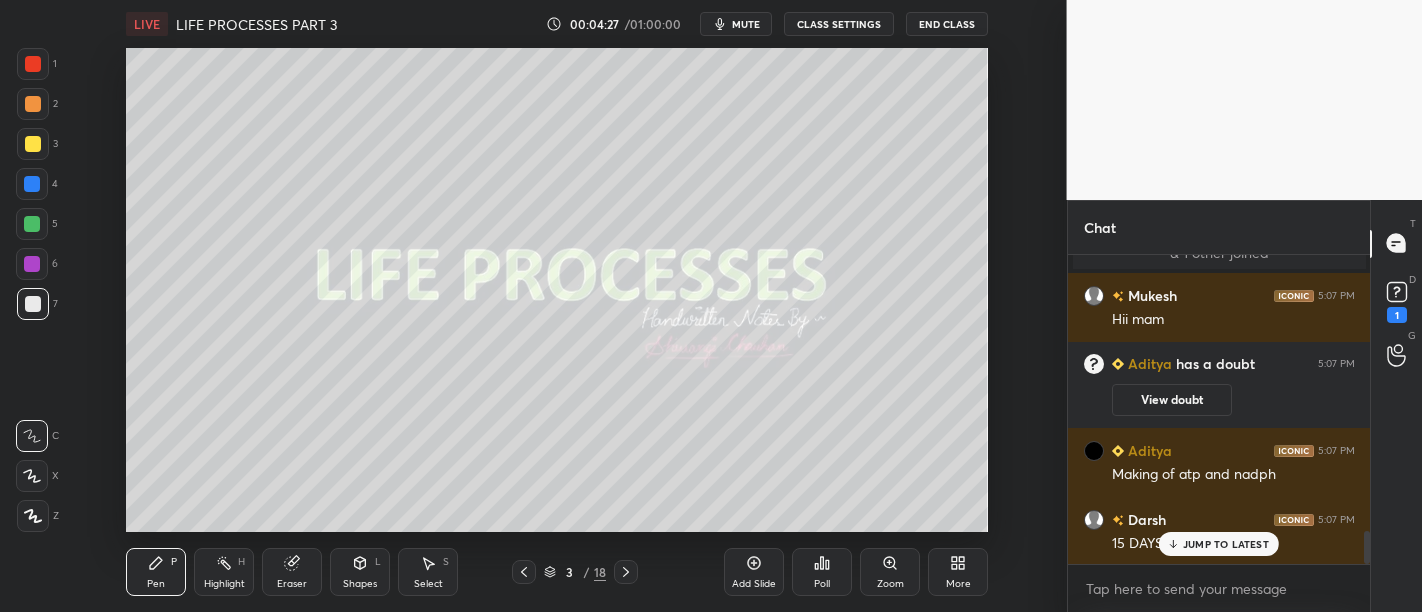 scroll, scrollTop: 2602, scrollLeft: 0, axis: vertical 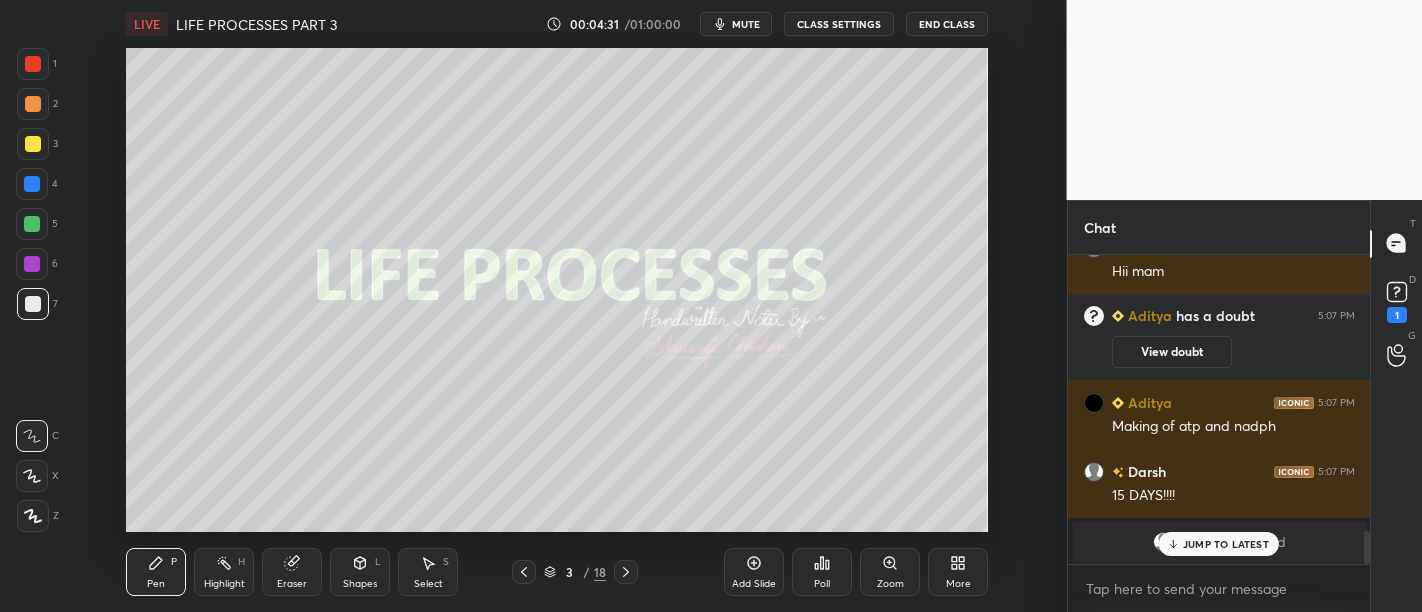 click on "JUMP TO LATEST" at bounding box center [1226, 544] 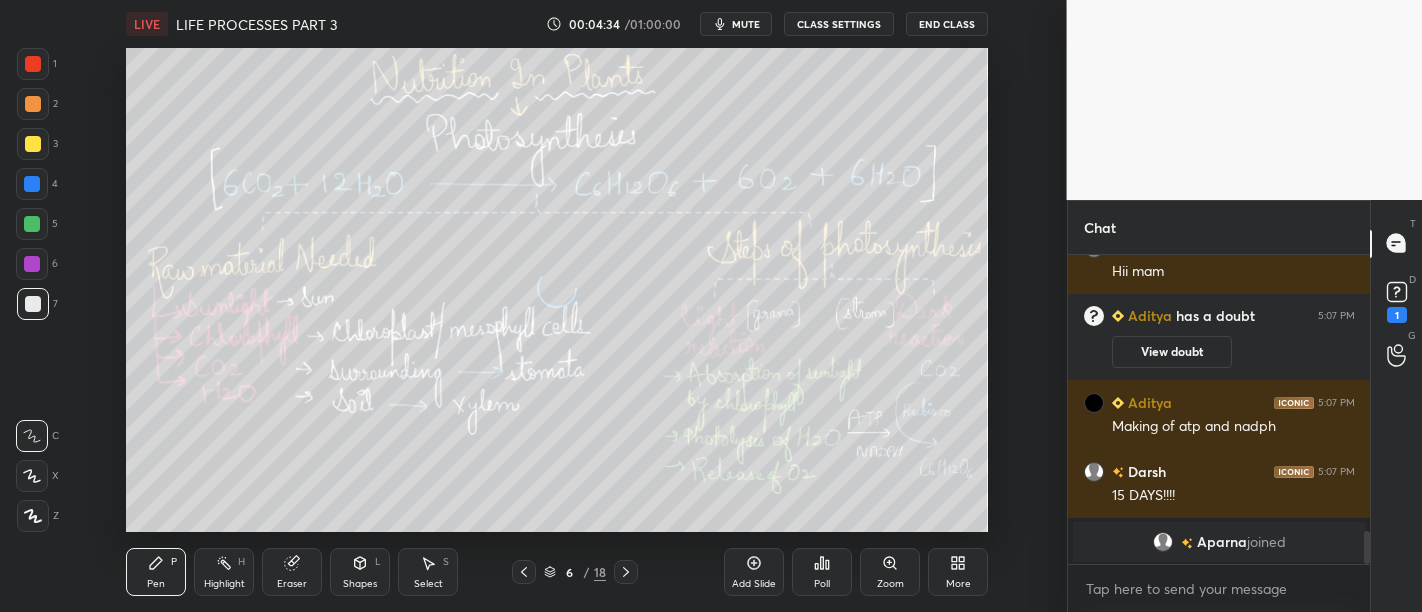 scroll, scrollTop: 2626, scrollLeft: 0, axis: vertical 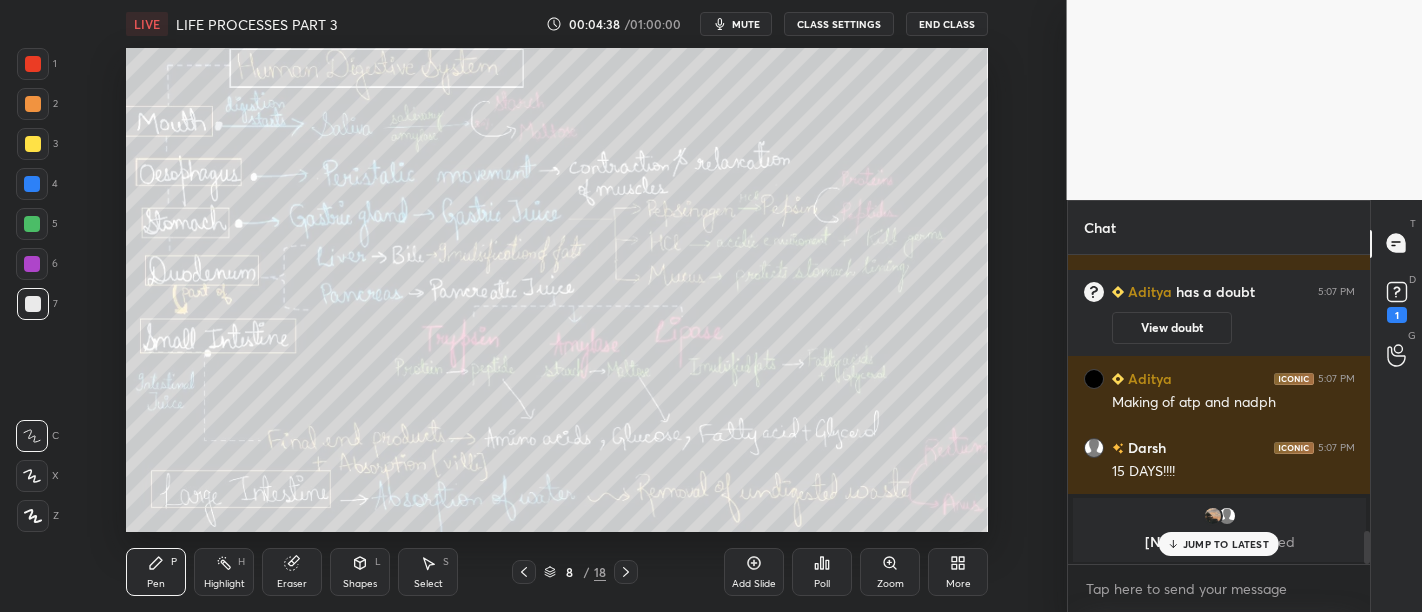click on "JUMP TO LATEST" at bounding box center (1226, 544) 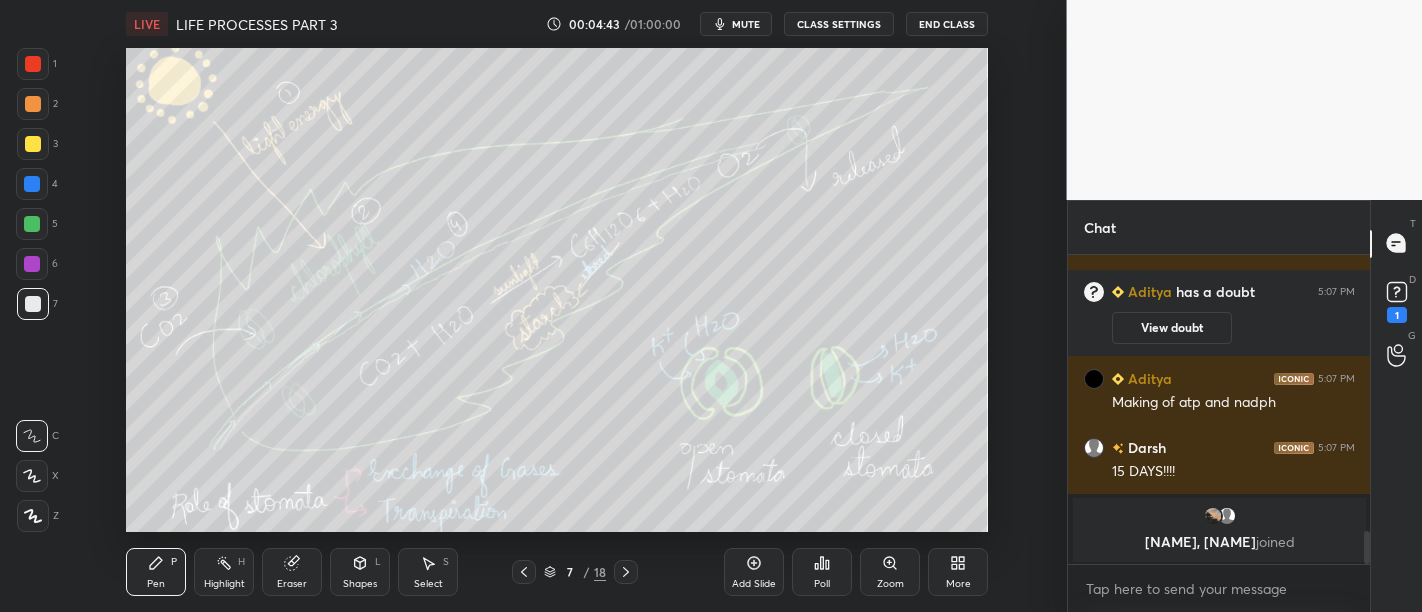 click on "Add Slide" at bounding box center (754, 584) 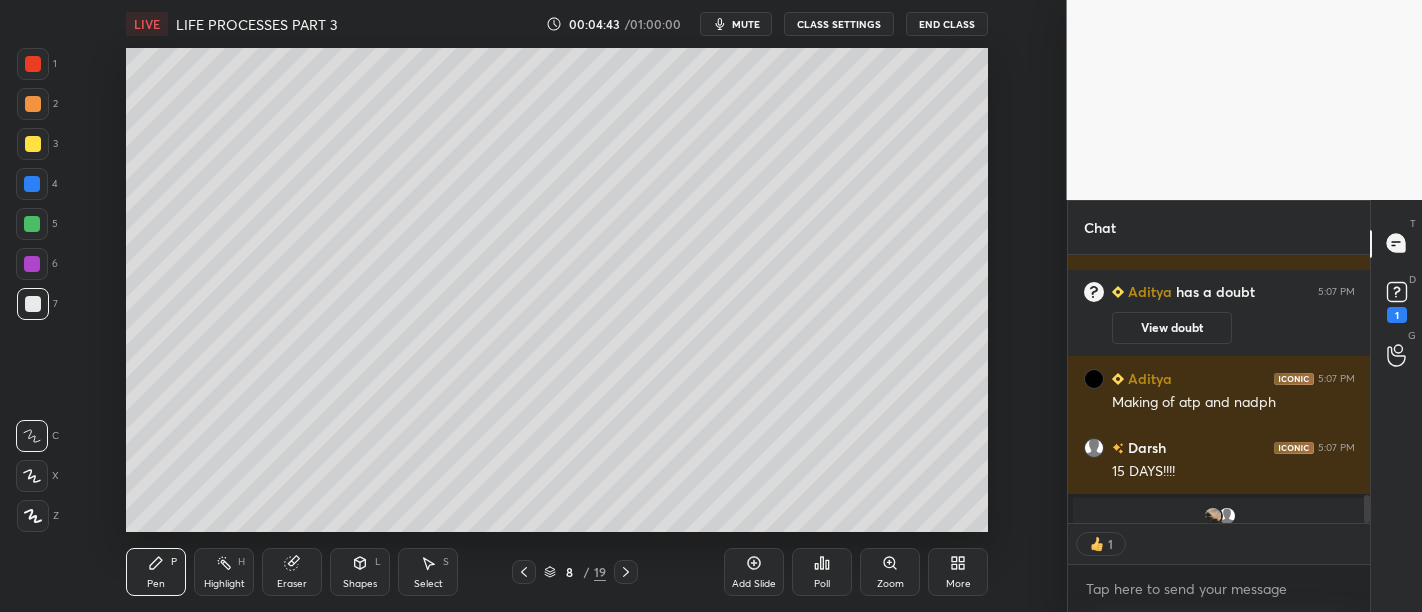 scroll, scrollTop: 262, scrollLeft: 297, axis: both 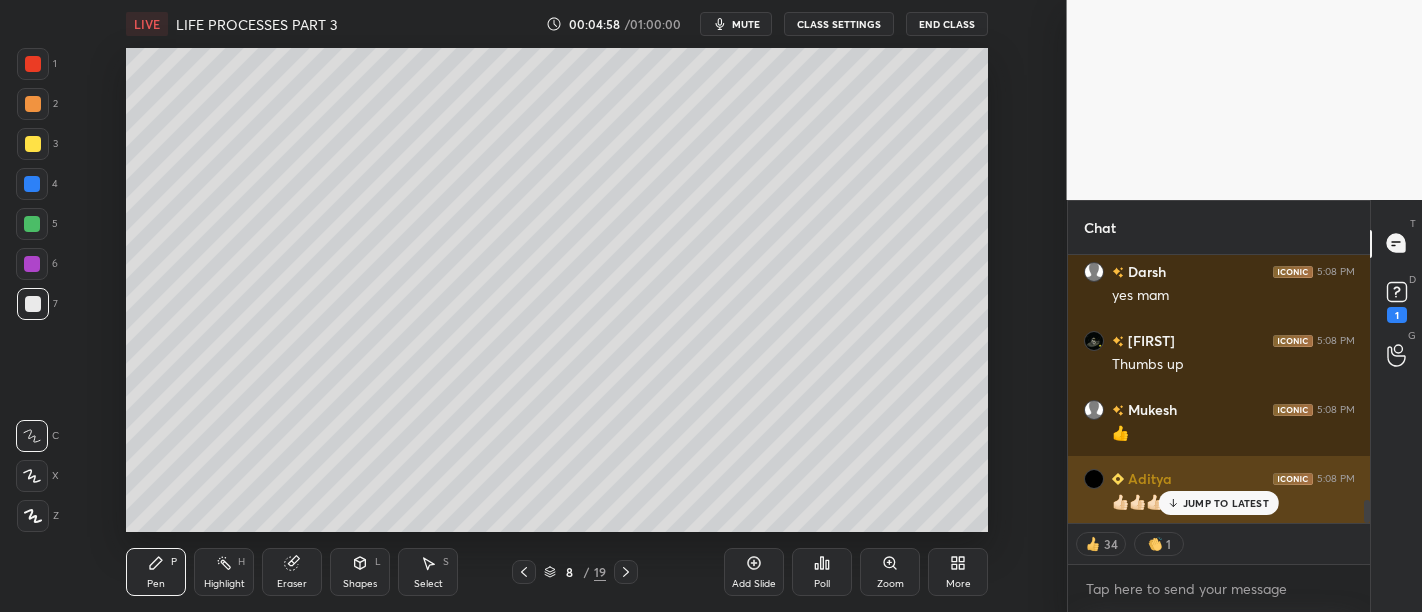 click on "JUMP TO LATEST" at bounding box center [1226, 503] 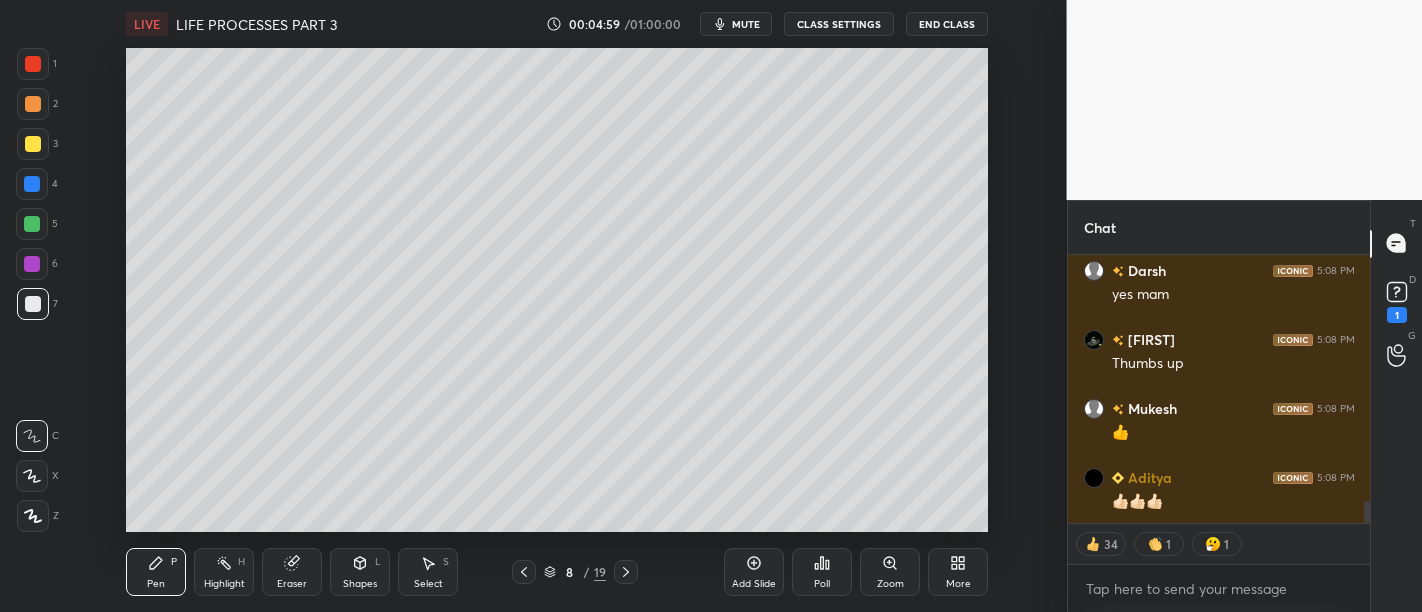 scroll, scrollTop: 2936, scrollLeft: 0, axis: vertical 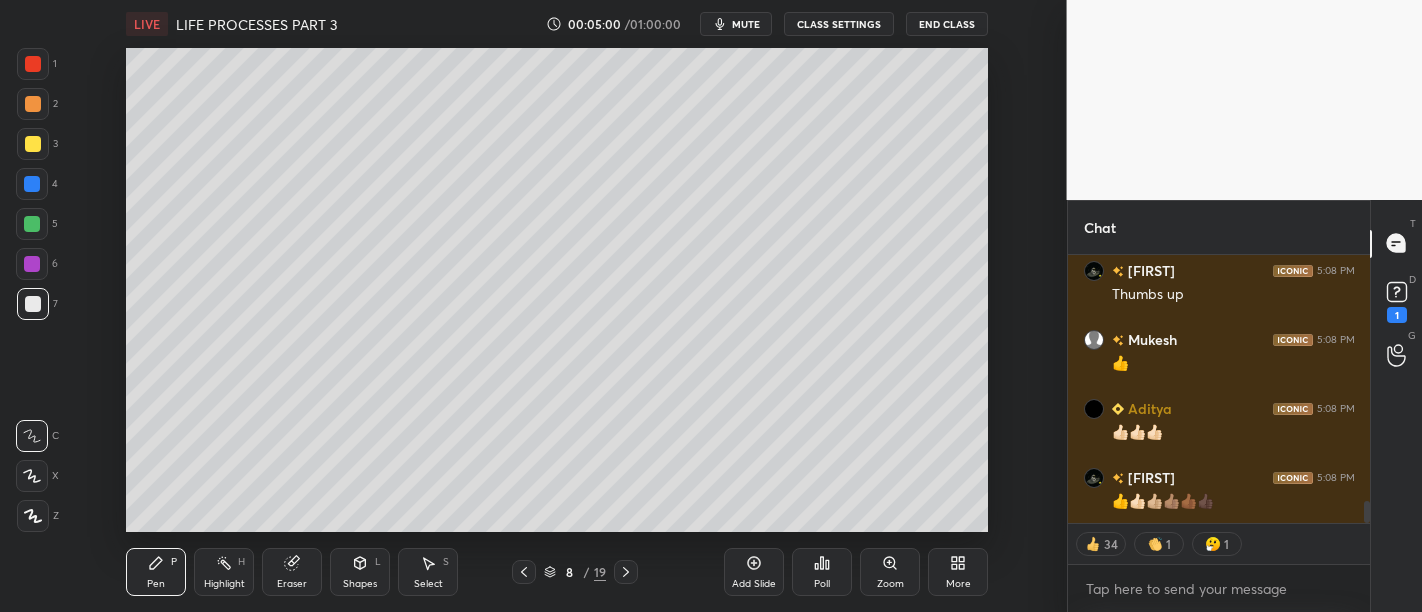 click at bounding box center (33, 144) 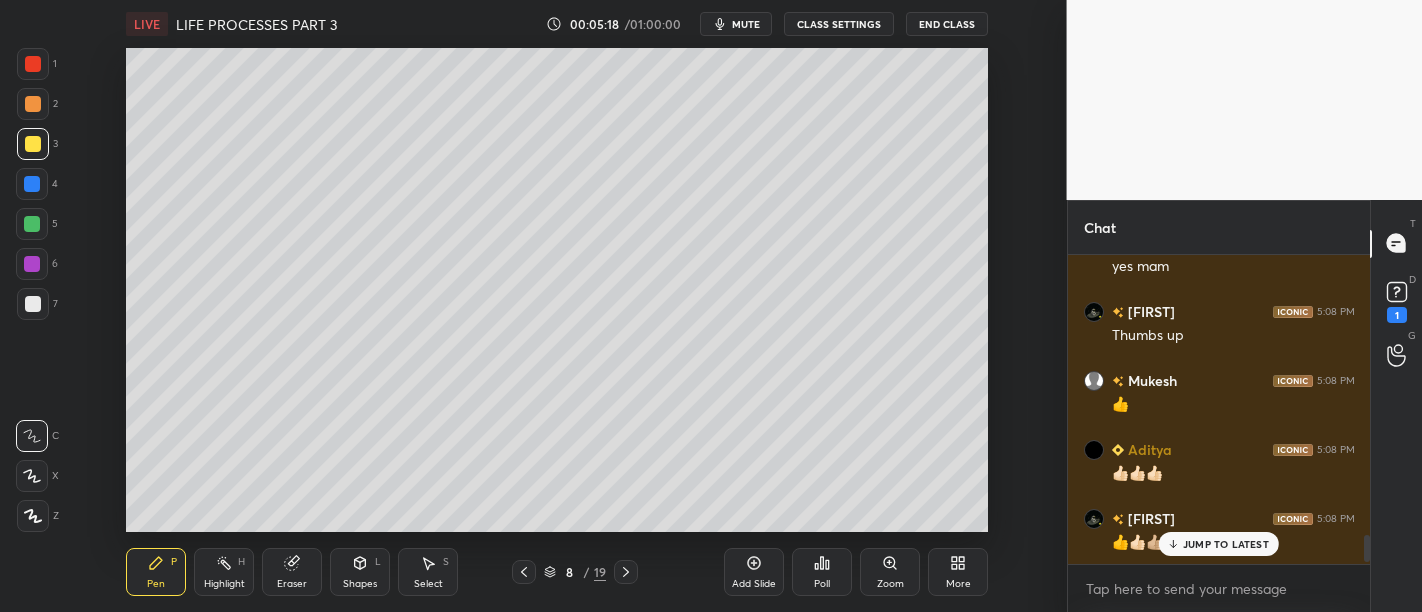 scroll, scrollTop: 7, scrollLeft: 6, axis: both 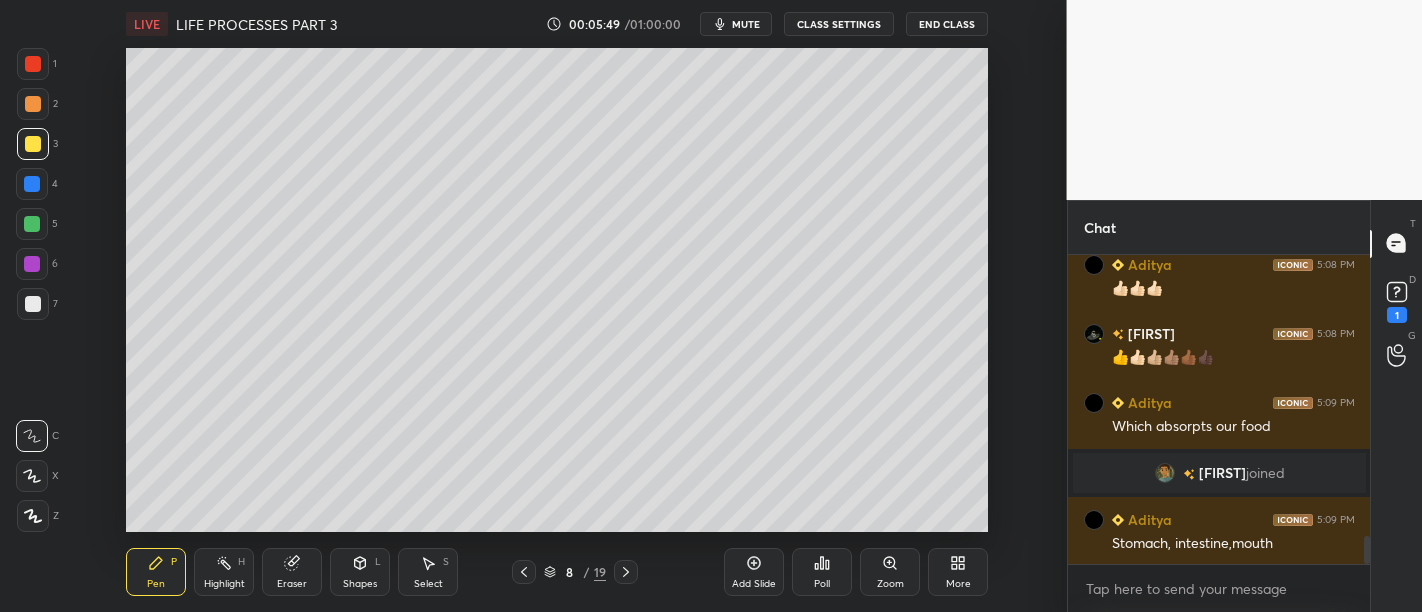 click at bounding box center [33, 304] 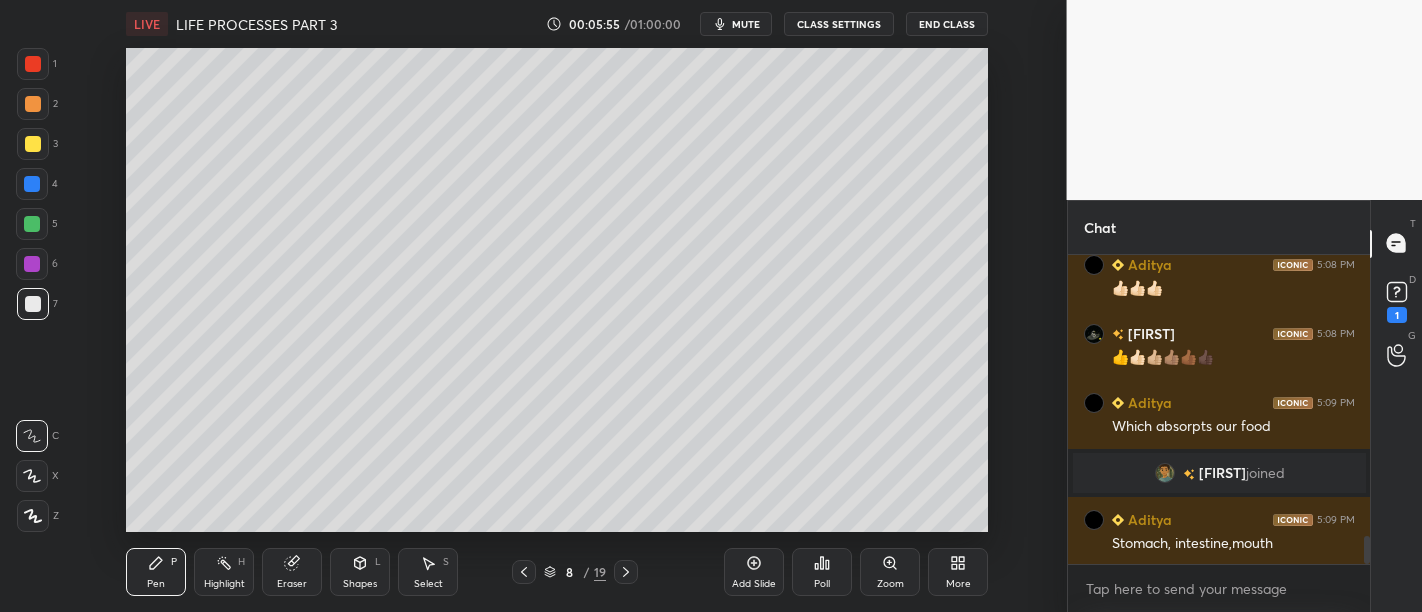 click 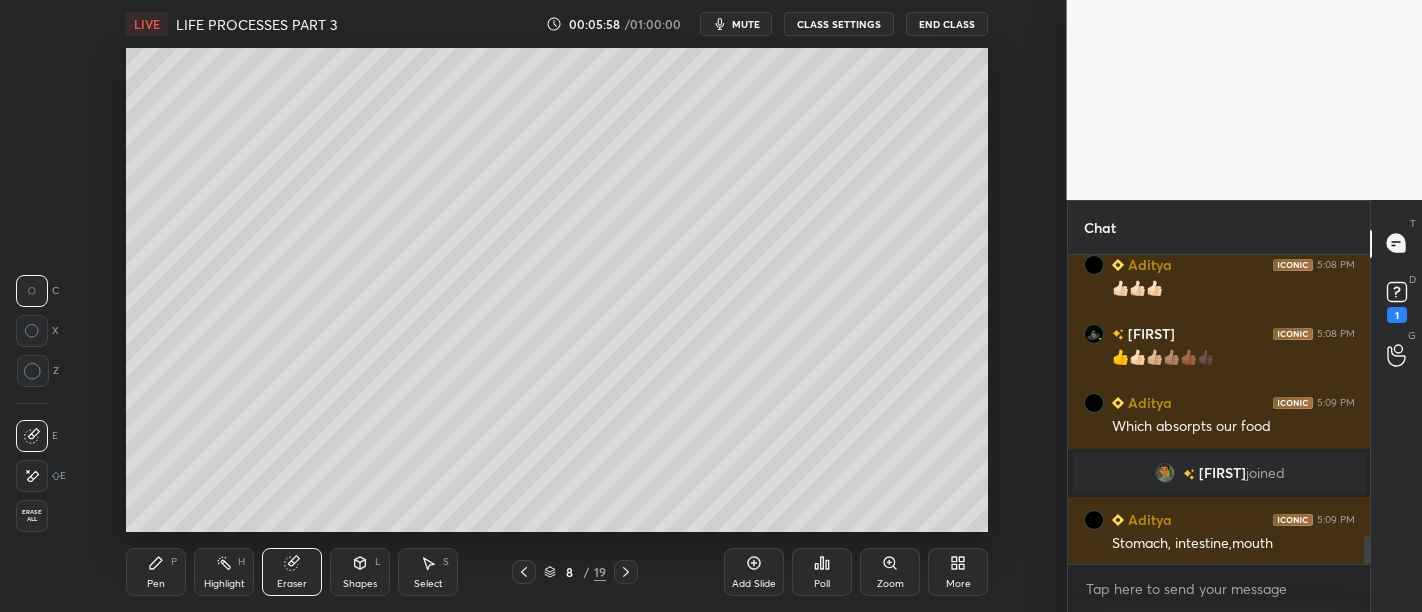 click 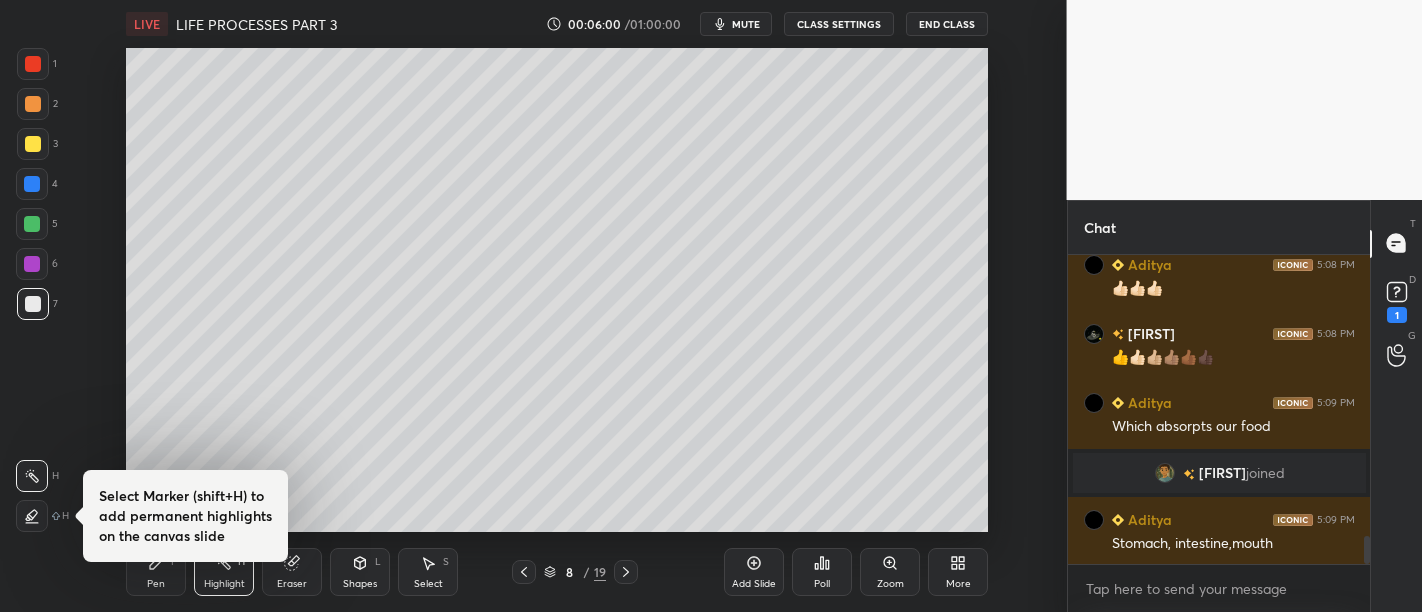 click on "Pen P" at bounding box center [156, 572] 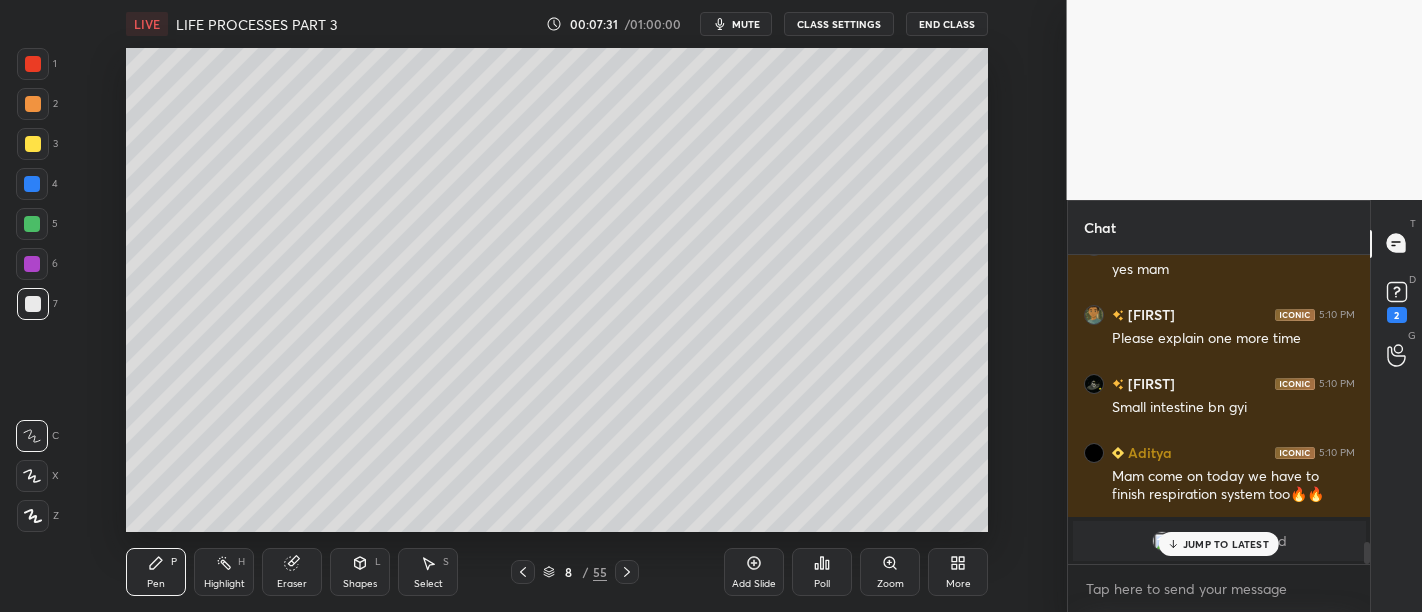 scroll, scrollTop: 4108, scrollLeft: 0, axis: vertical 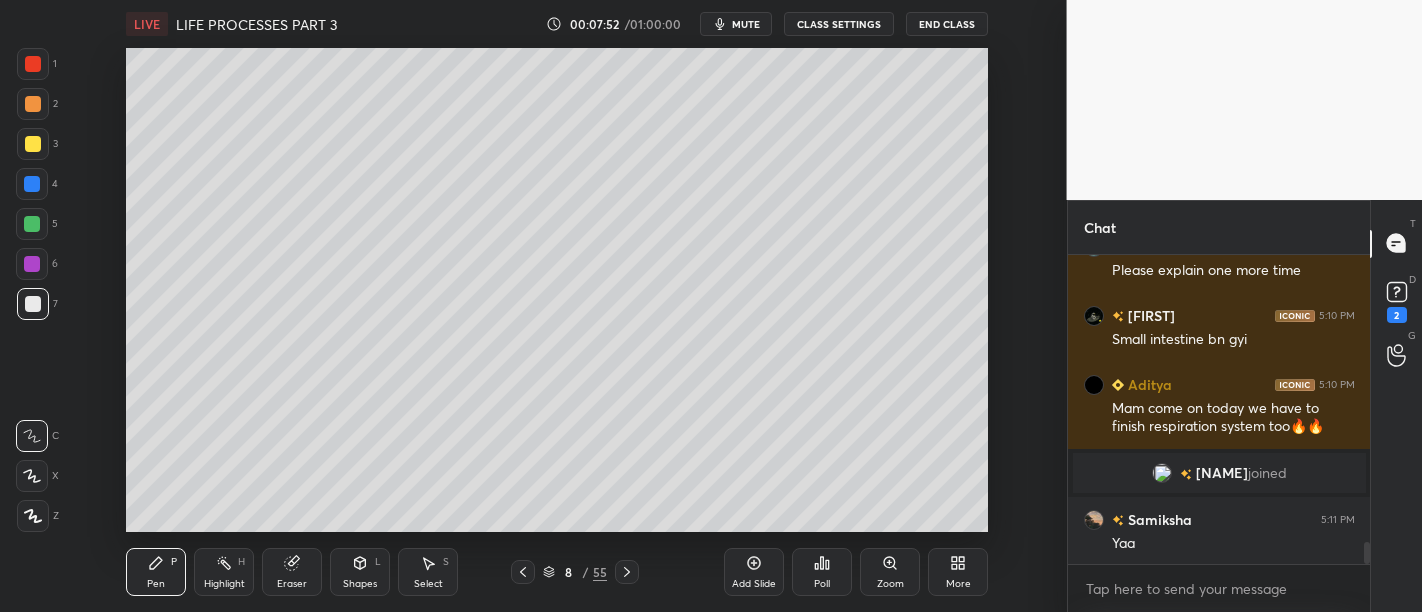 click 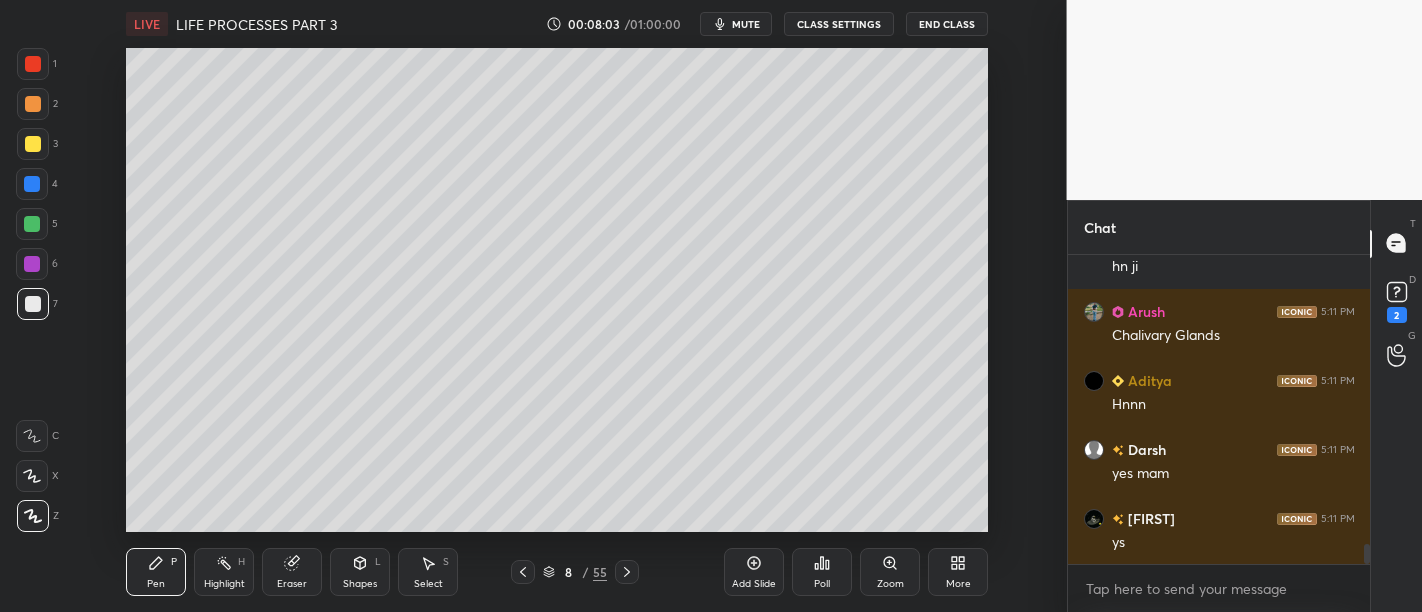 scroll, scrollTop: 4522, scrollLeft: 0, axis: vertical 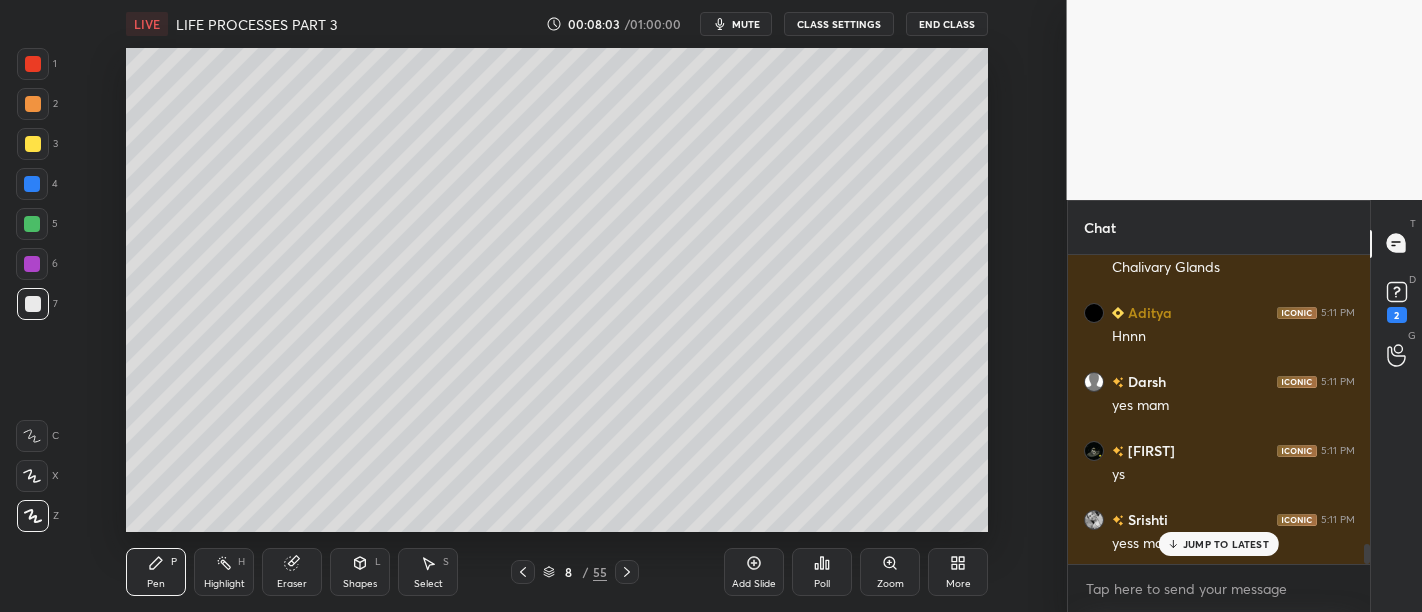 click at bounding box center (33, 144) 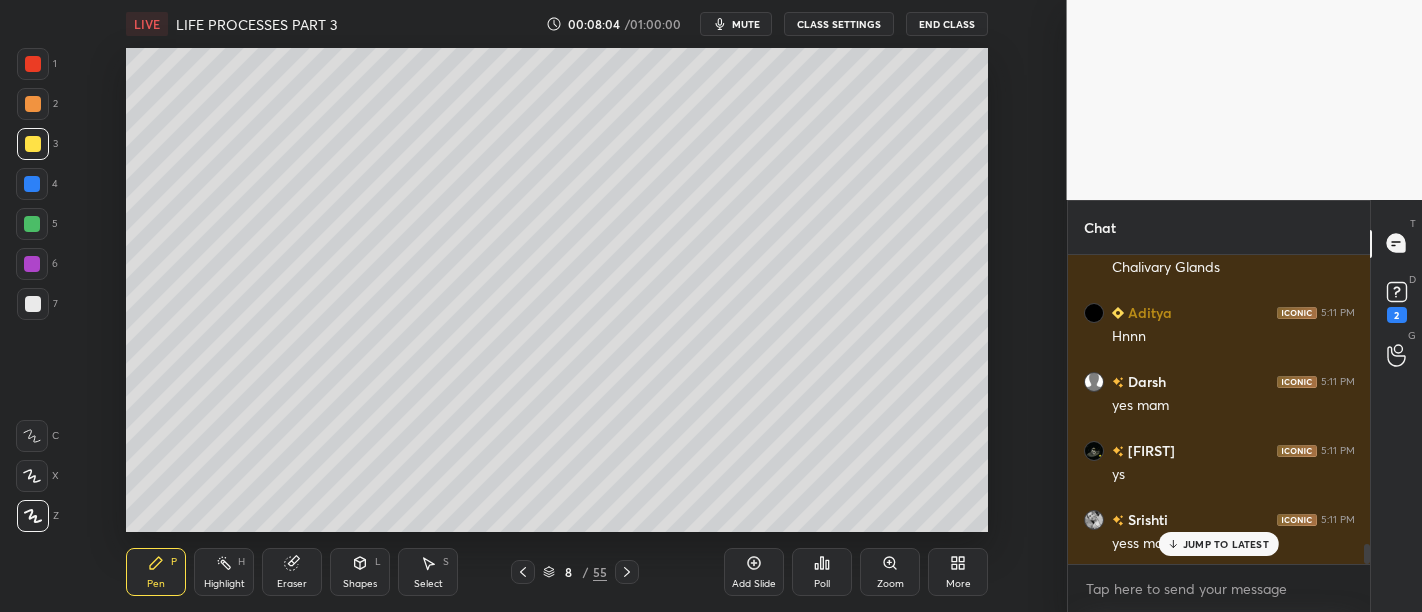 click at bounding box center [32, 436] 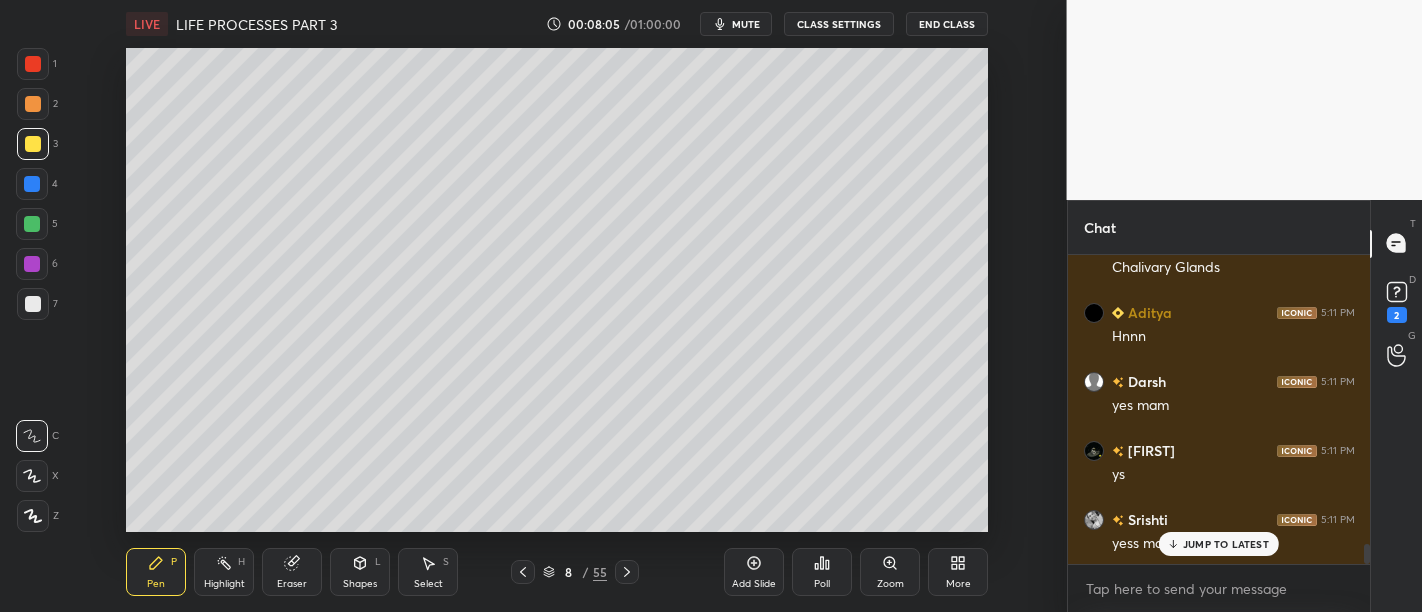click at bounding box center (32, 264) 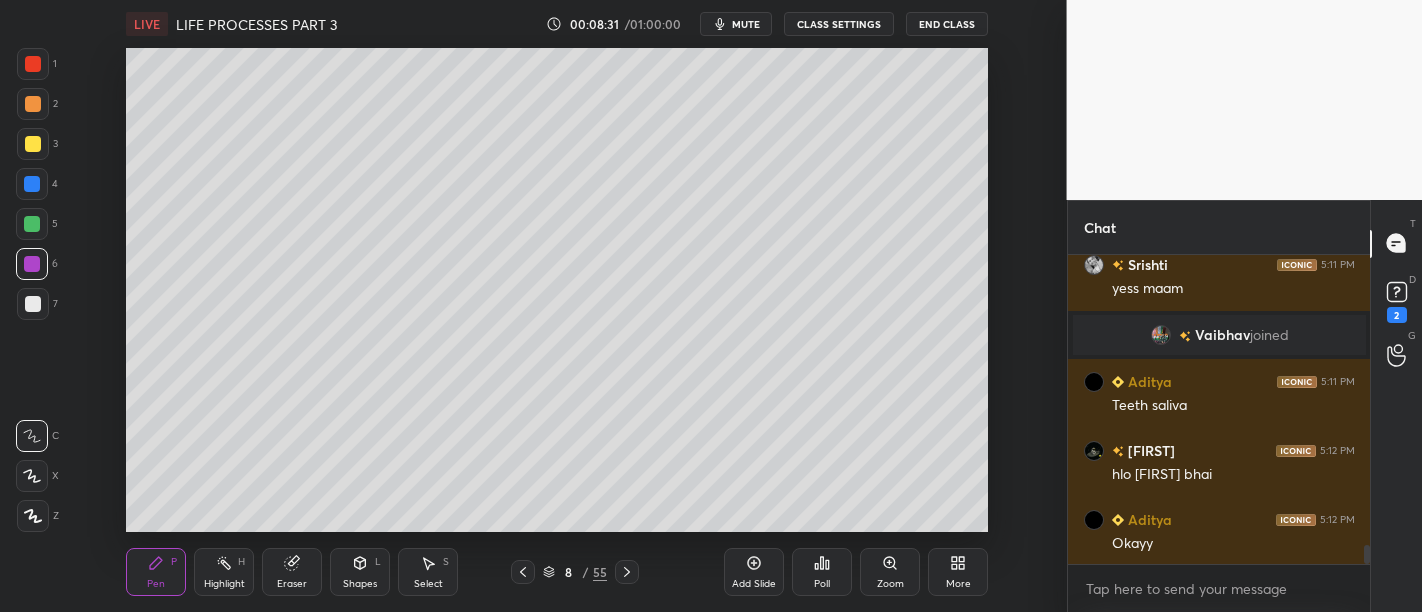 scroll, scrollTop: 4846, scrollLeft: 0, axis: vertical 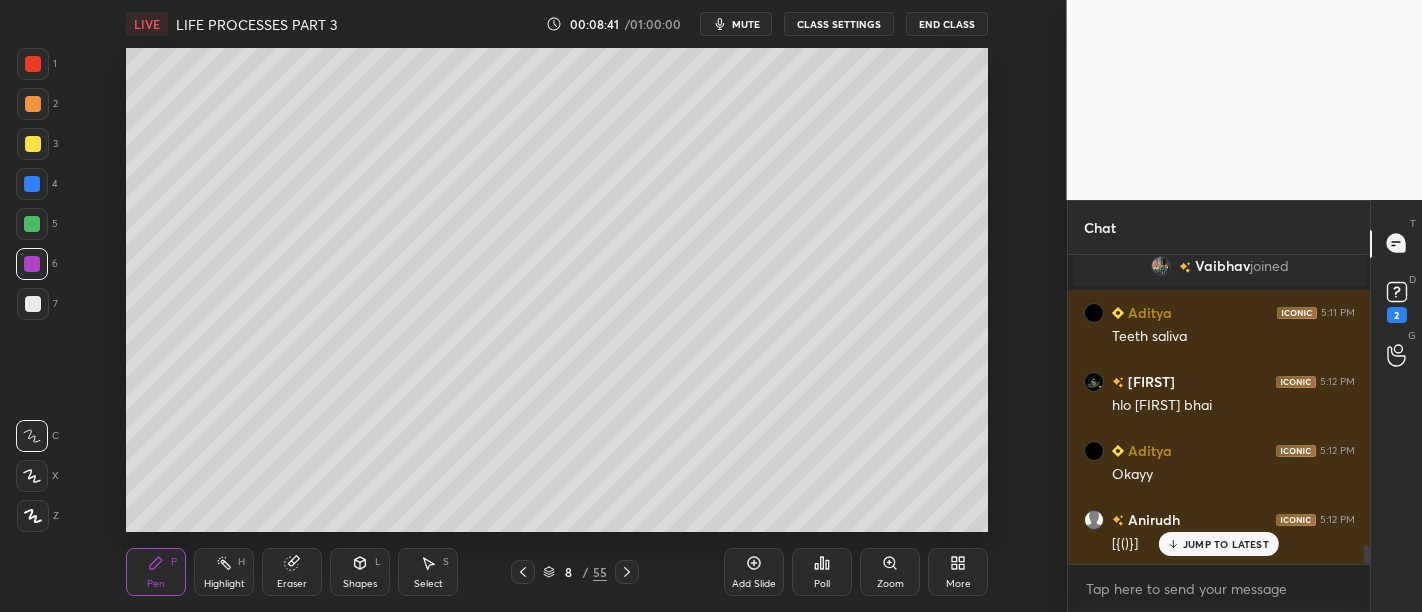 click at bounding box center [32, 224] 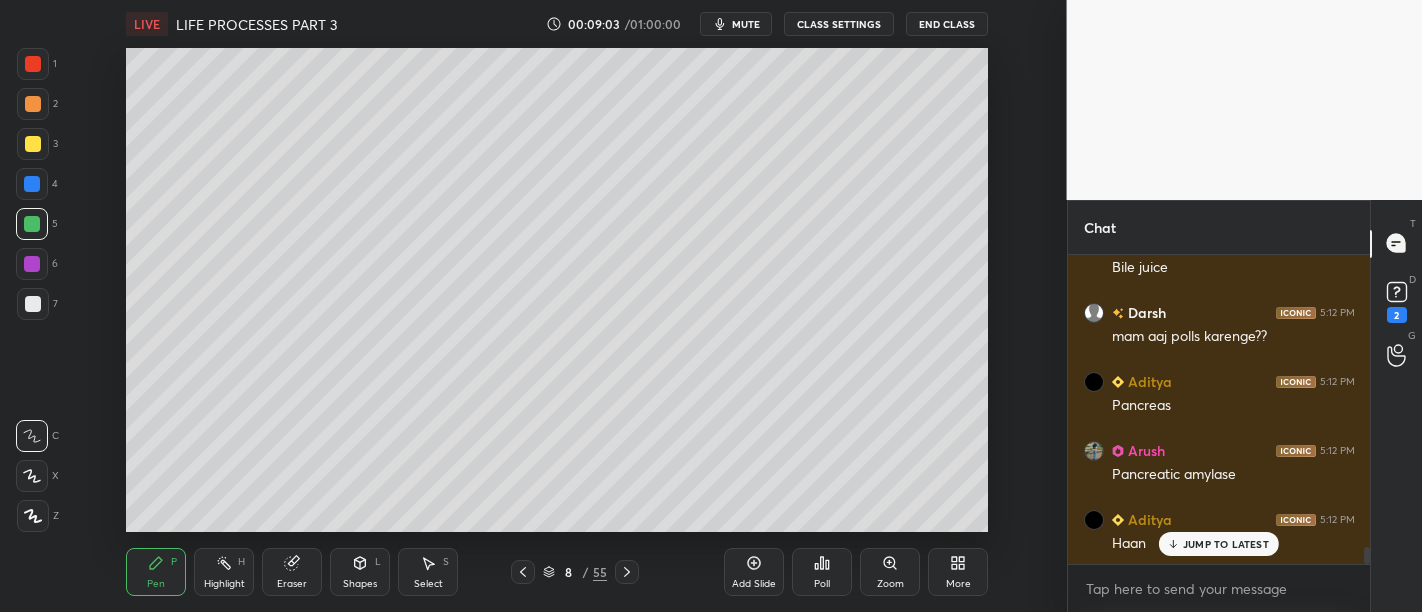 scroll, scrollTop: 5279, scrollLeft: 0, axis: vertical 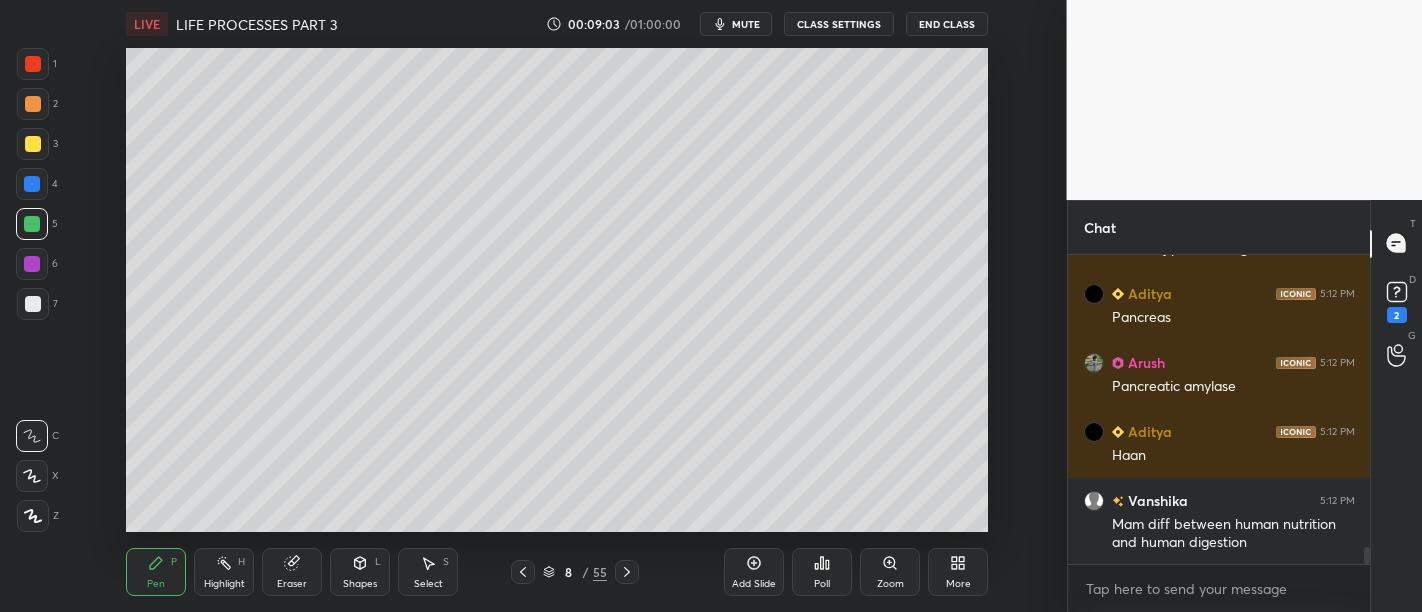 click at bounding box center [32, 264] 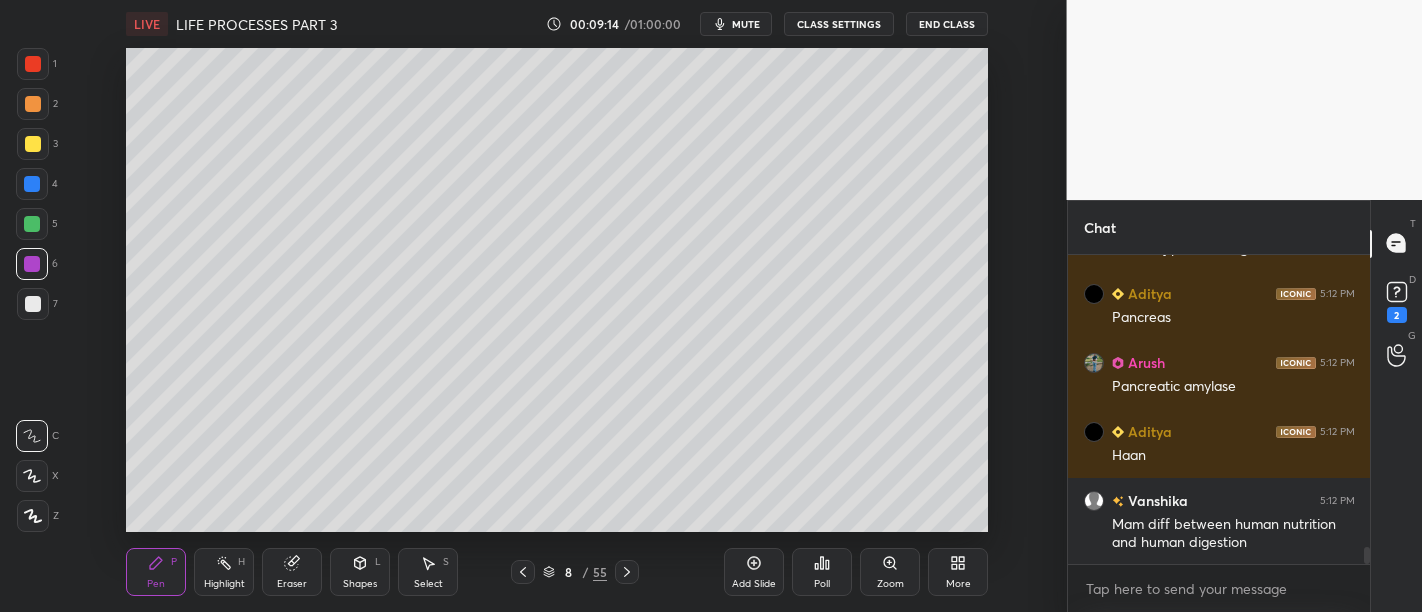 scroll, scrollTop: 5348, scrollLeft: 0, axis: vertical 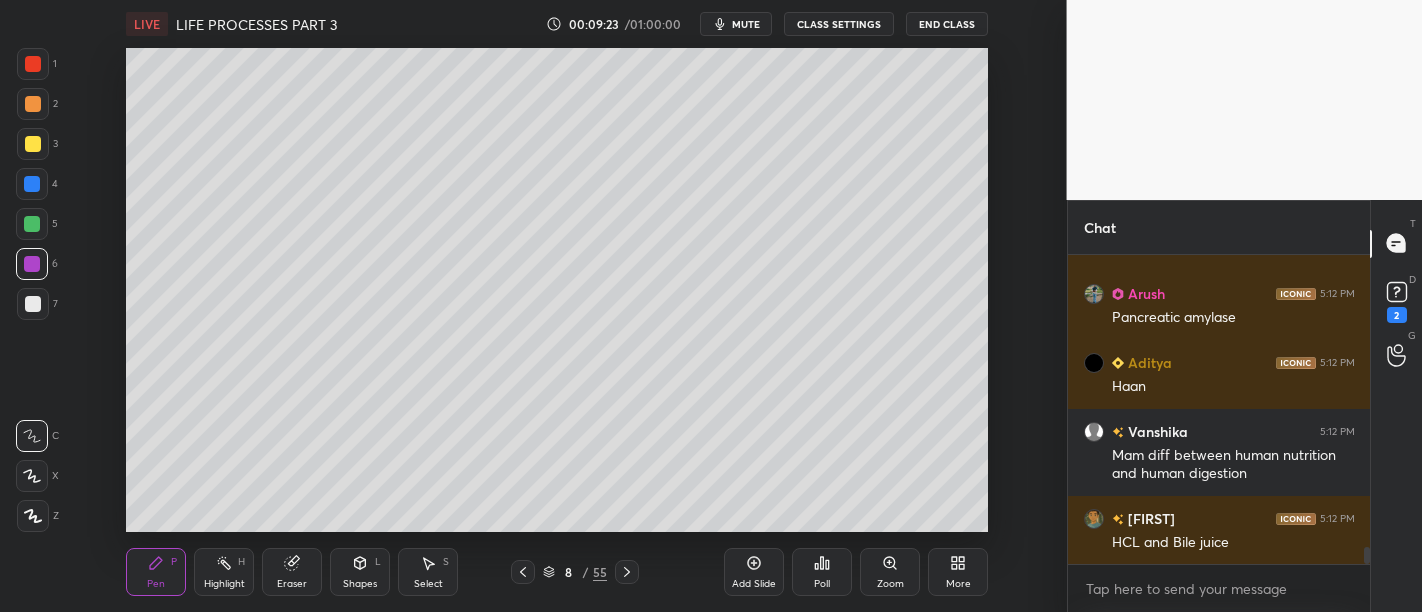 click at bounding box center (33, 144) 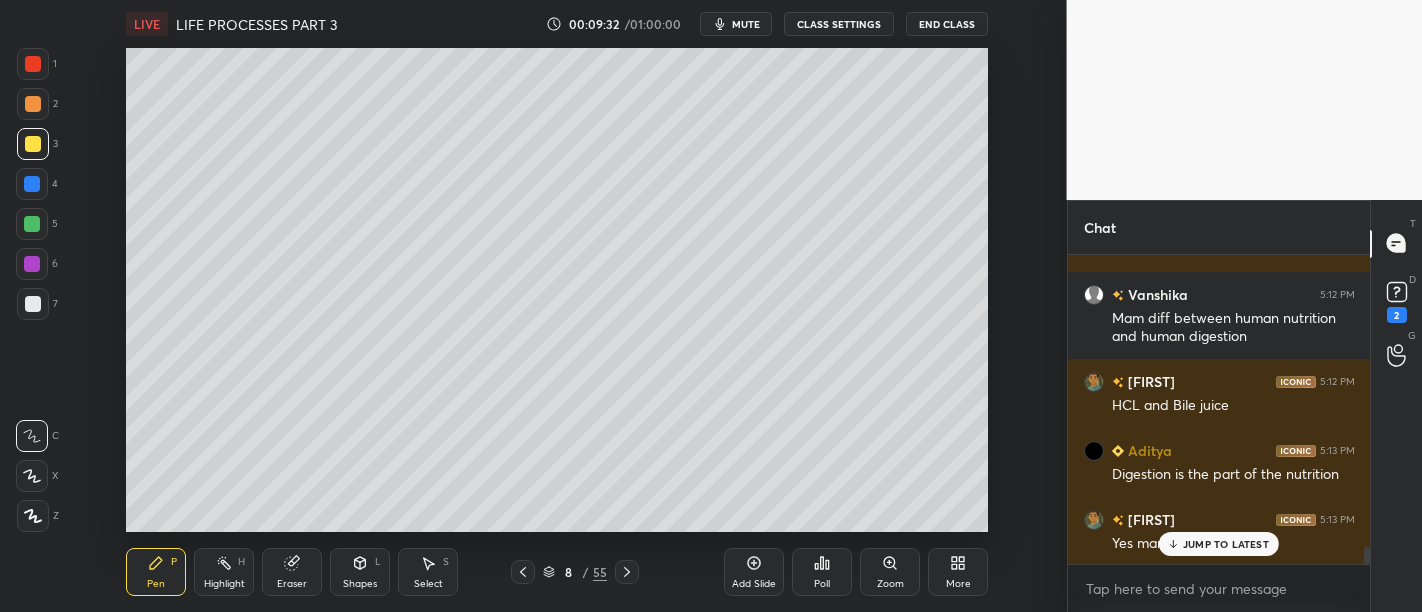 scroll, scrollTop: 5554, scrollLeft: 0, axis: vertical 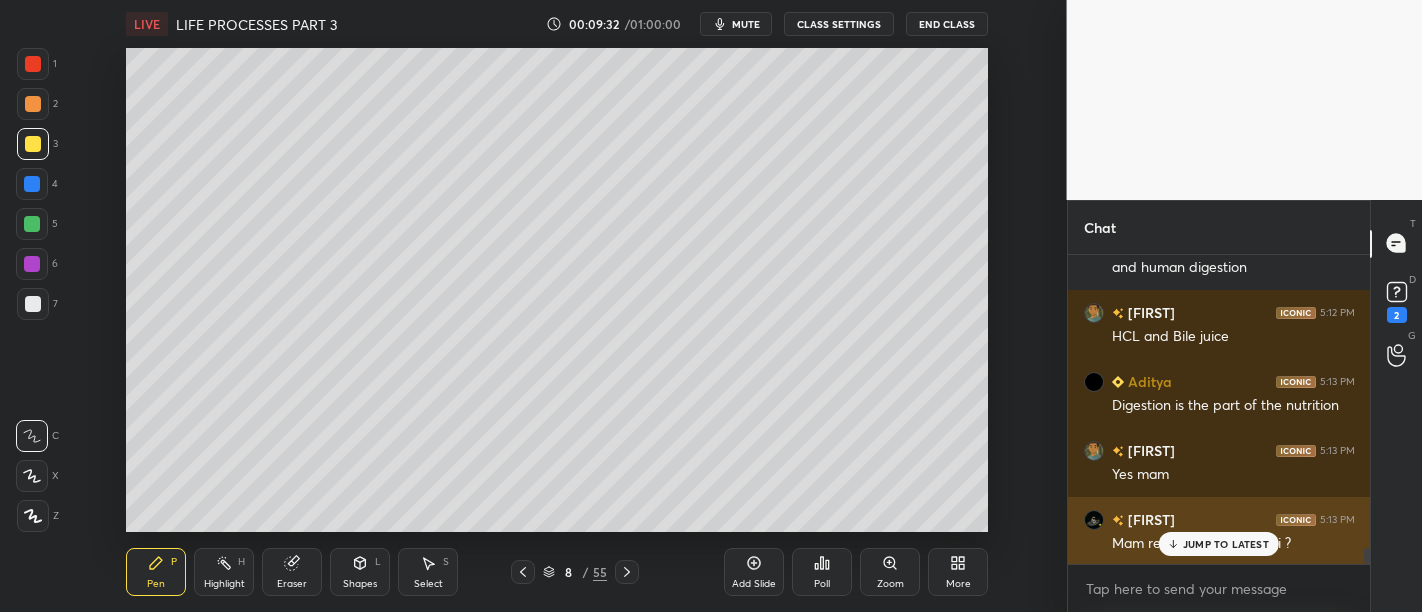 click on "[NAME] 5:13 PM Mam reabsorption nhi hoti ?" at bounding box center [1219, 531] 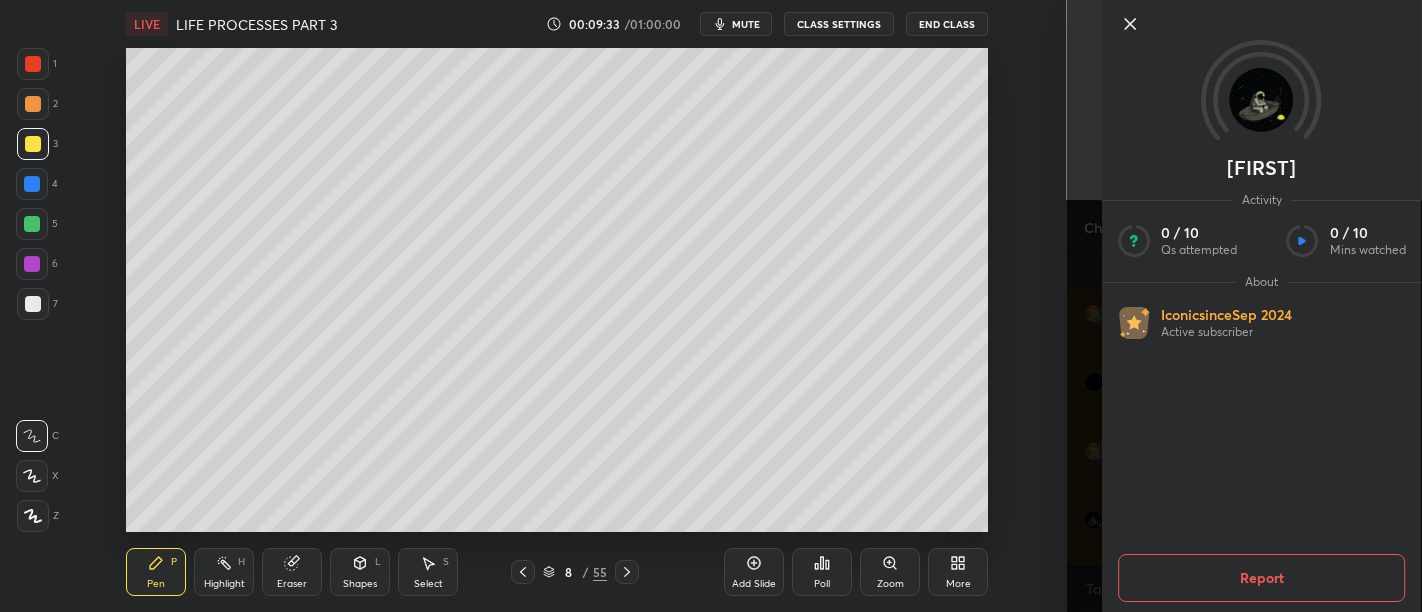click 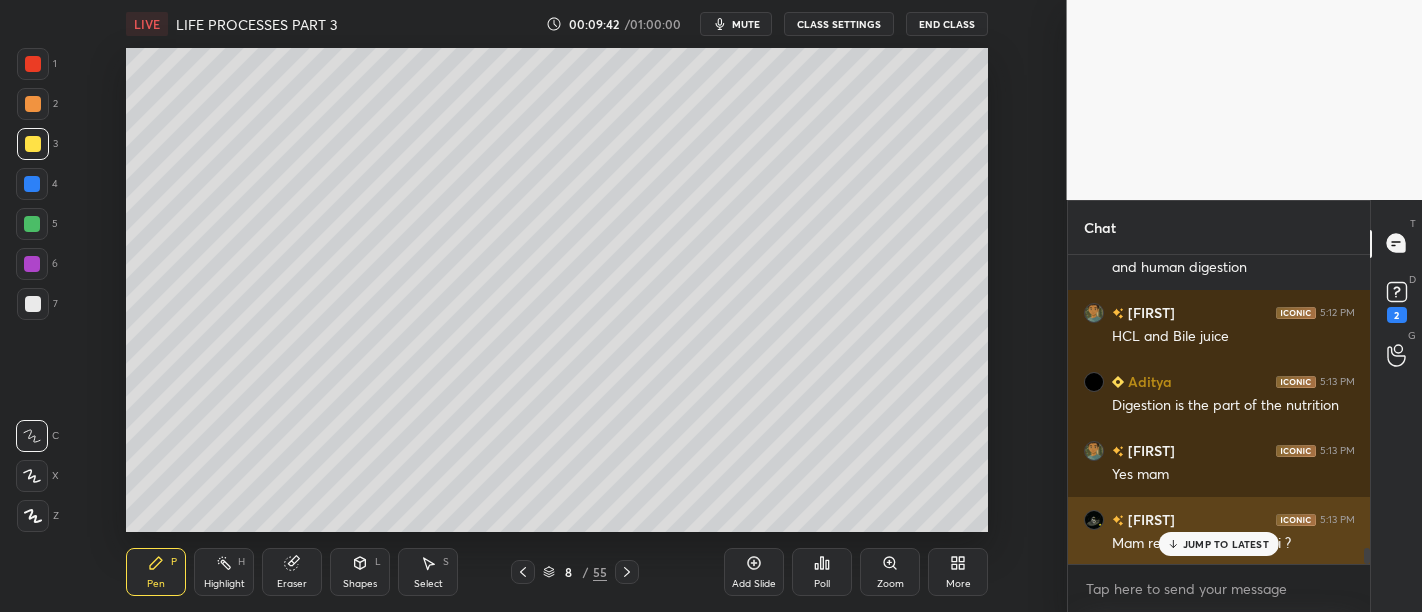 click on "JUMP TO LATEST" at bounding box center [1226, 544] 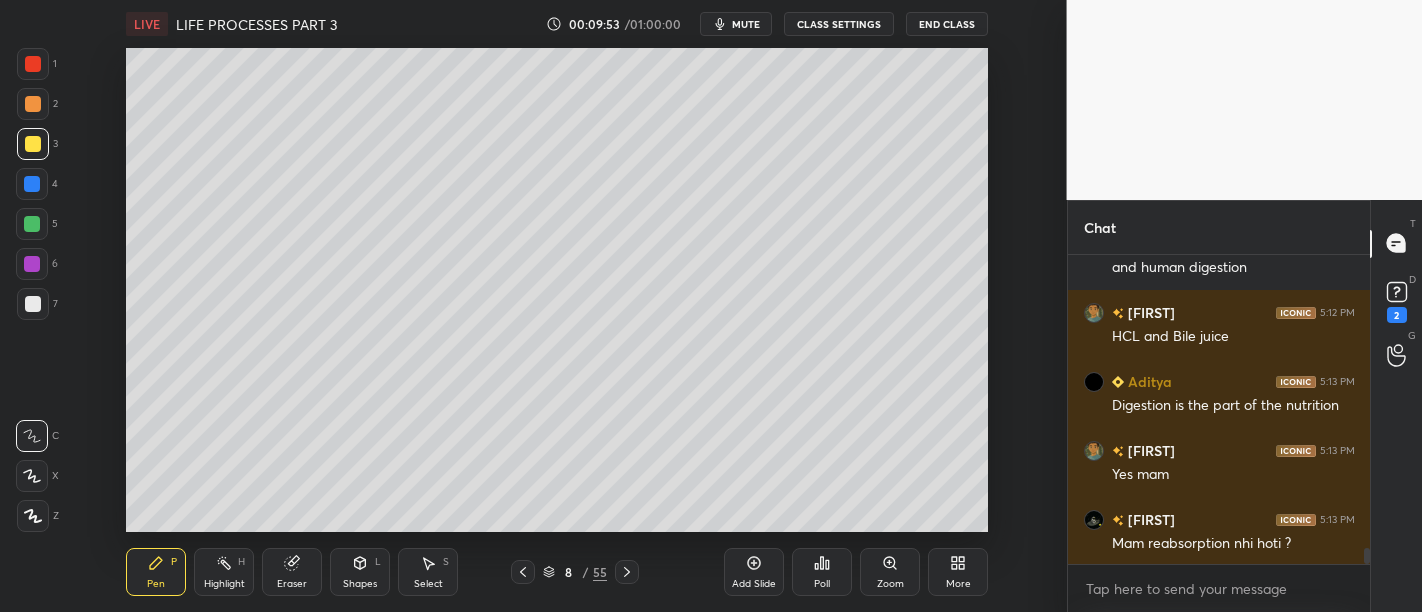 click at bounding box center [627, 572] 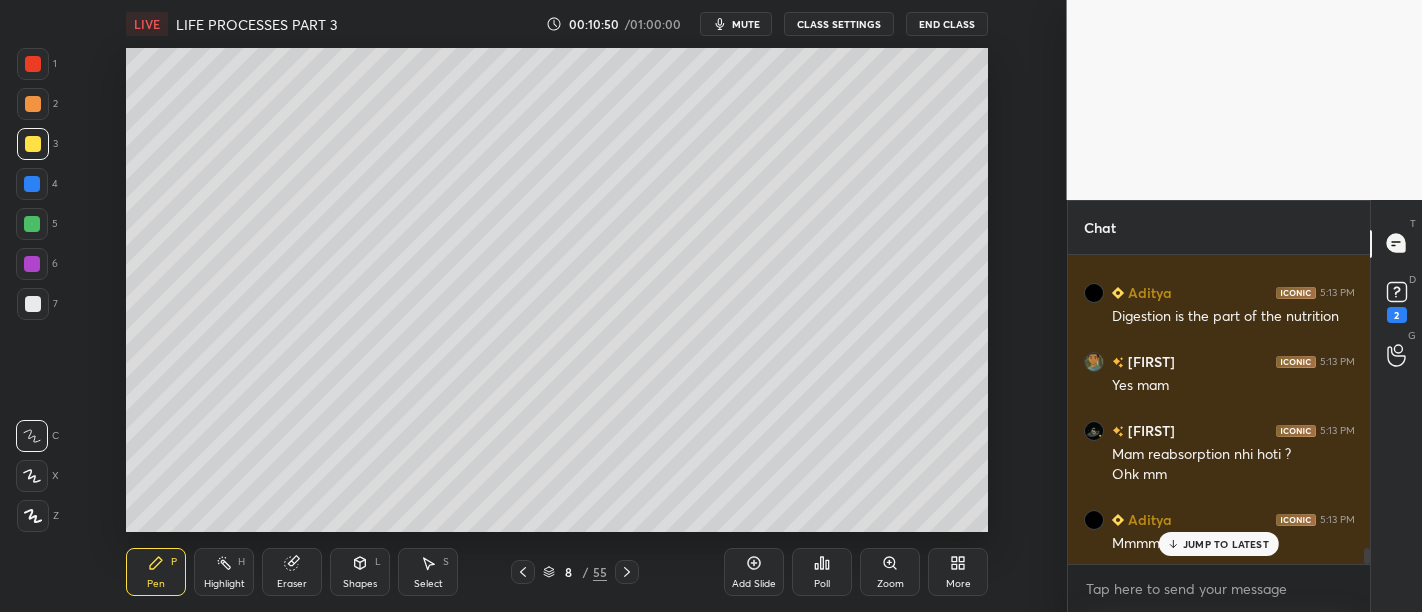 scroll, scrollTop: 5748, scrollLeft: 0, axis: vertical 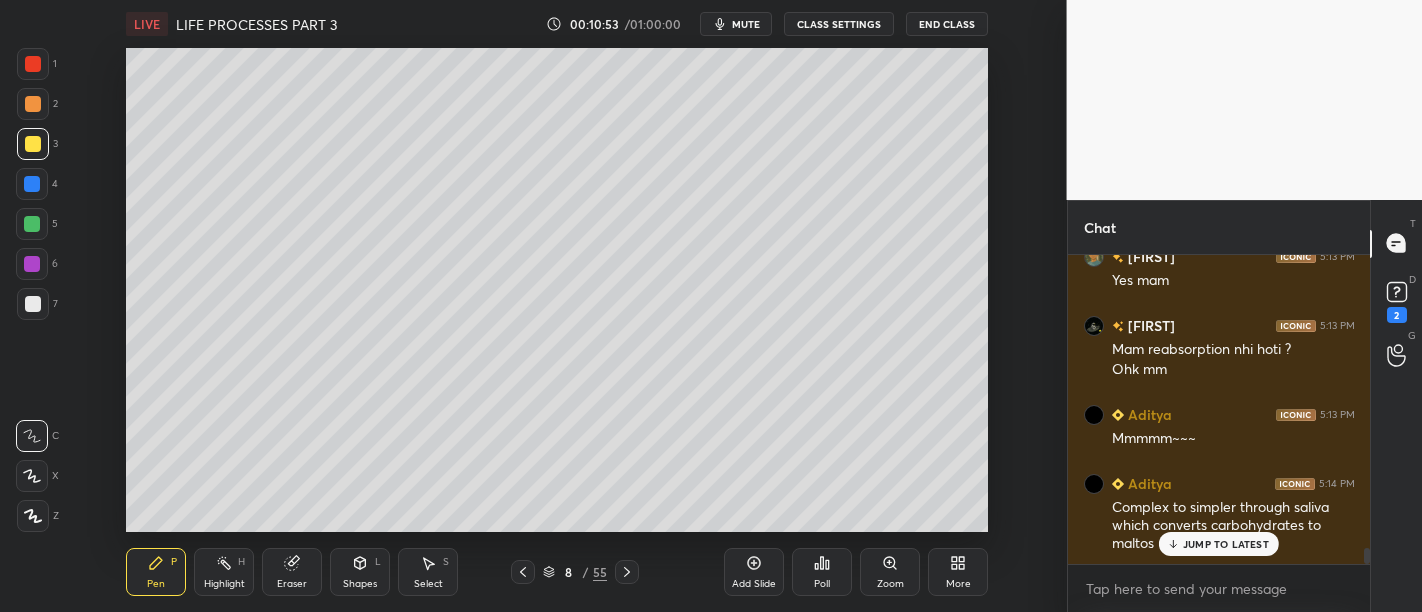 click at bounding box center (32, 224) 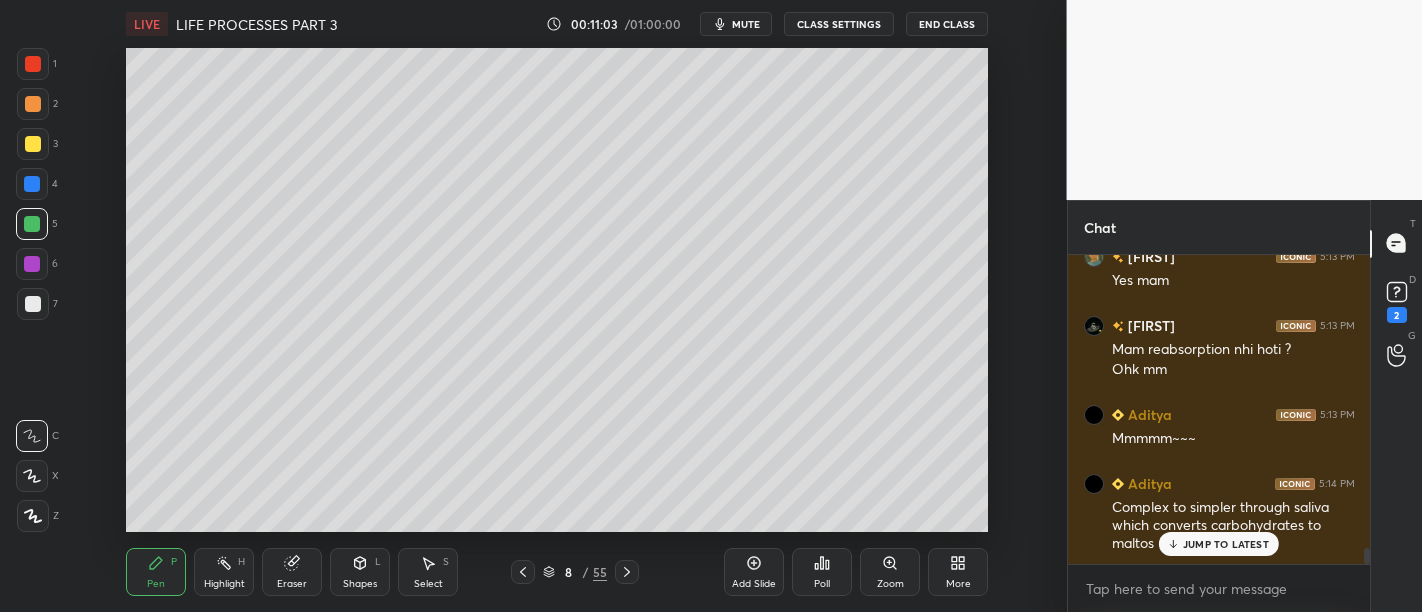click on "Add Slide Poll Zoom More" at bounding box center (856, 572) 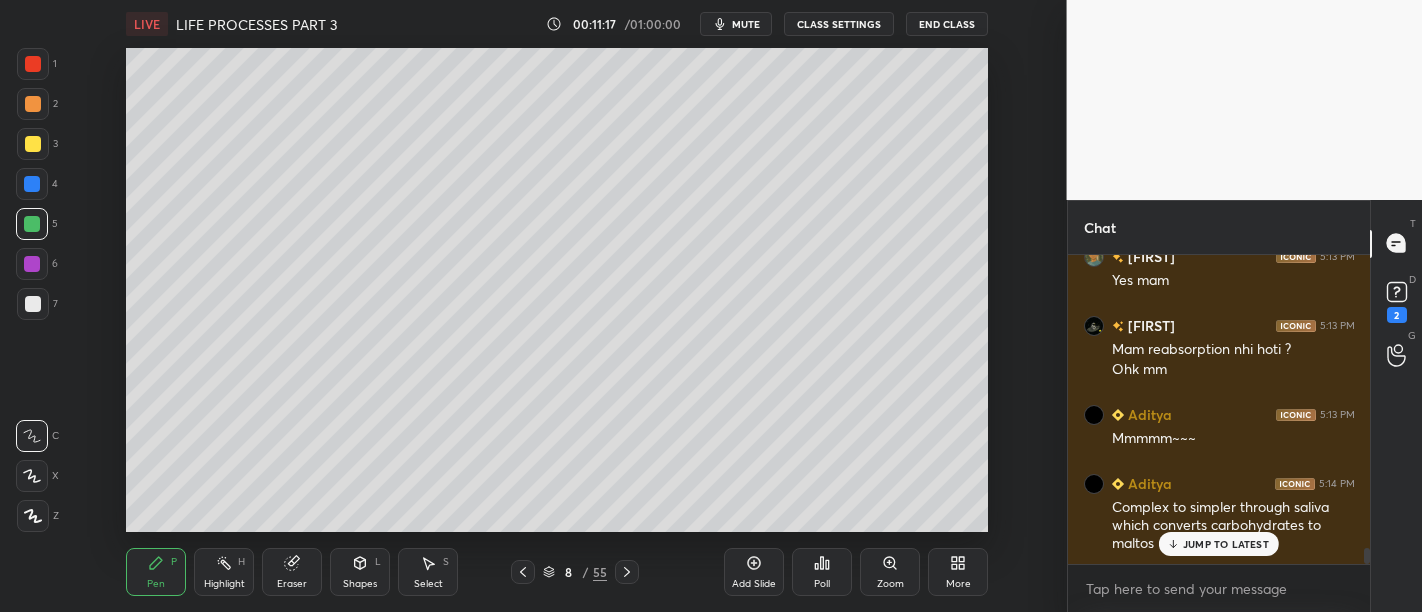 click on "Add Slide Poll Zoom More" at bounding box center [856, 572] 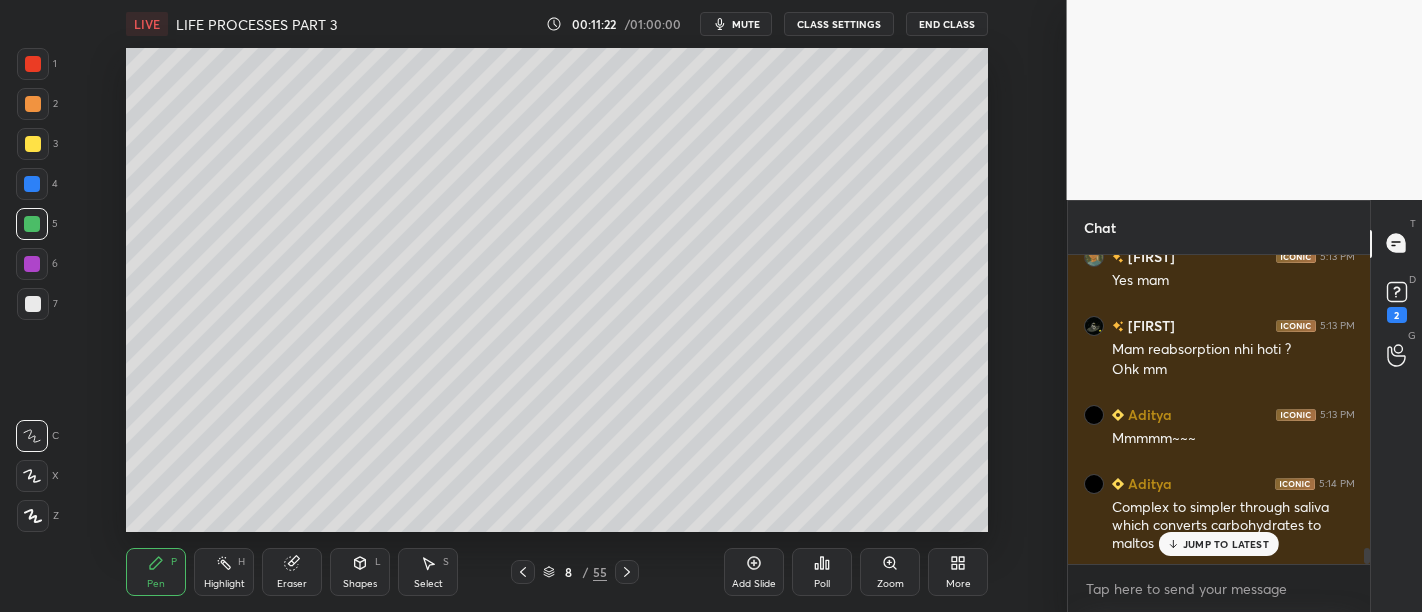 click on "JUMP TO LATEST" at bounding box center [1219, 544] 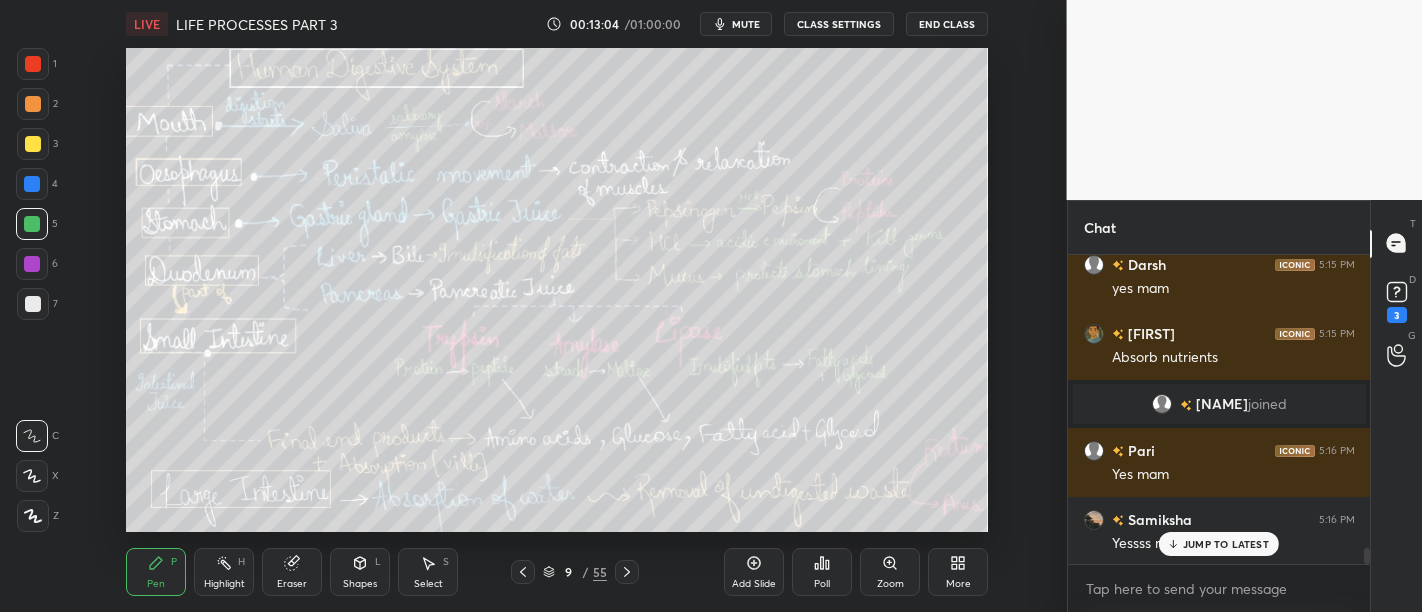 scroll, scrollTop: 5634, scrollLeft: 0, axis: vertical 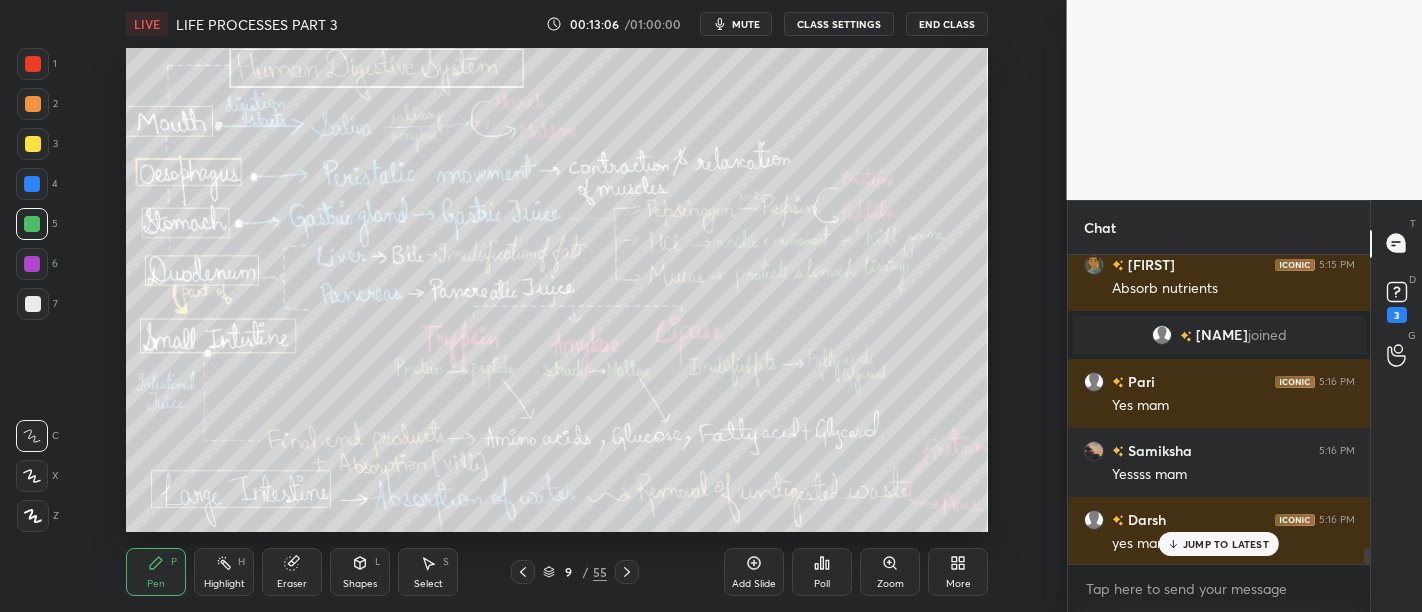 click on "JUMP TO LATEST" at bounding box center (1226, 544) 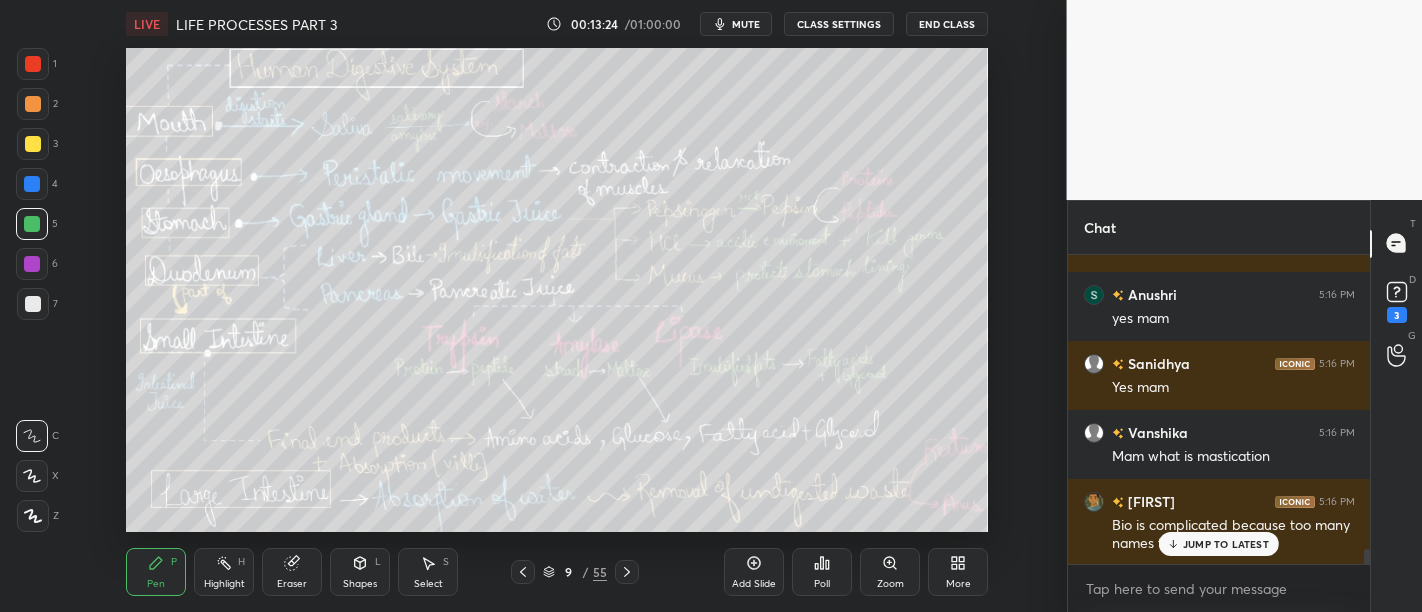 scroll, scrollTop: 6066, scrollLeft: 0, axis: vertical 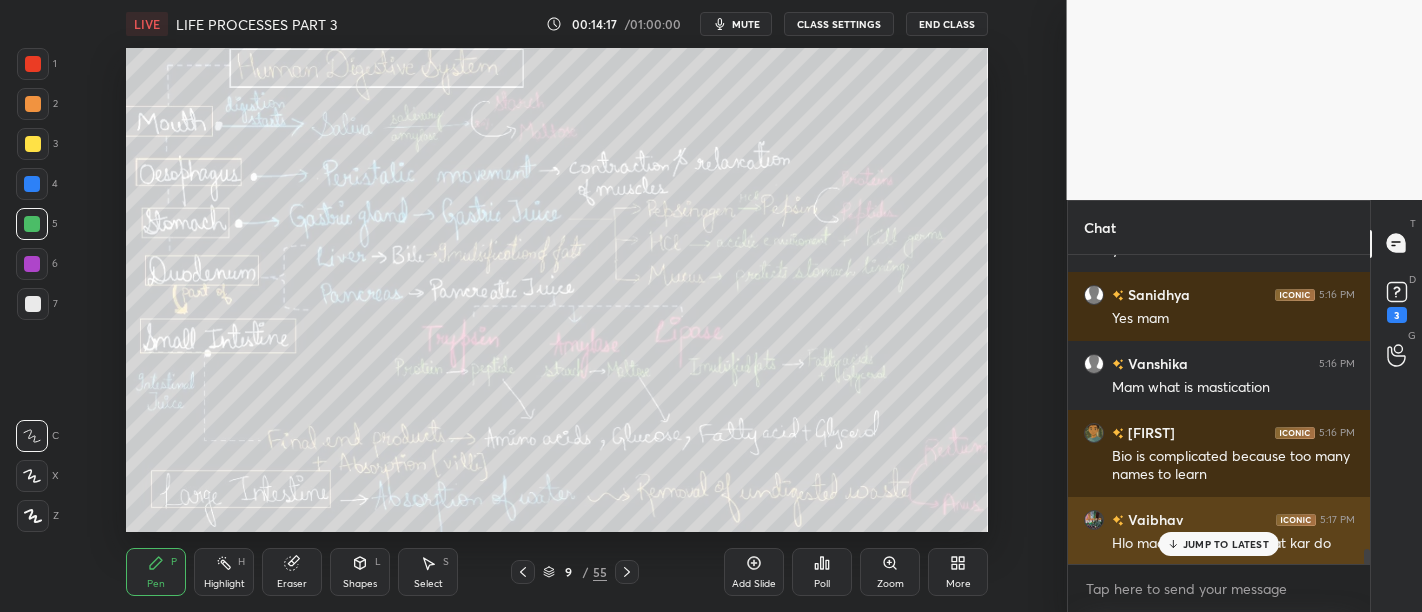 click on "JUMP TO LATEST" at bounding box center (1219, 544) 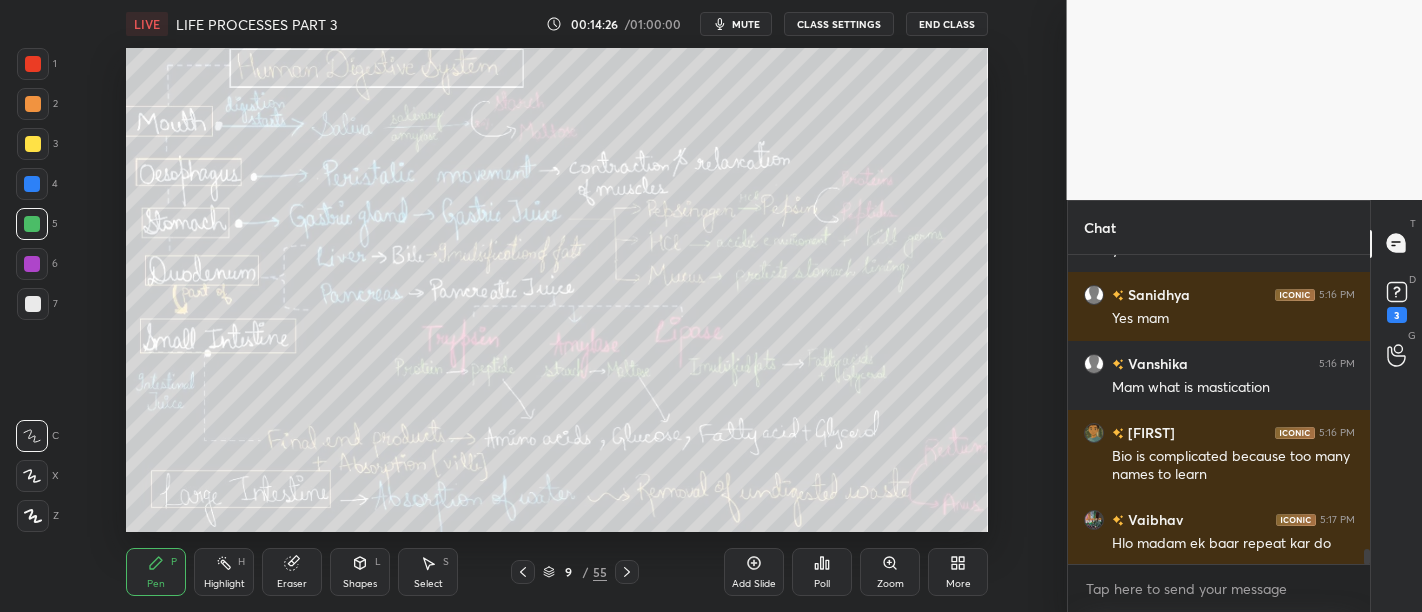 scroll, scrollTop: 6136, scrollLeft: 0, axis: vertical 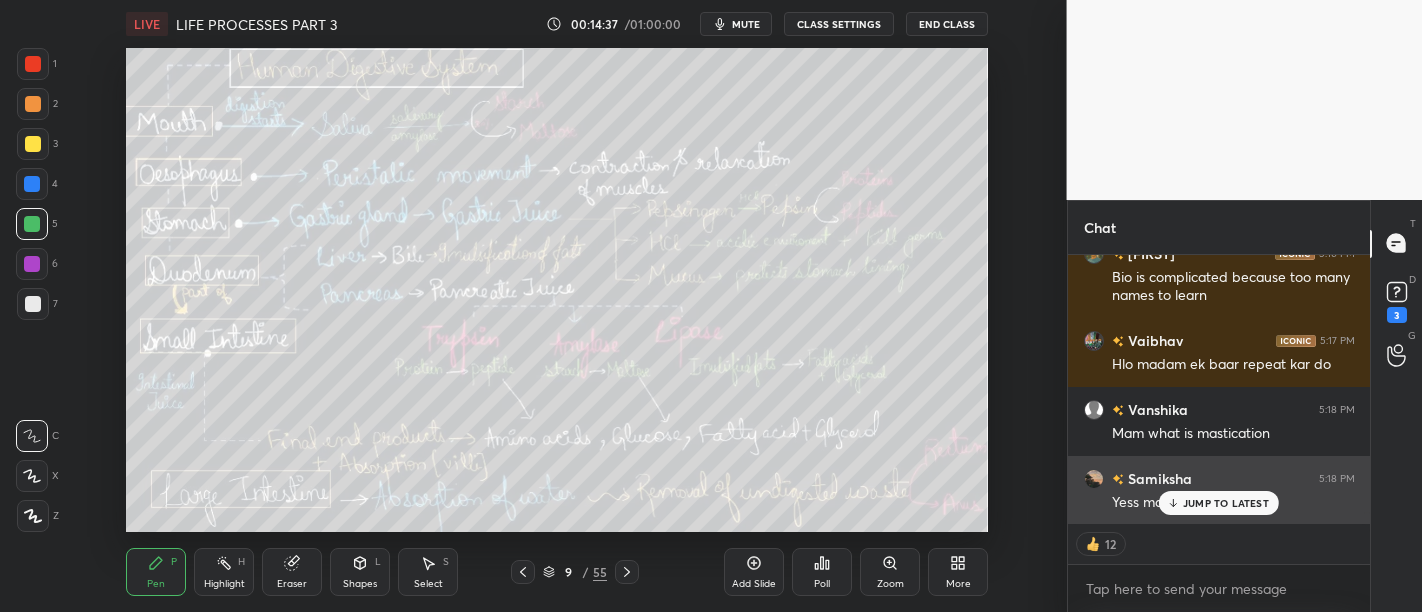 click on "JUMP TO LATEST" at bounding box center (1226, 503) 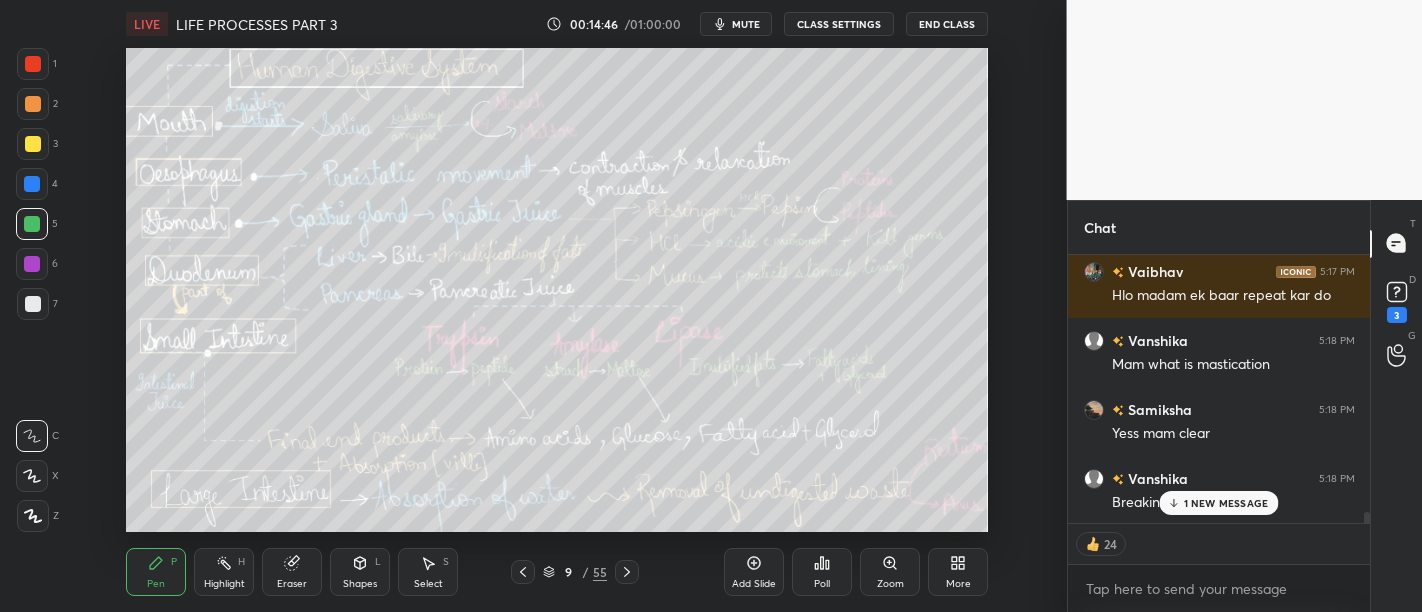 scroll, scrollTop: 6383, scrollLeft: 0, axis: vertical 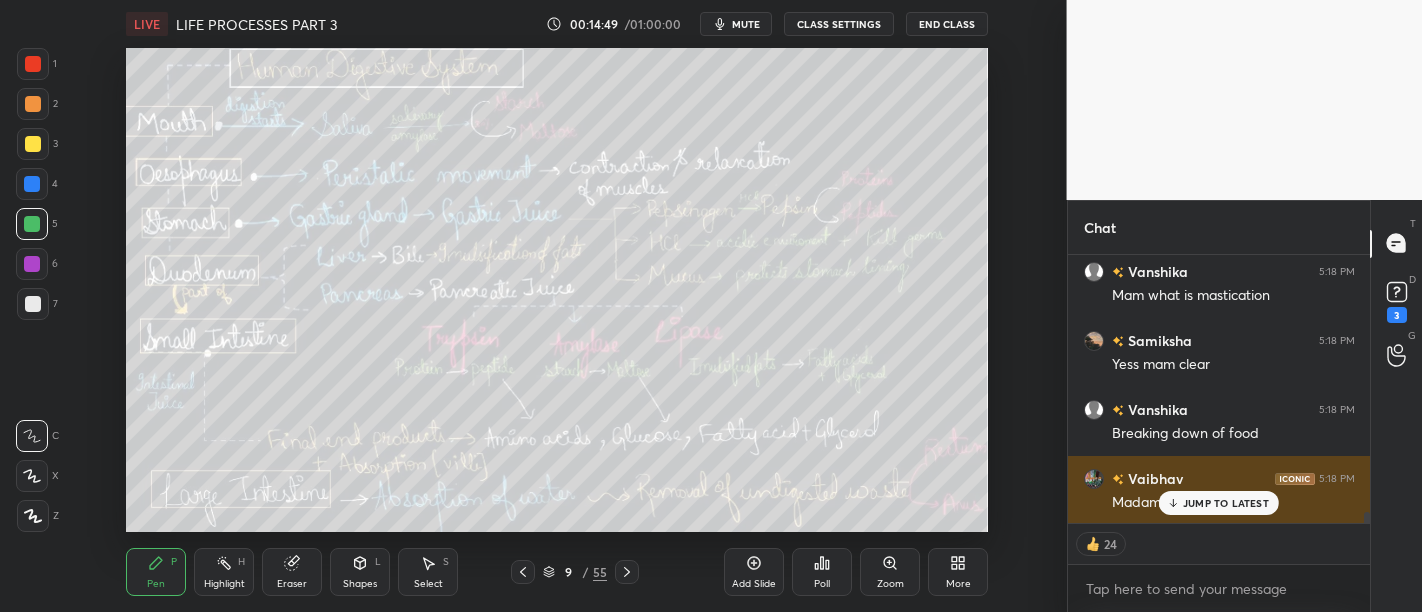 click on "JUMP TO LATEST" at bounding box center (1226, 503) 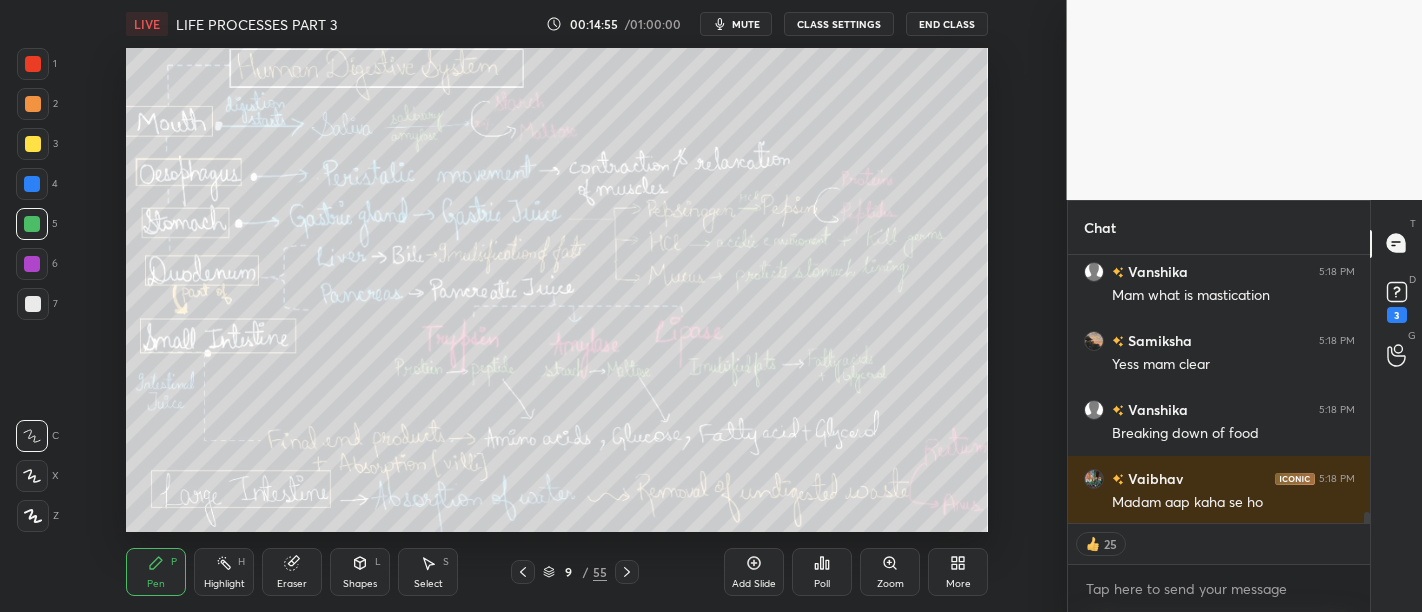 click 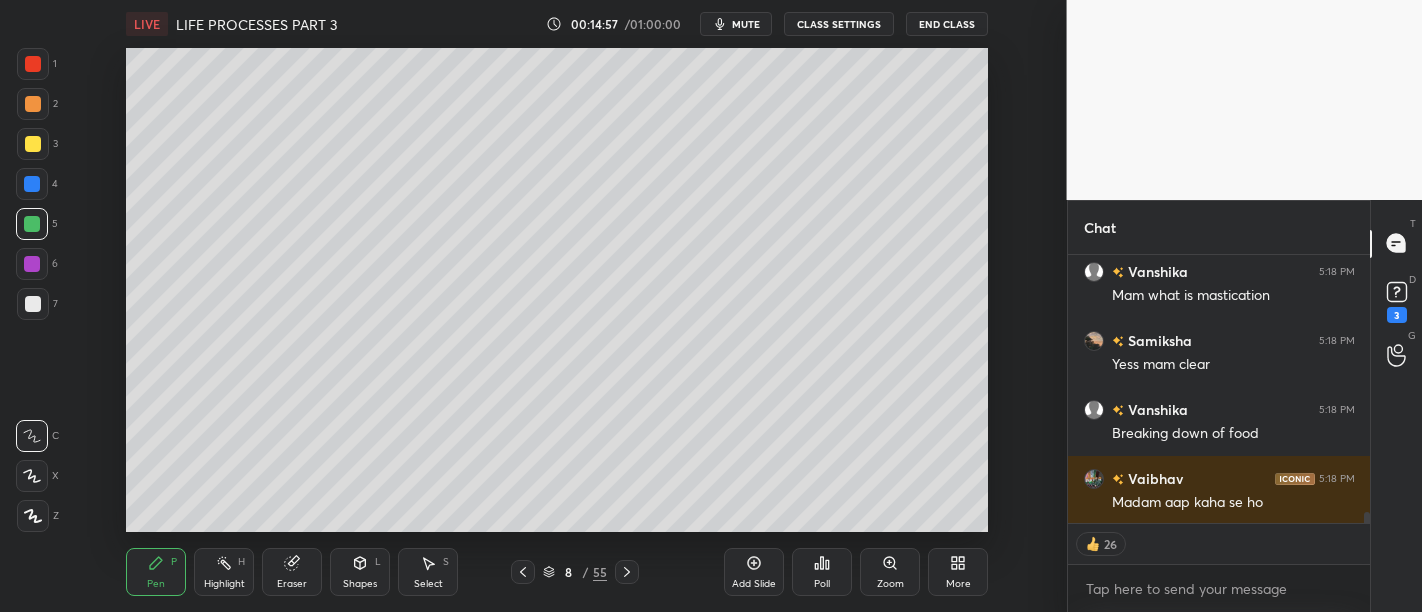 click 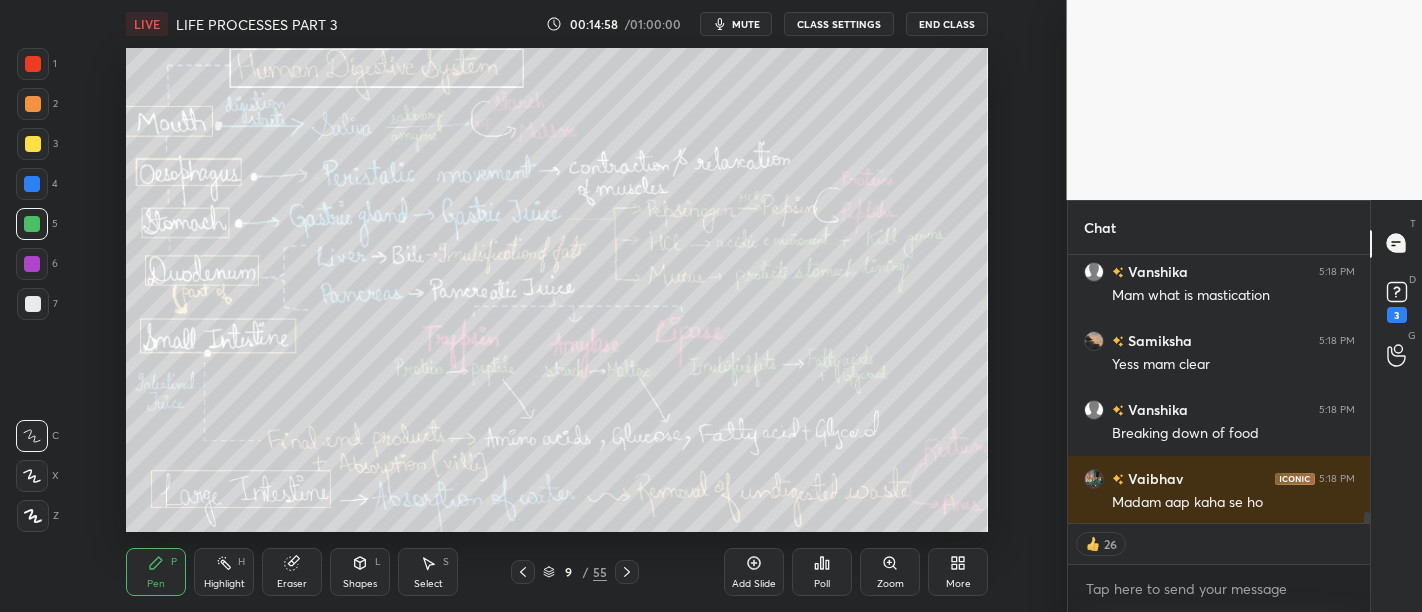 click on "Add Slide" at bounding box center [754, 572] 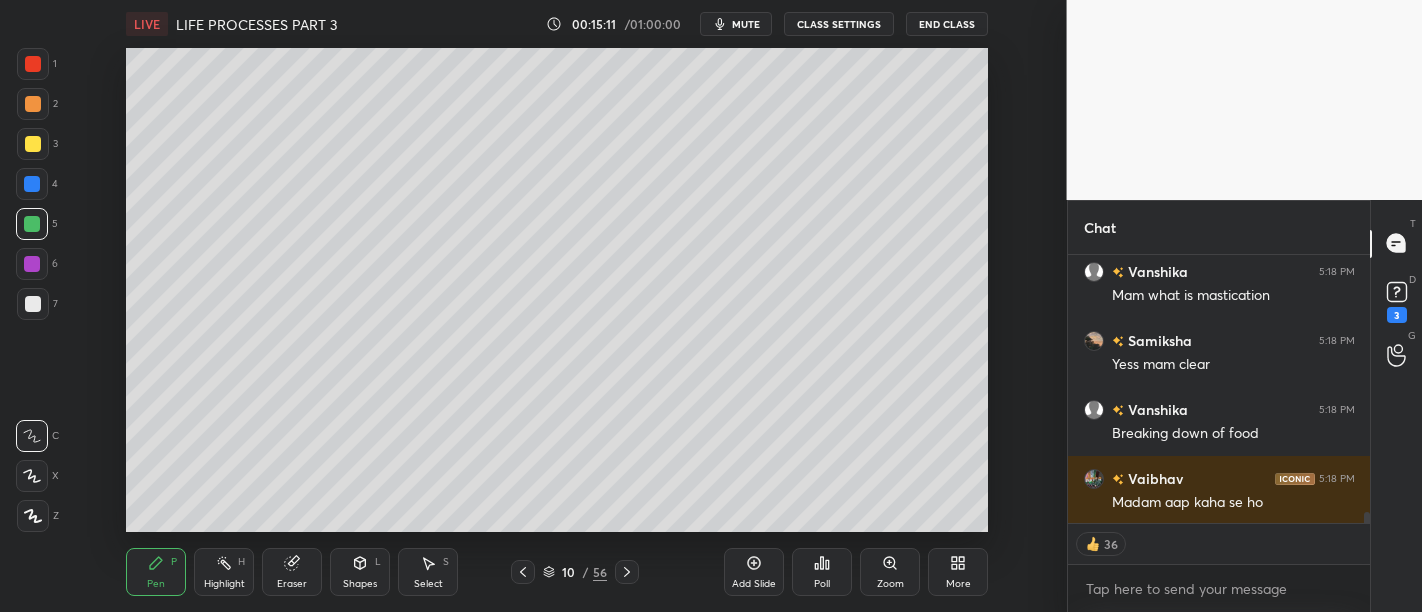 scroll, scrollTop: 7, scrollLeft: 6, axis: both 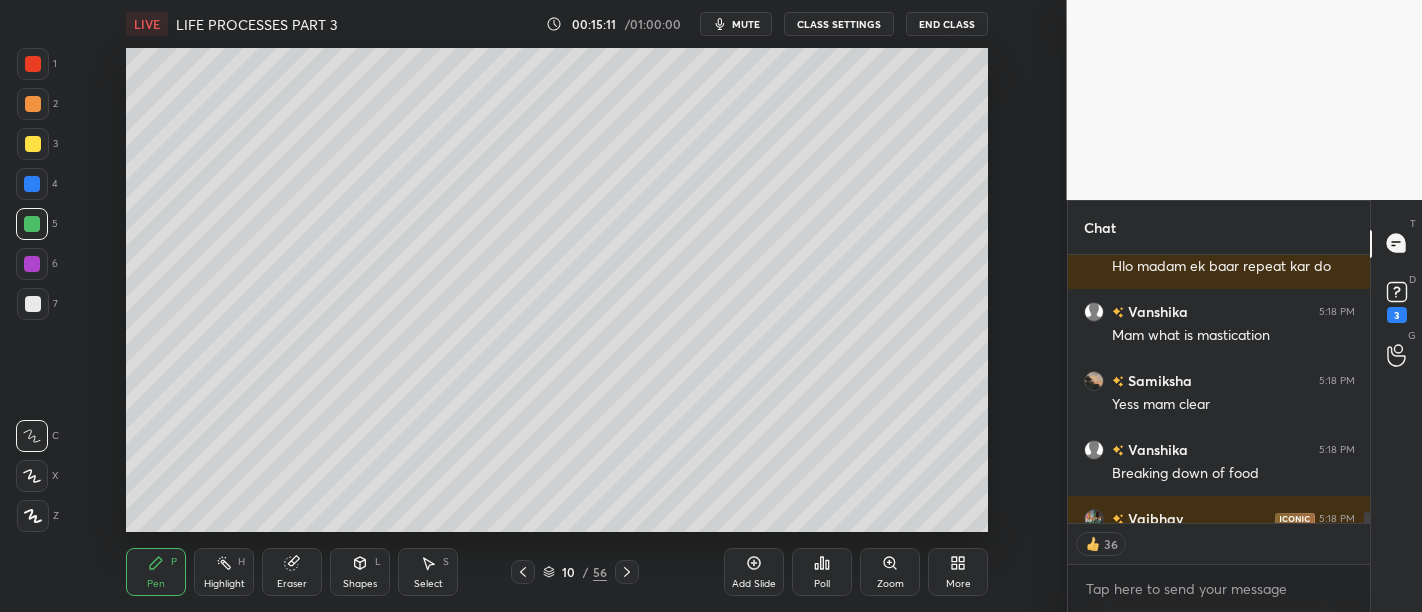 click 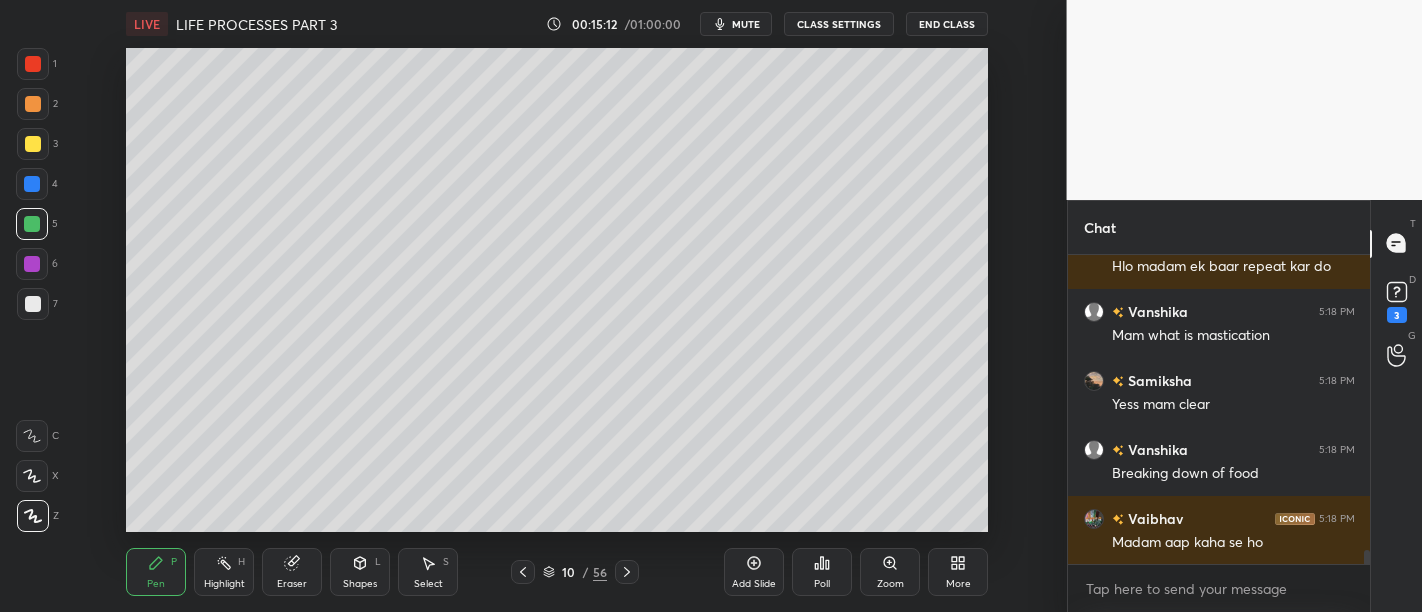 click at bounding box center (33, 304) 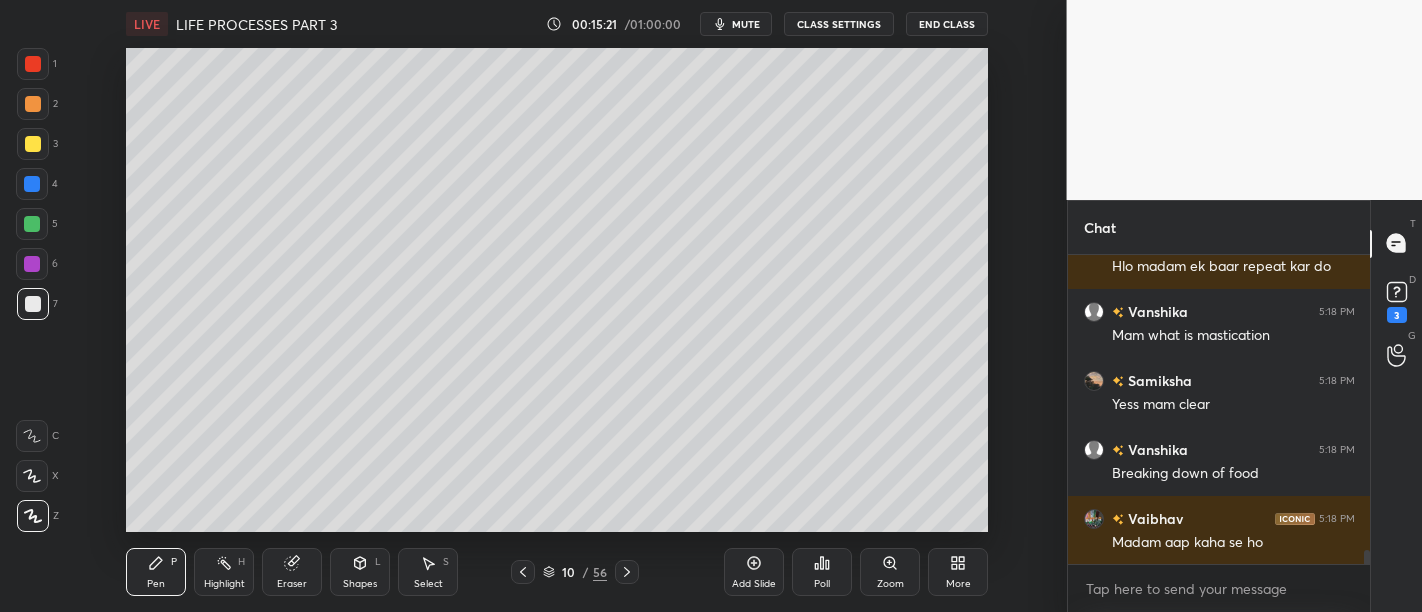click at bounding box center (33, 144) 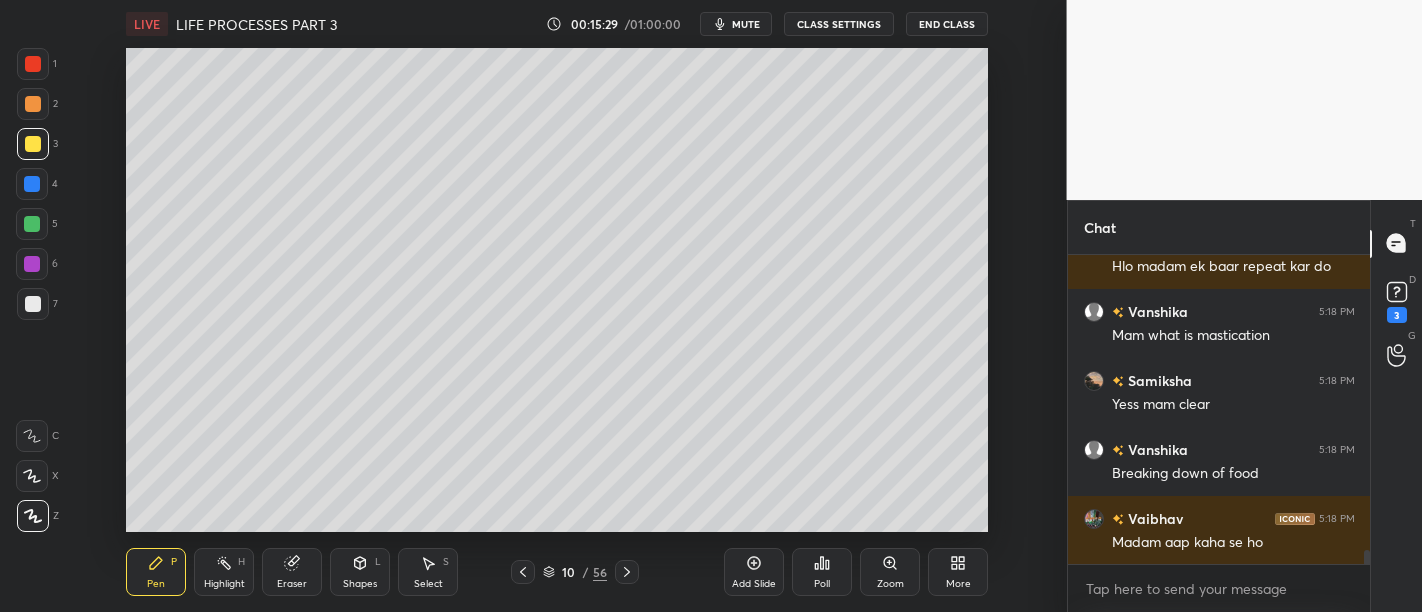click at bounding box center (32, 184) 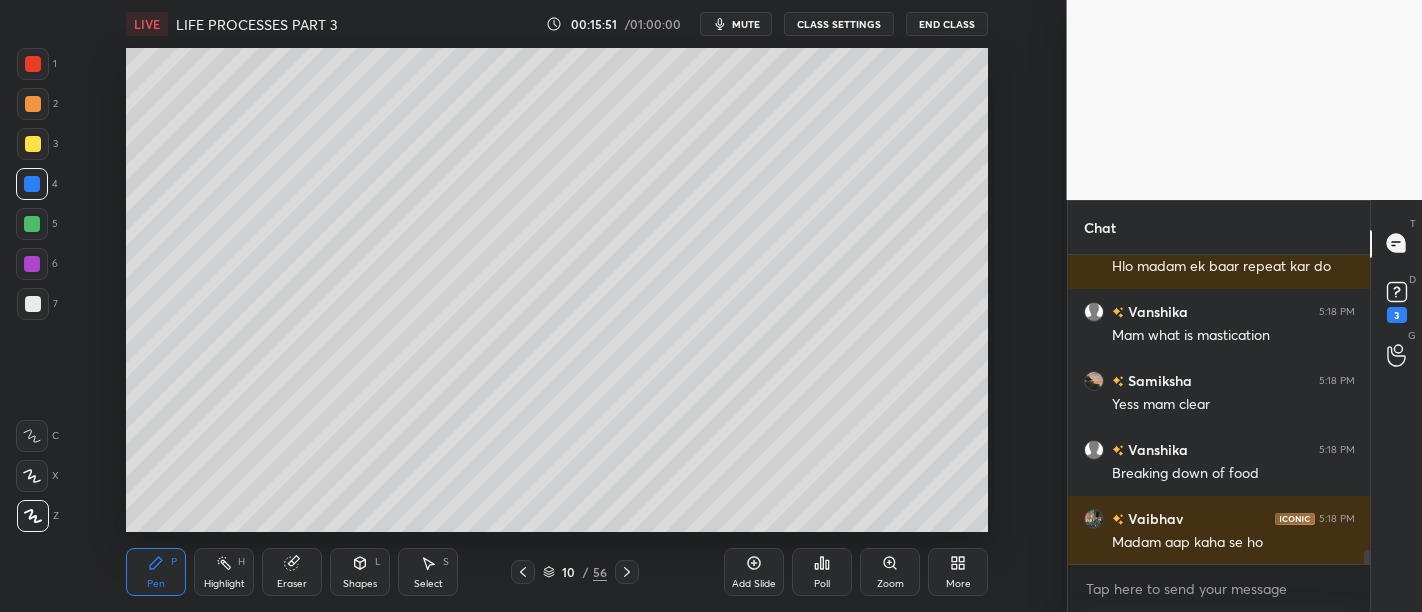 click at bounding box center (33, 104) 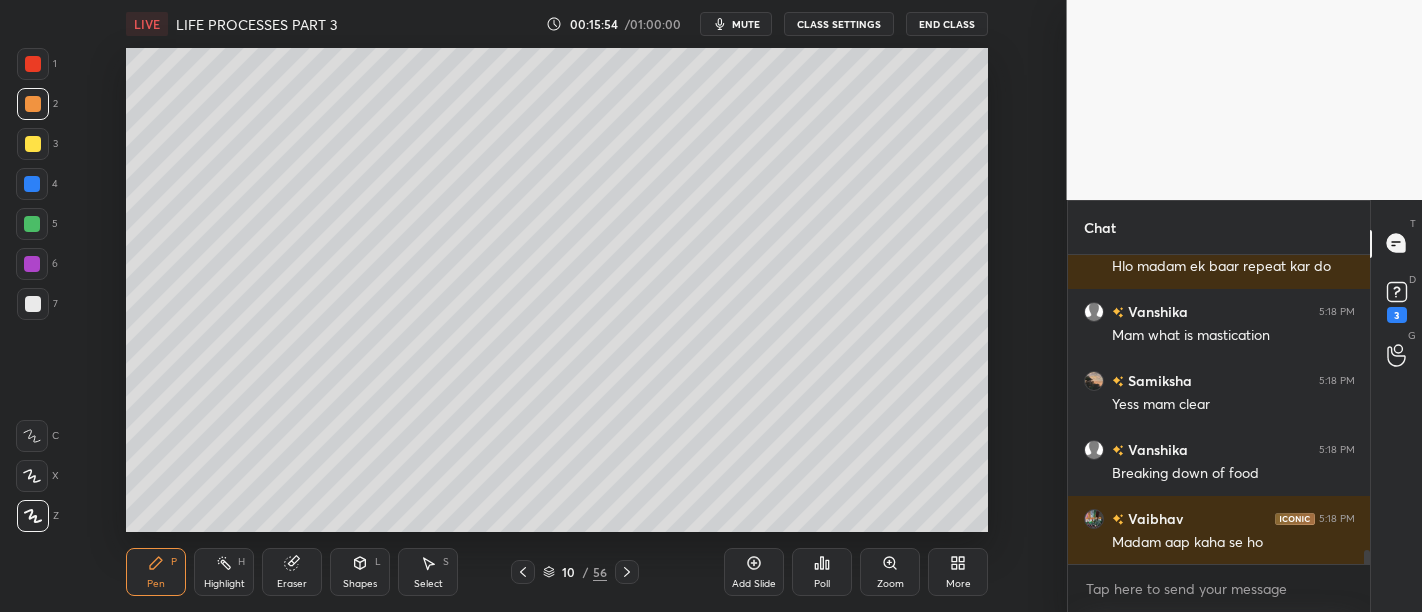 click 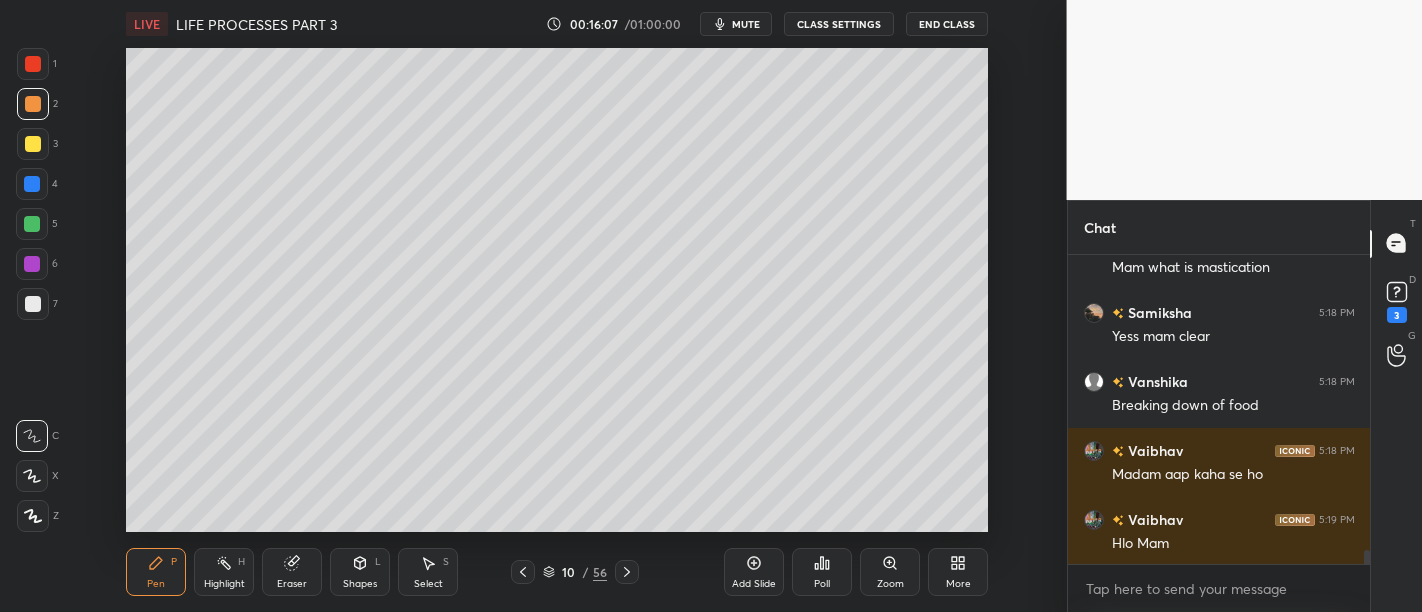 scroll, scrollTop: 6480, scrollLeft: 0, axis: vertical 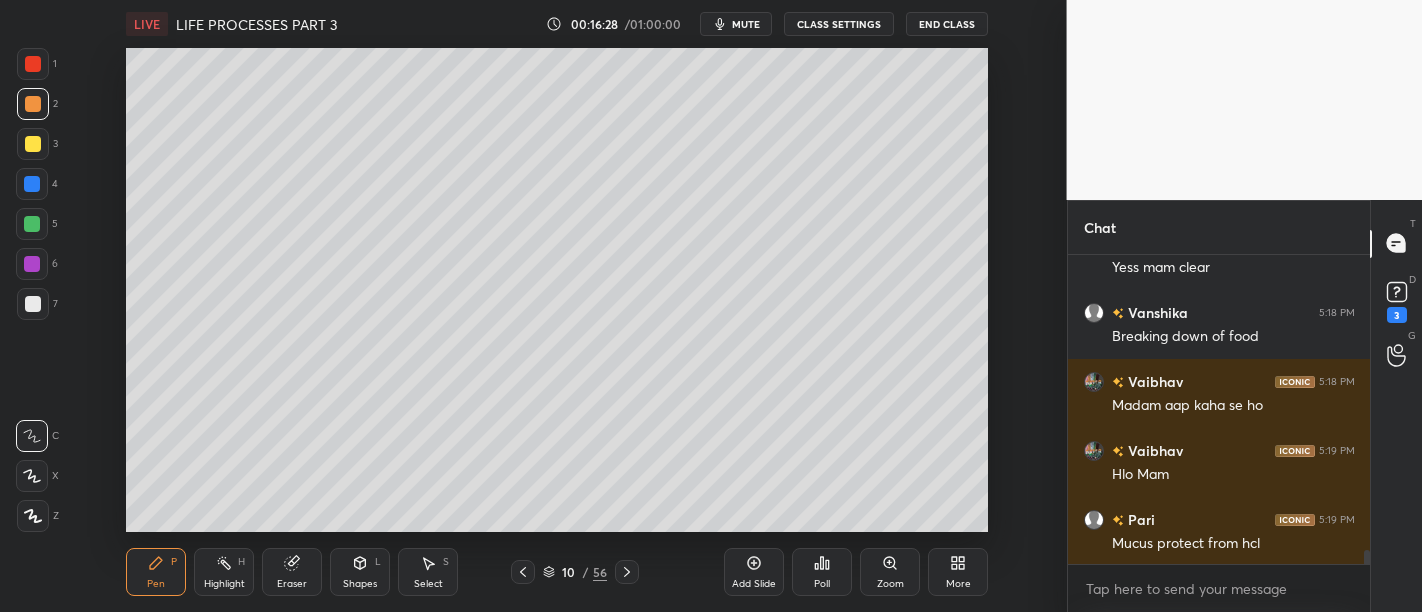 click at bounding box center [32, 184] 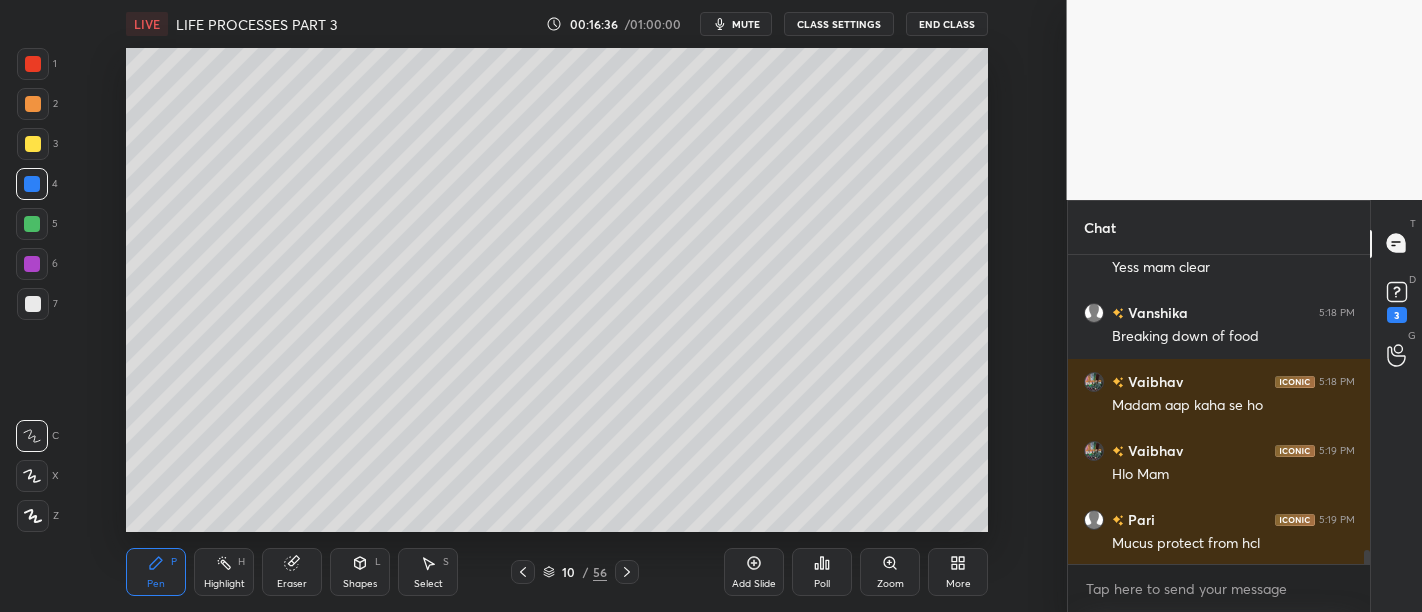 click at bounding box center (32, 224) 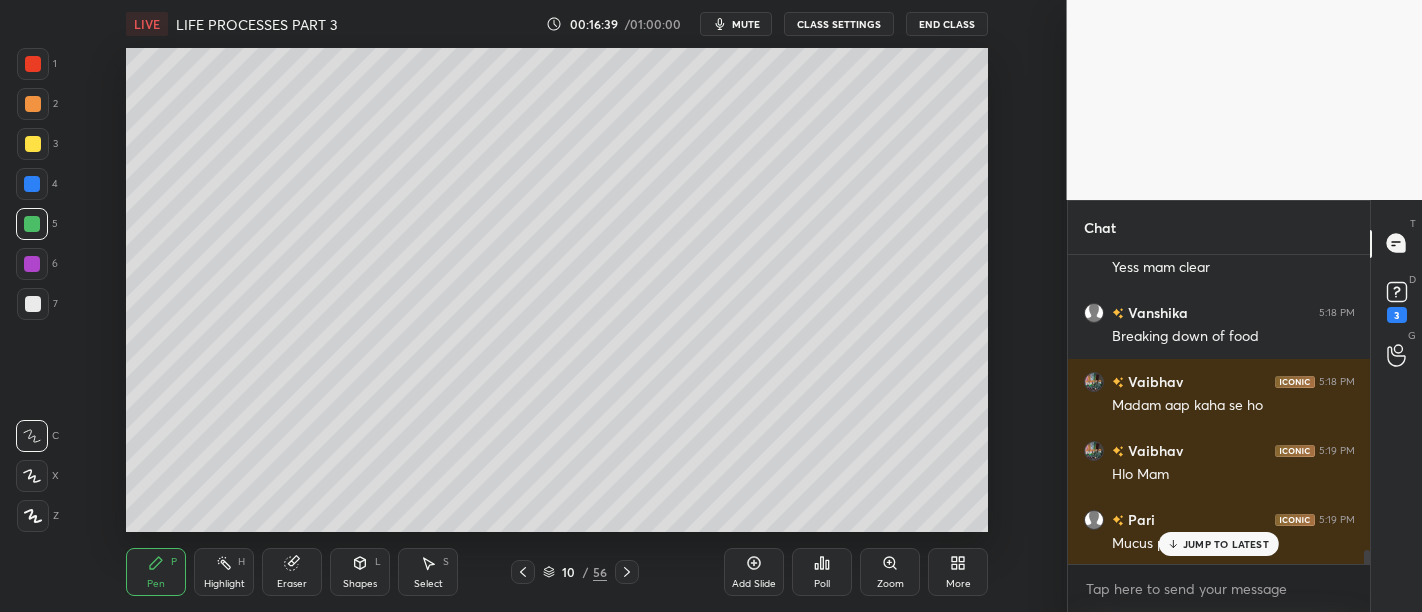 scroll, scrollTop: 6549, scrollLeft: 0, axis: vertical 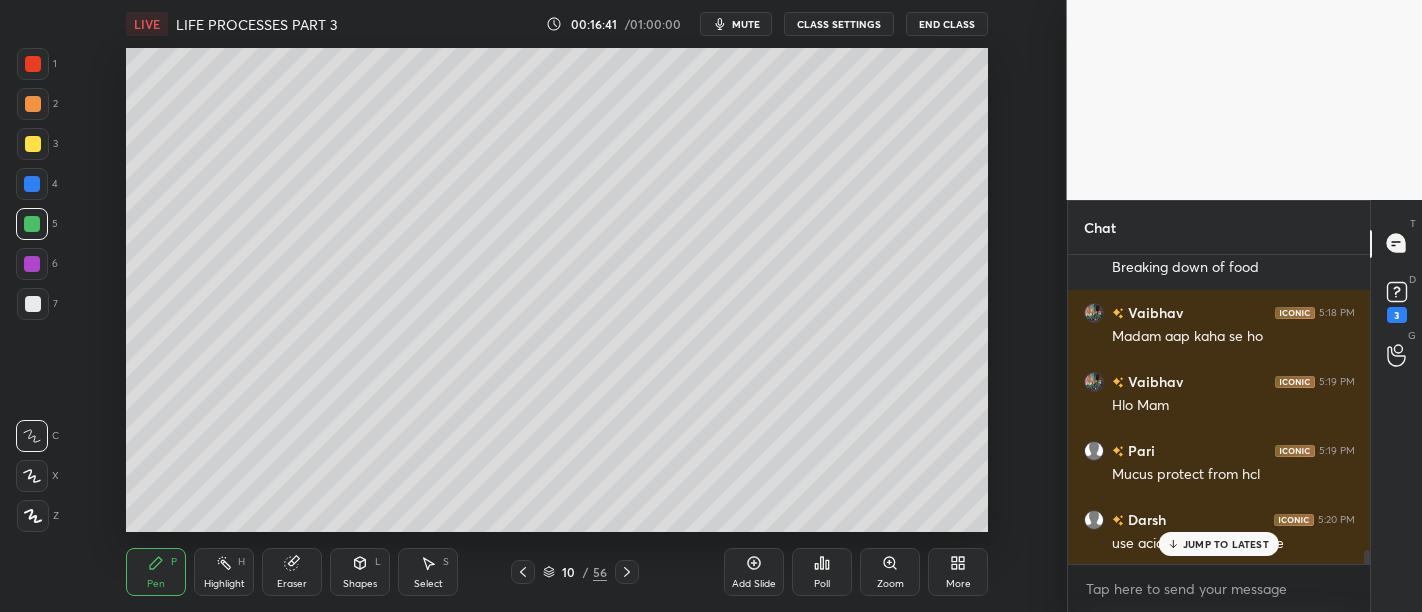 click at bounding box center [33, 144] 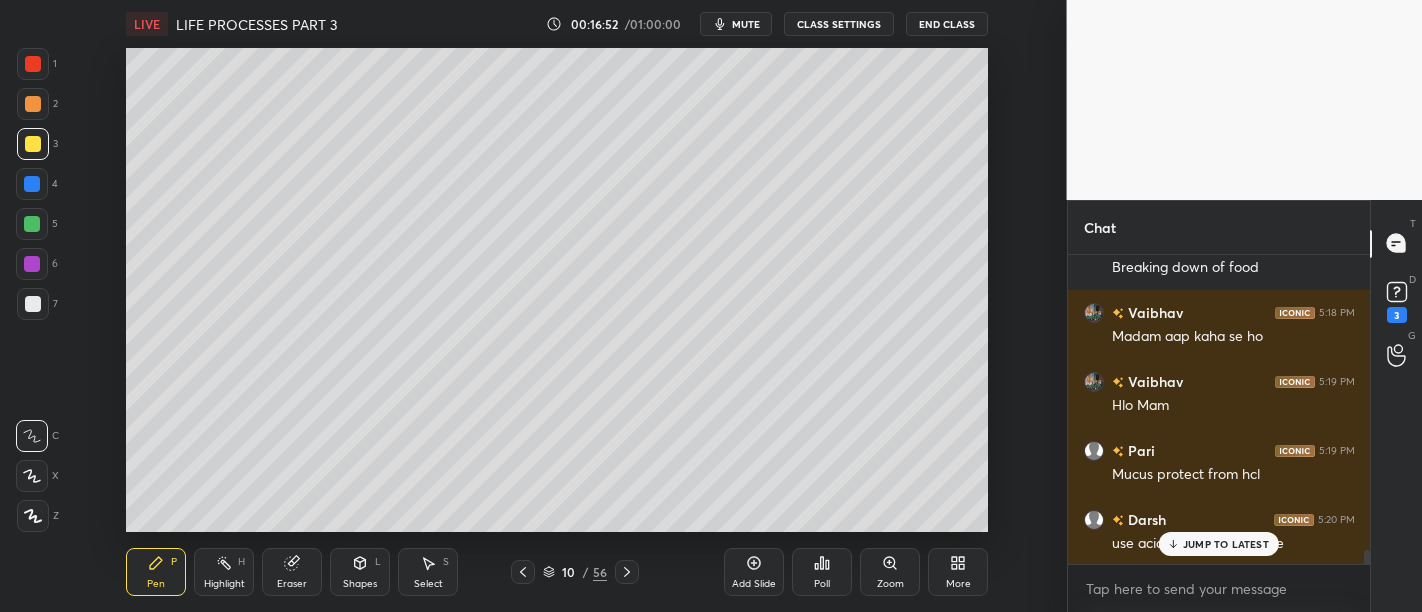 click at bounding box center [32, 184] 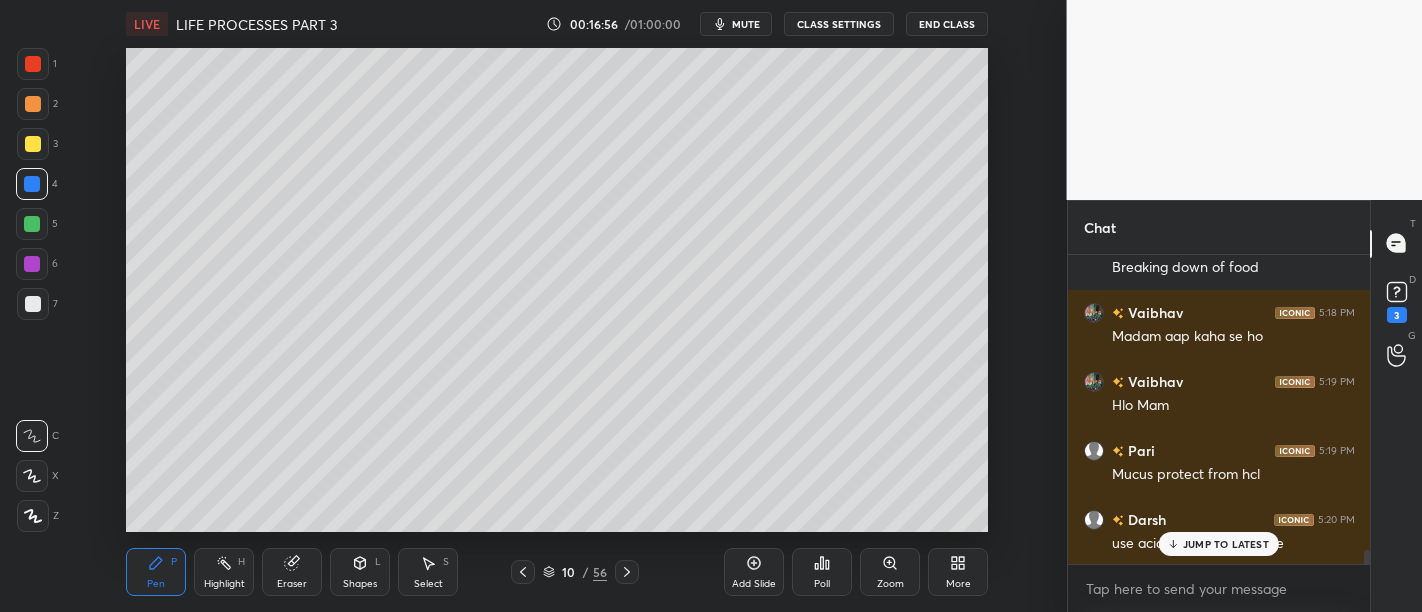 click at bounding box center (33, 144) 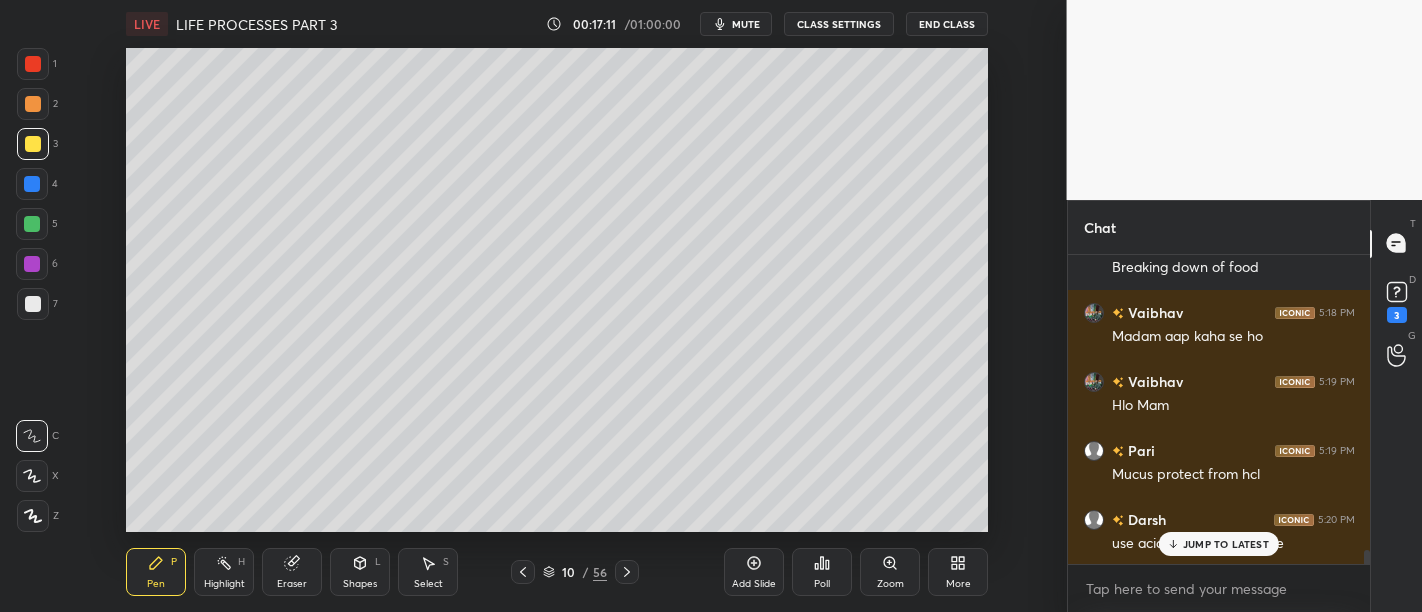 click at bounding box center [33, 104] 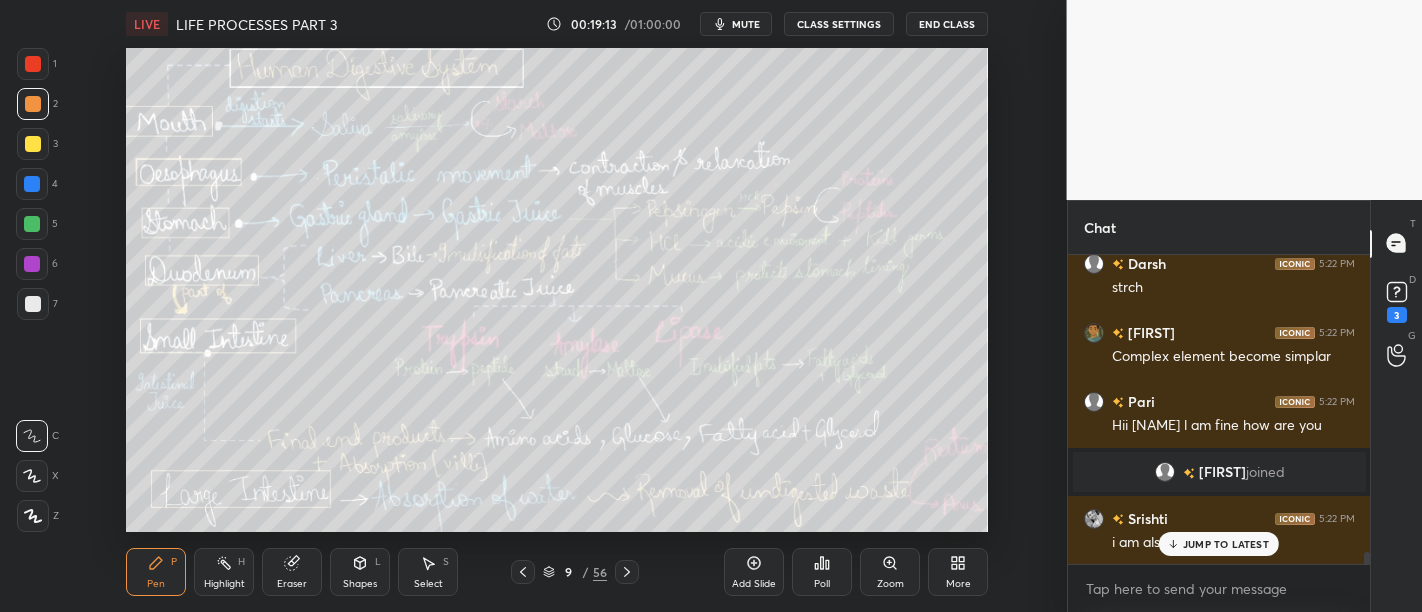 scroll, scrollTop: 7649, scrollLeft: 0, axis: vertical 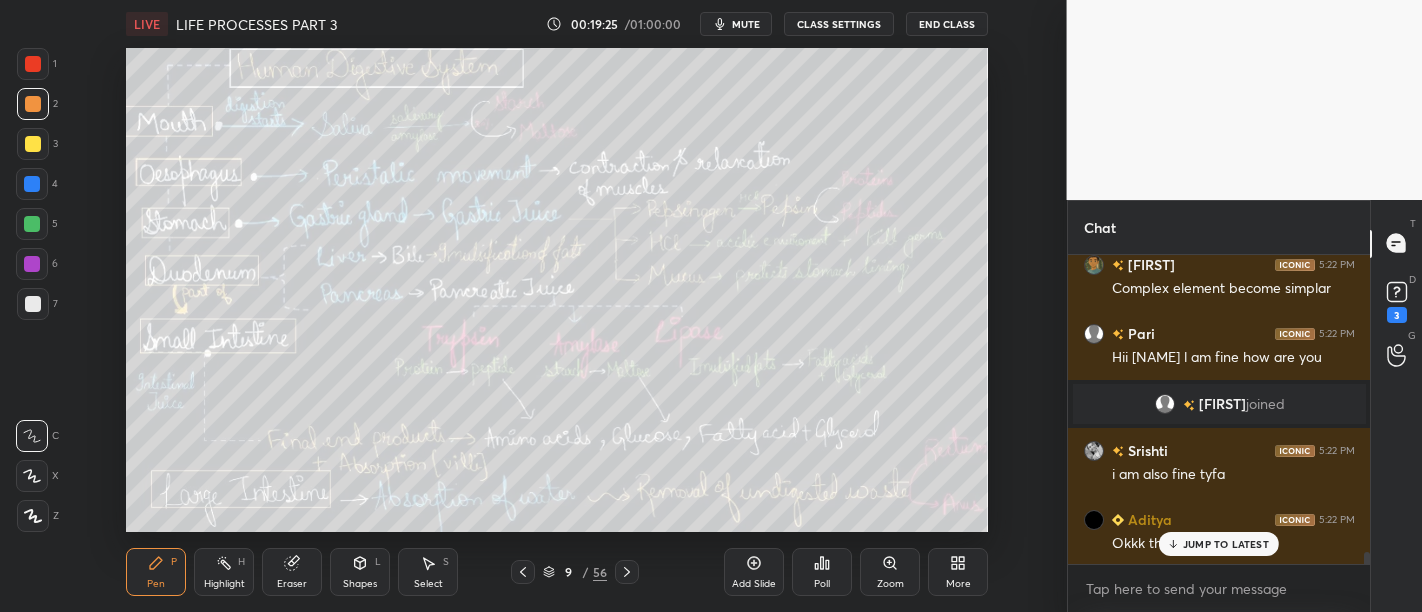 click 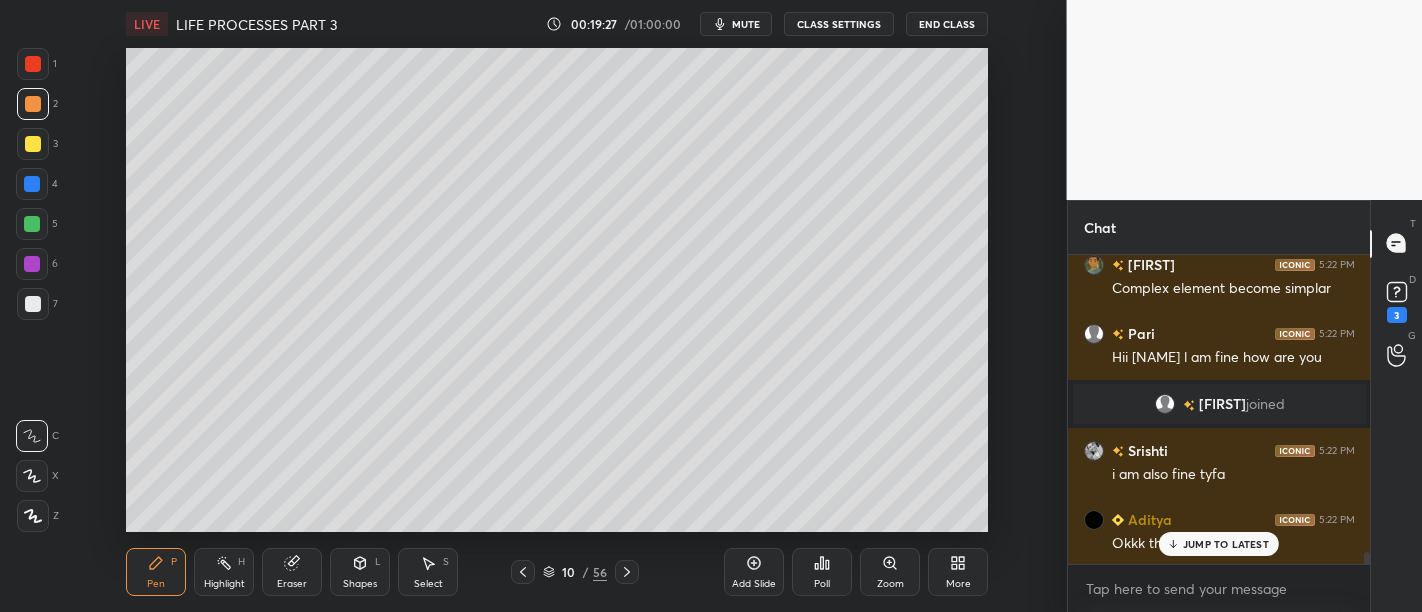 click at bounding box center (32, 224) 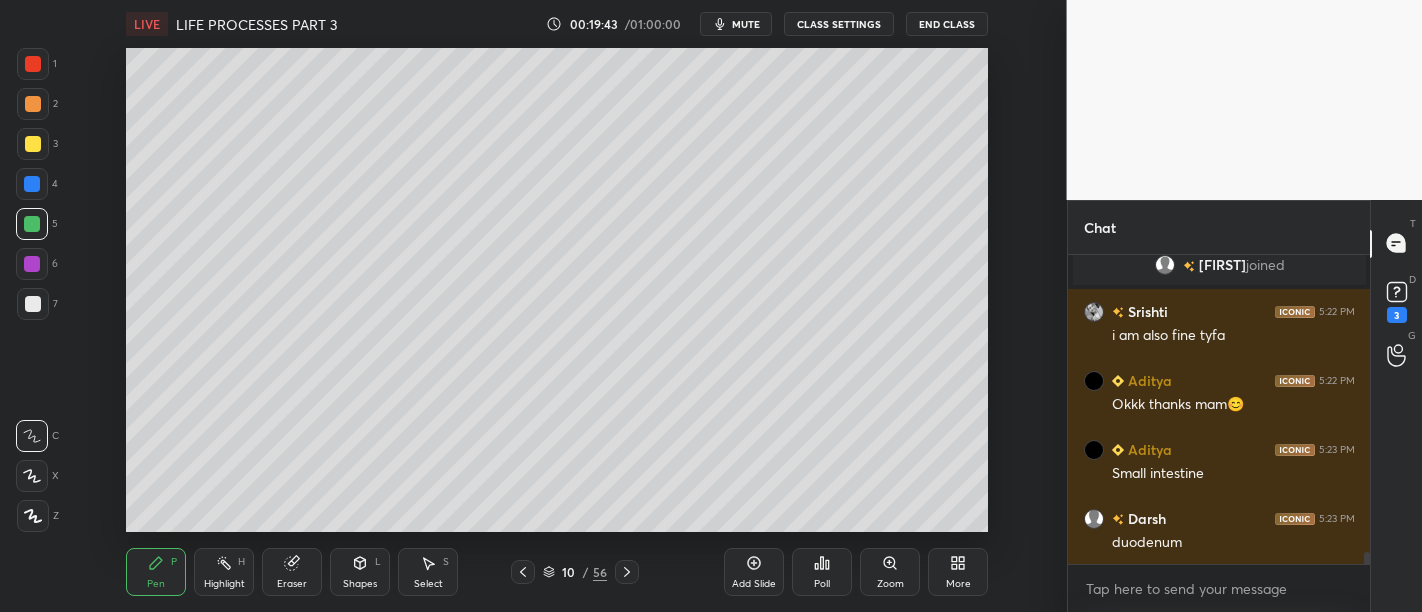 scroll, scrollTop: 7857, scrollLeft: 0, axis: vertical 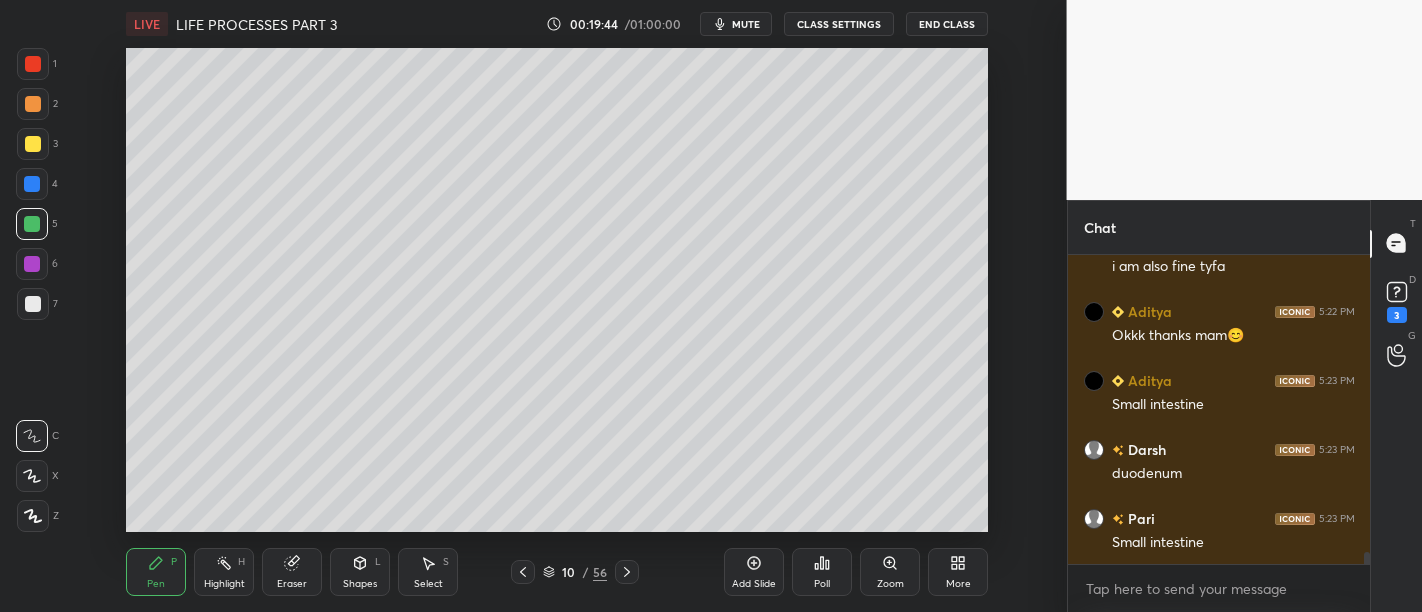 click at bounding box center (32, 224) 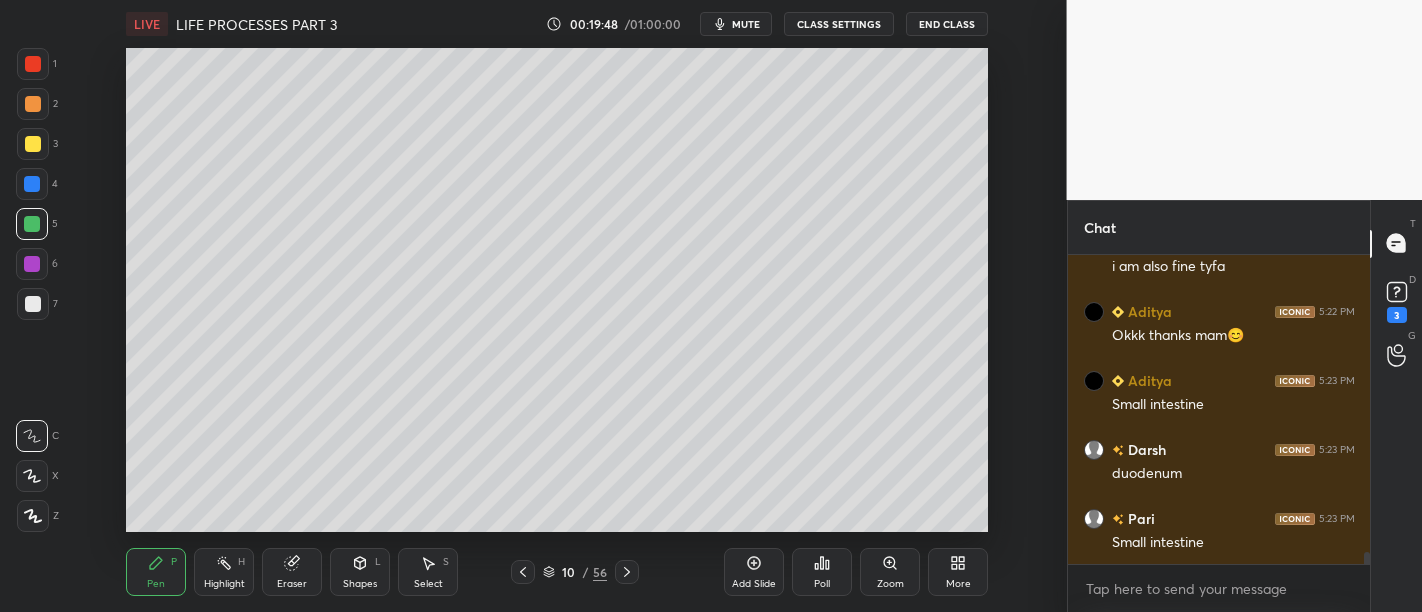scroll, scrollTop: 7925, scrollLeft: 0, axis: vertical 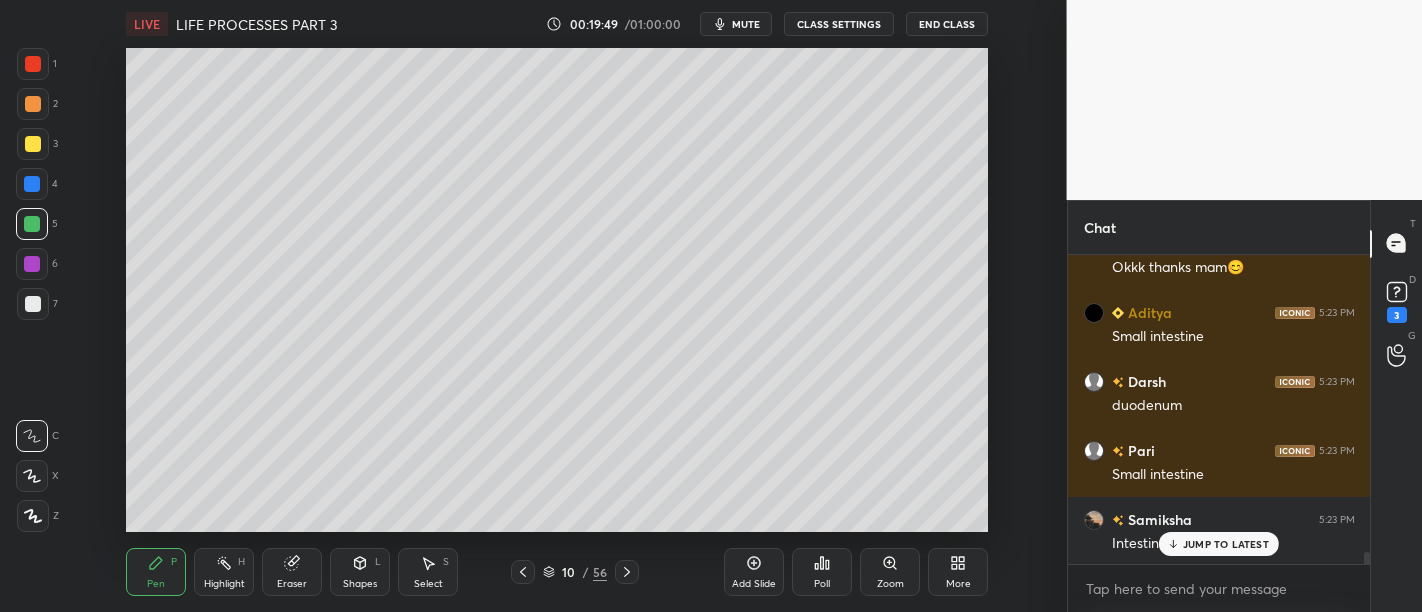 click at bounding box center (32, 264) 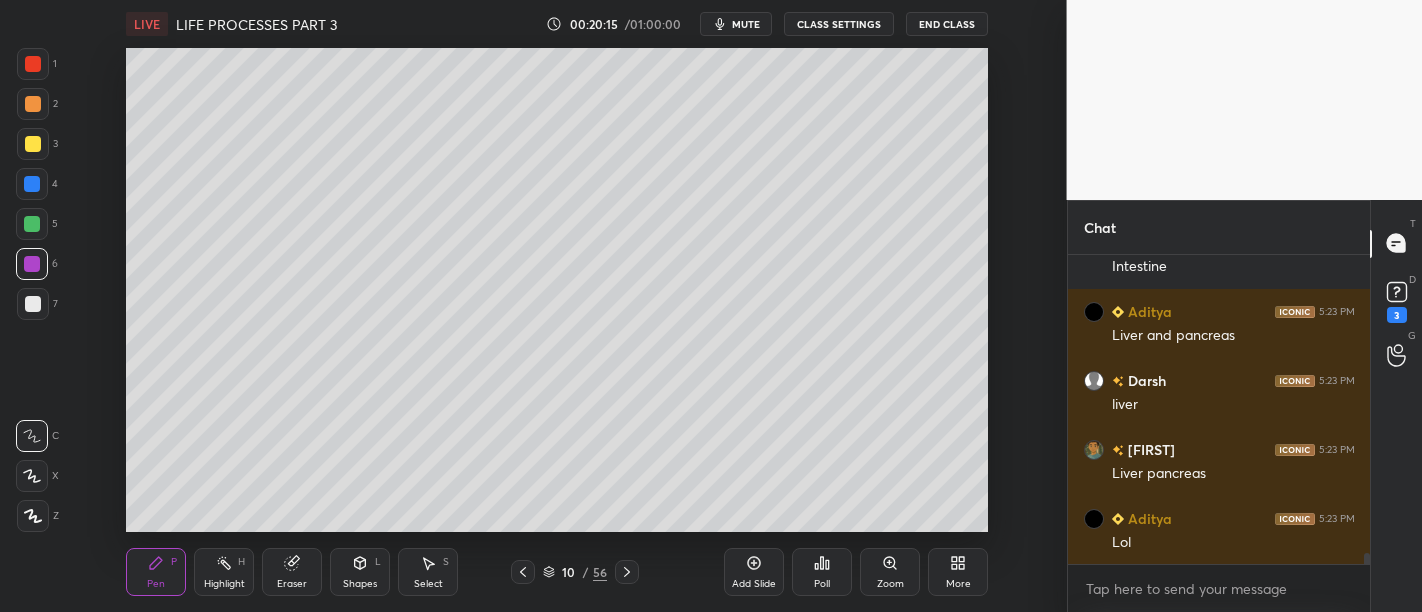 scroll, scrollTop: 8271, scrollLeft: 0, axis: vertical 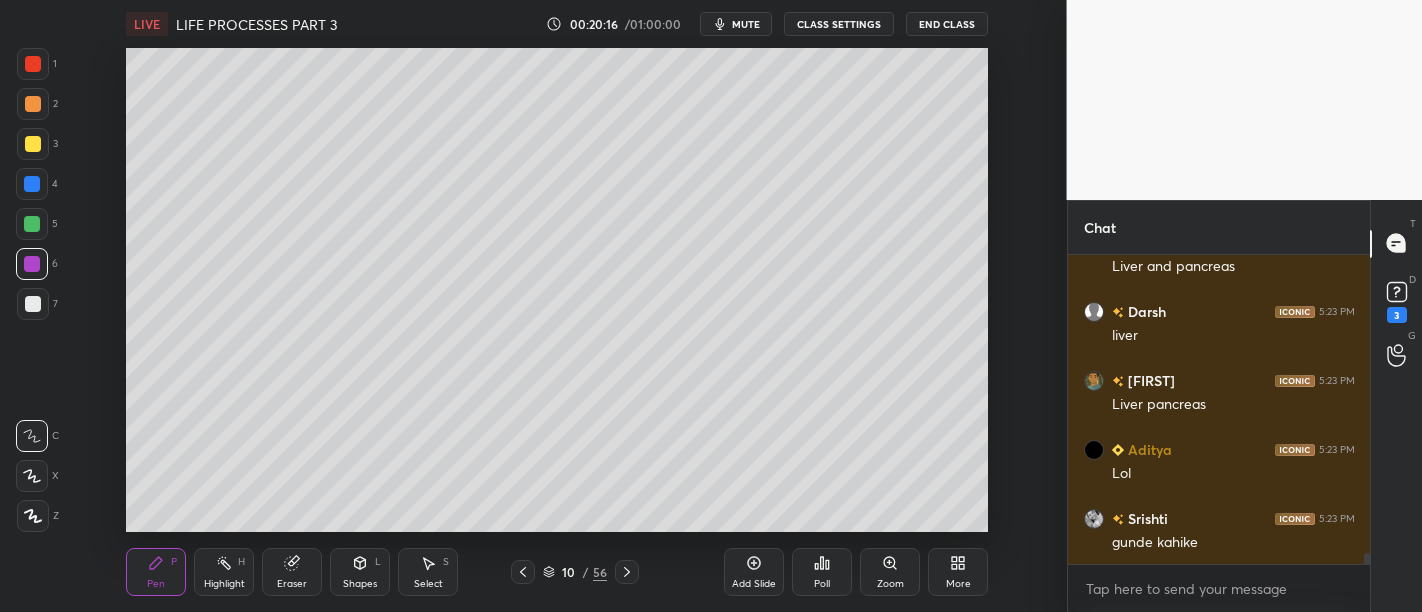 click at bounding box center [32, 184] 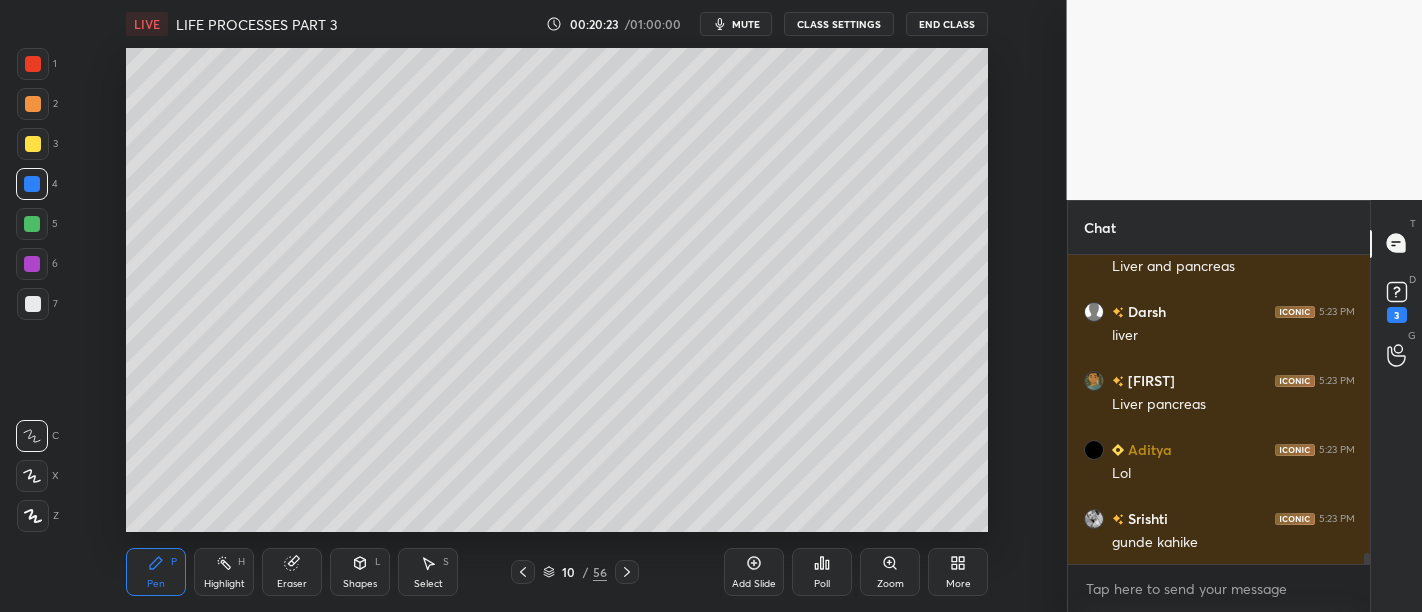 click at bounding box center (33, 304) 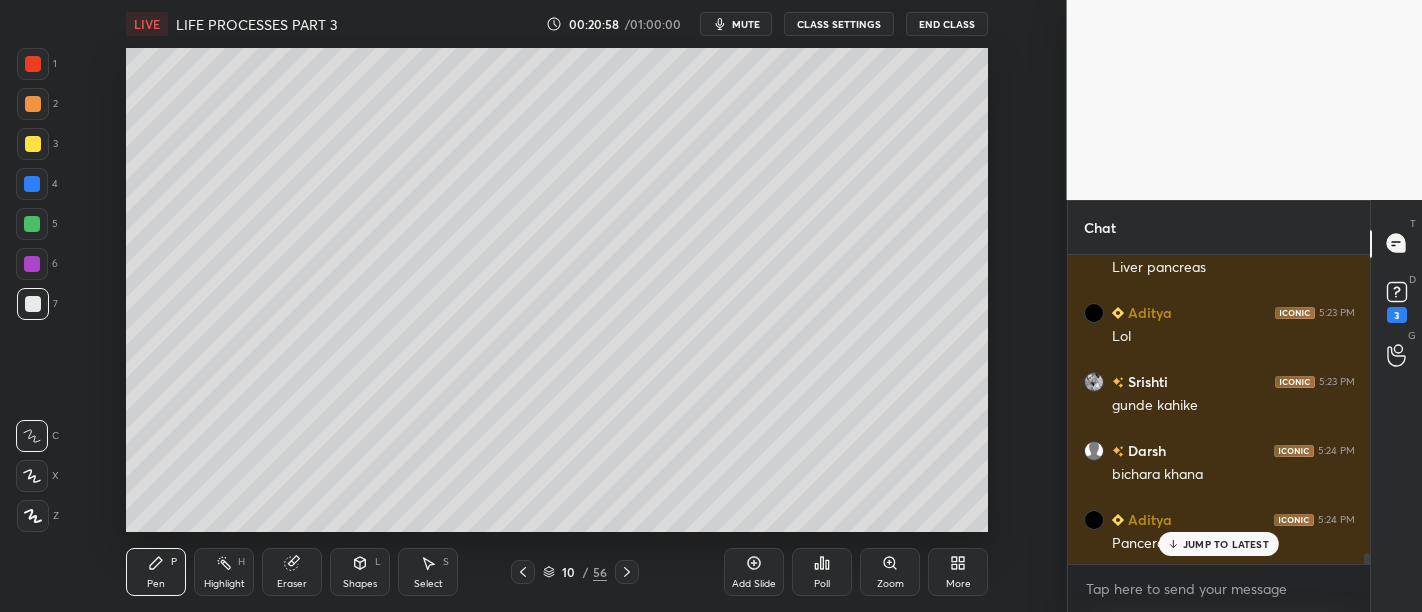 scroll, scrollTop: 8457, scrollLeft: 0, axis: vertical 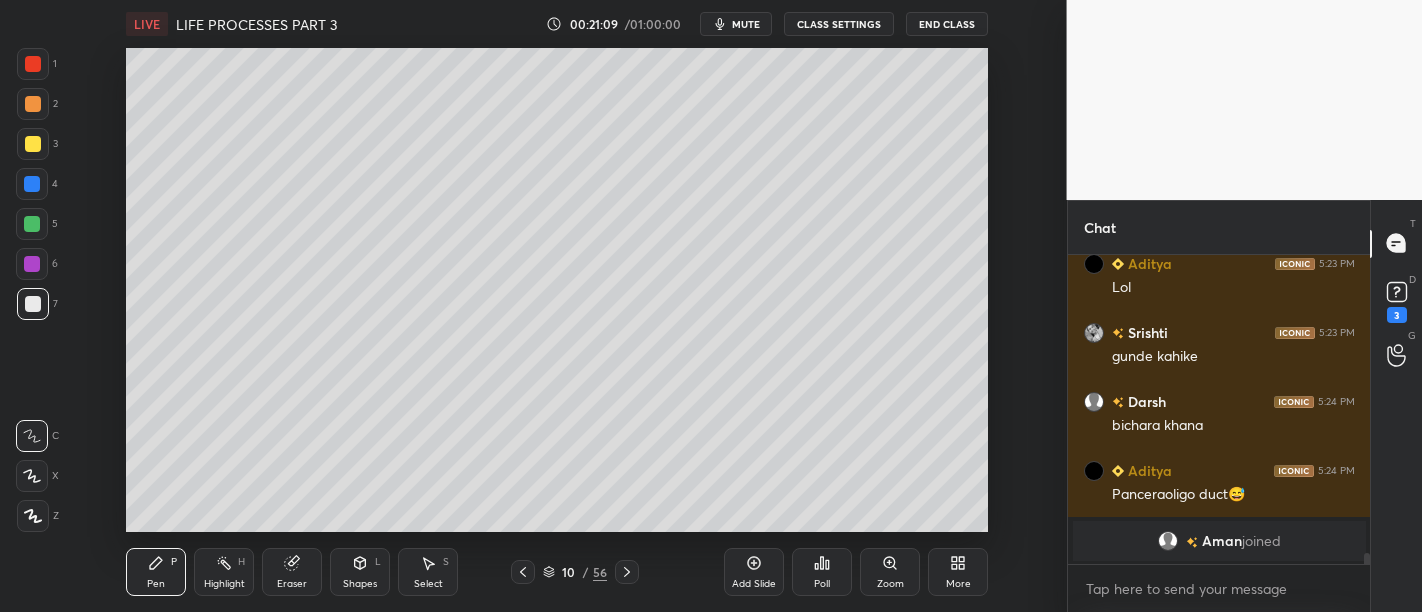 click at bounding box center (32, 264) 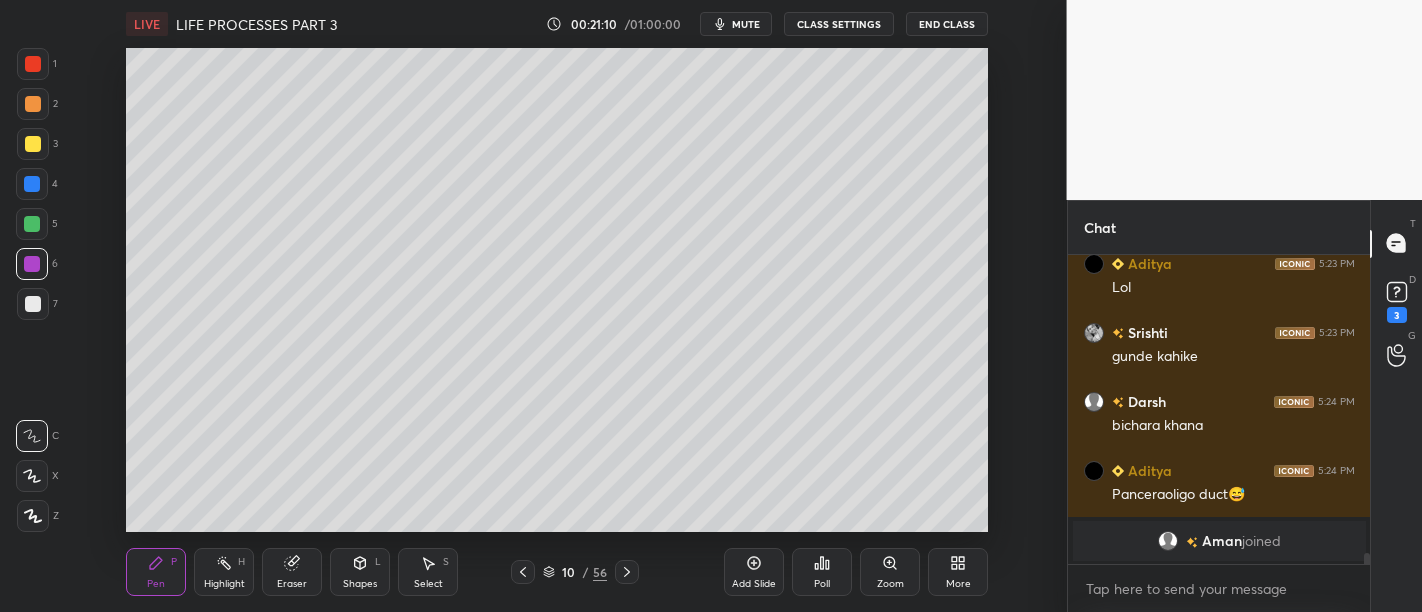 click at bounding box center [33, 144] 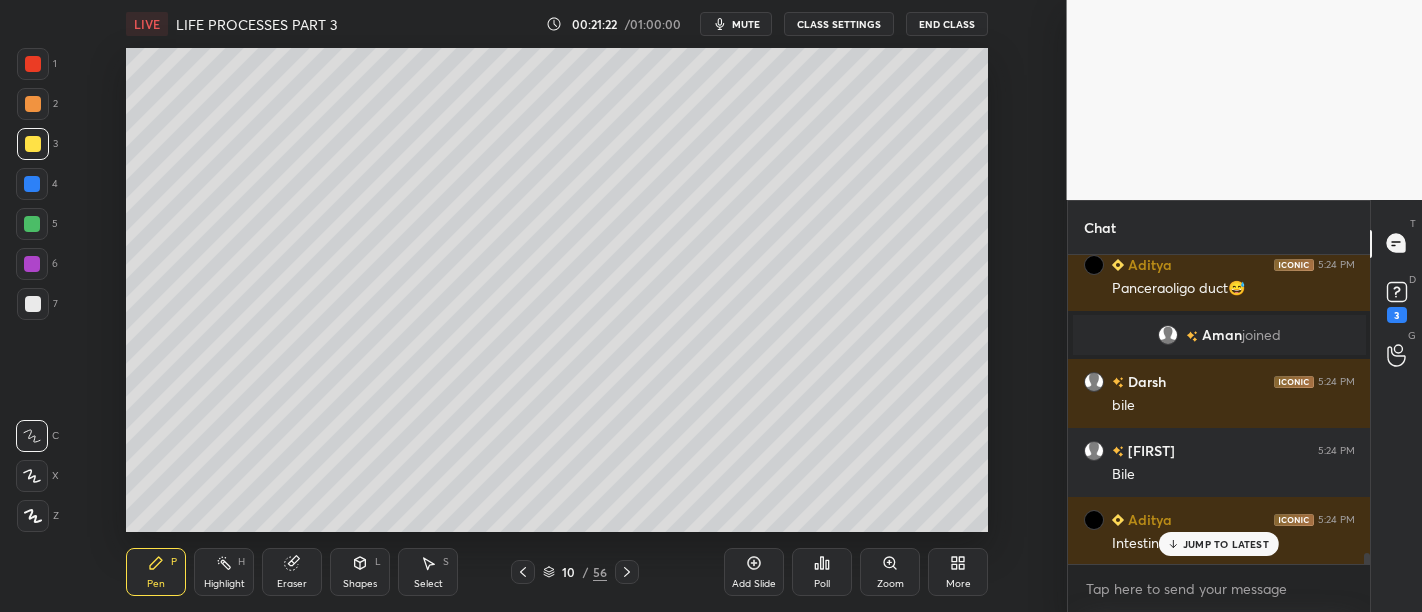 scroll, scrollTop: 8733, scrollLeft: 0, axis: vertical 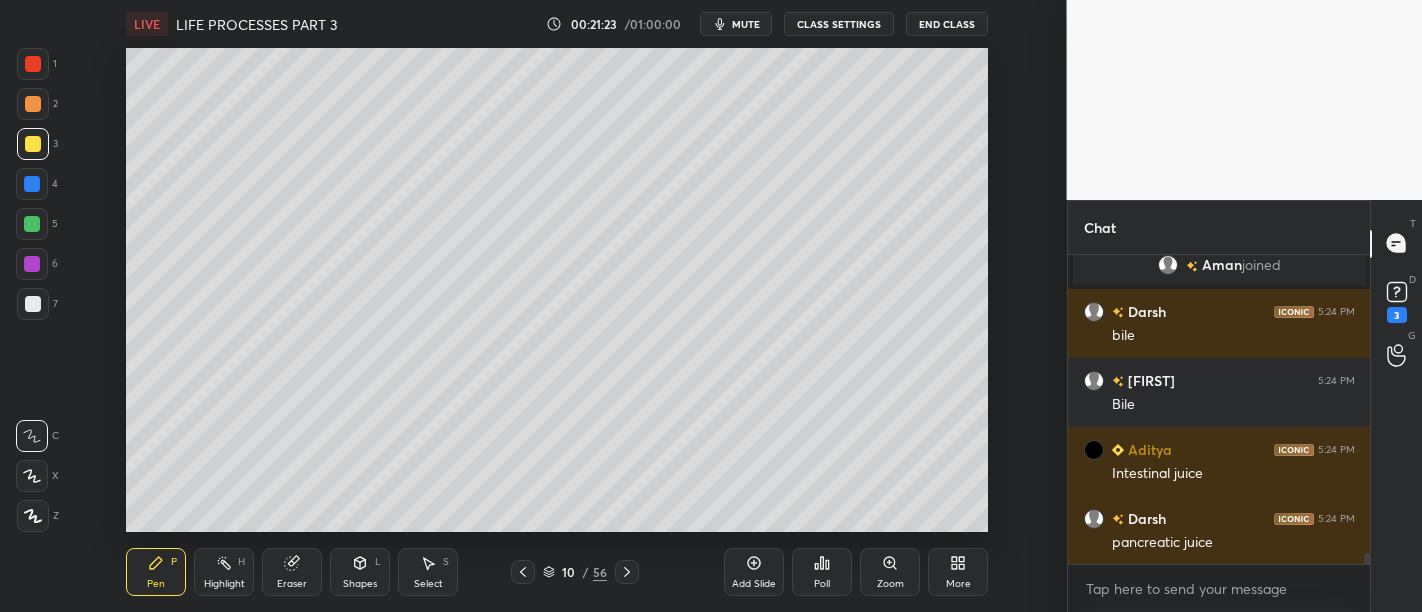 click at bounding box center (32, 264) 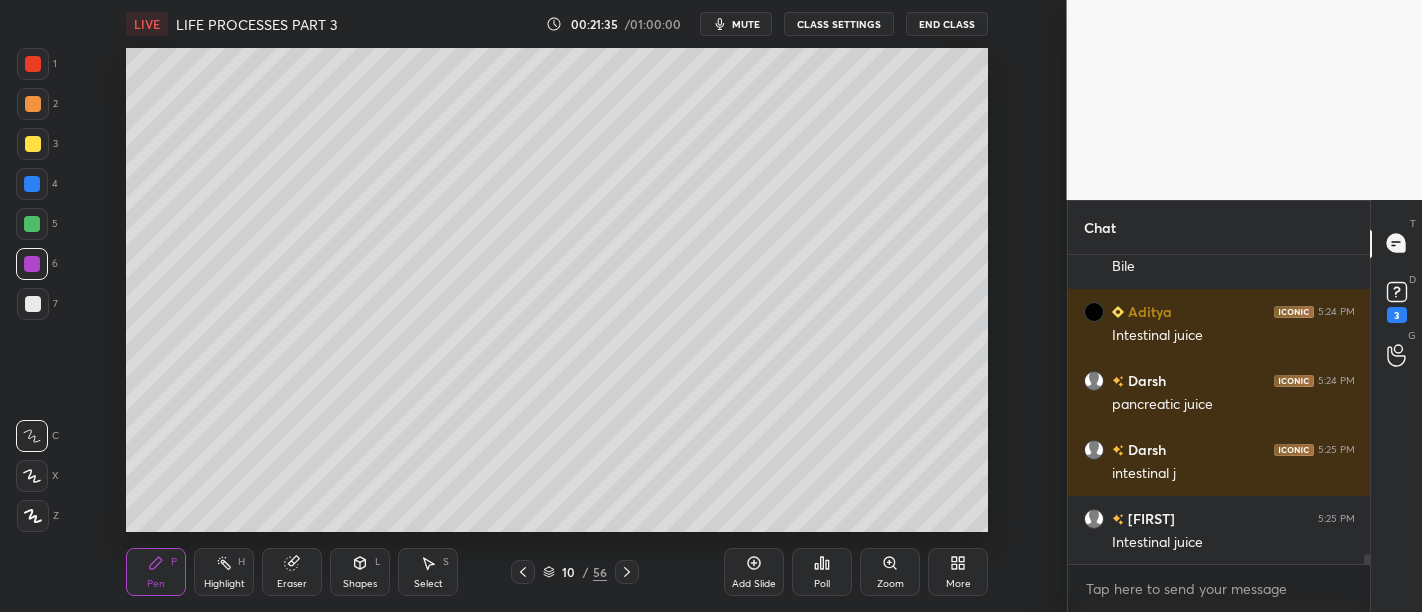 scroll, scrollTop: 8940, scrollLeft: 0, axis: vertical 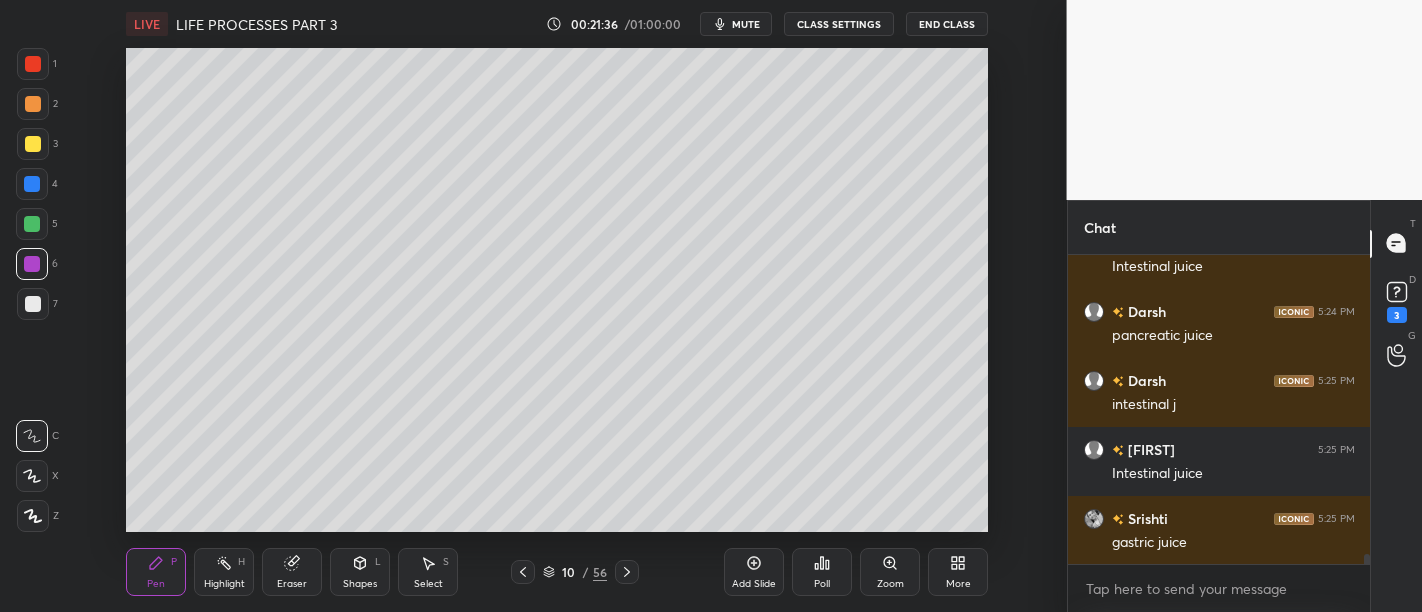 click at bounding box center [33, 144] 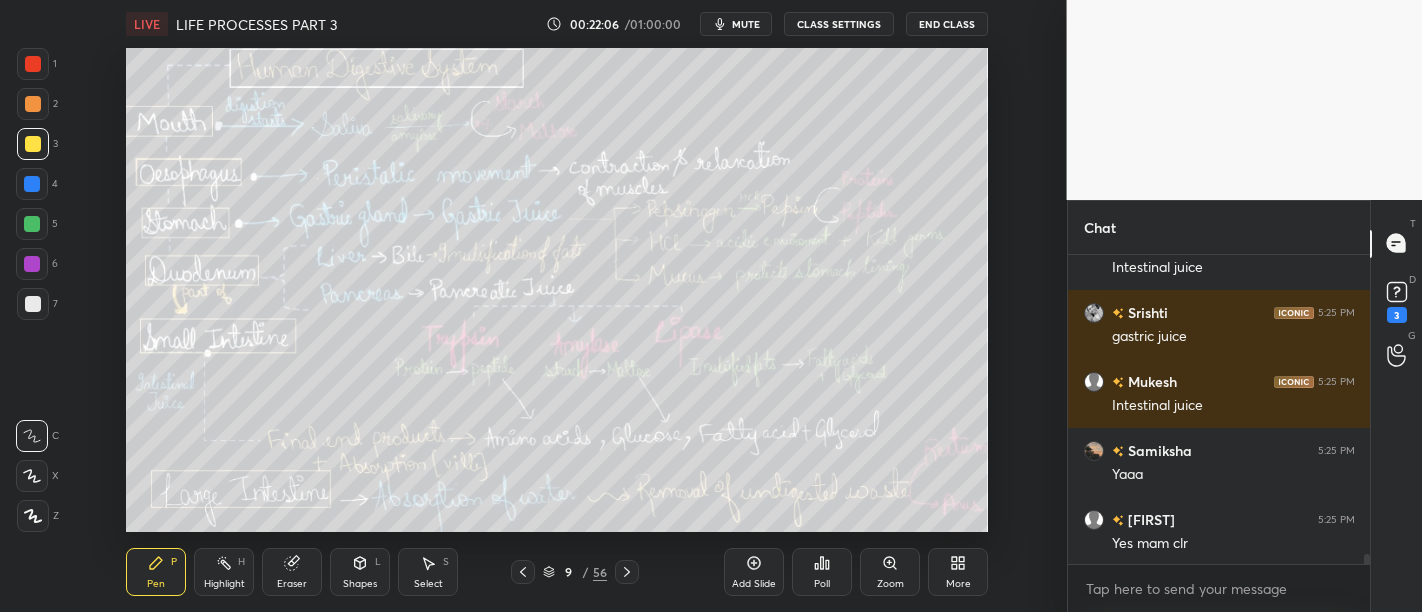 scroll, scrollTop: 9216, scrollLeft: 0, axis: vertical 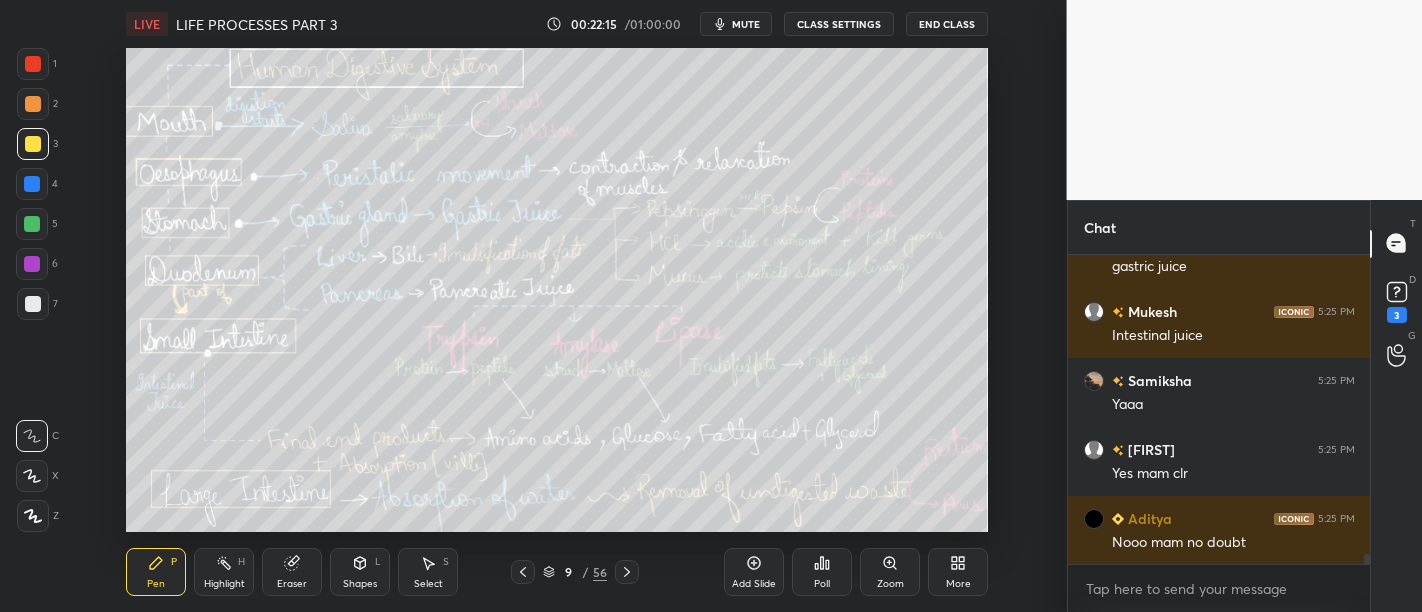 click on "Add Slide" at bounding box center [754, 584] 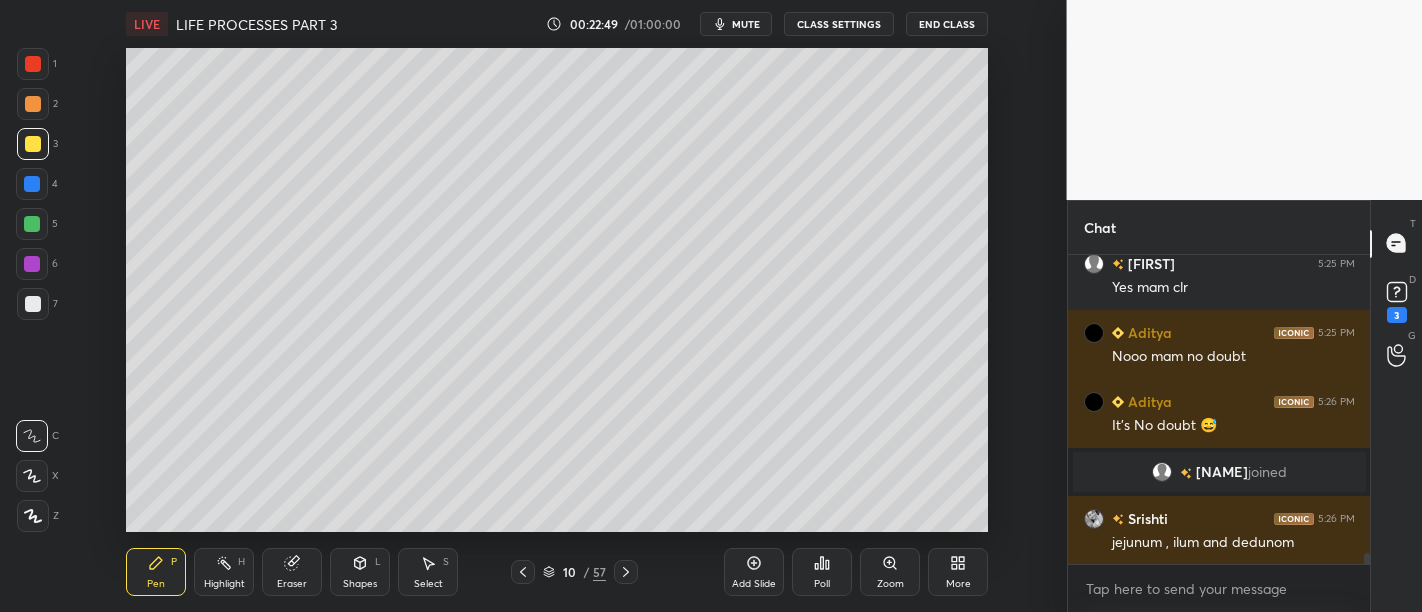 scroll, scrollTop: 8640, scrollLeft: 0, axis: vertical 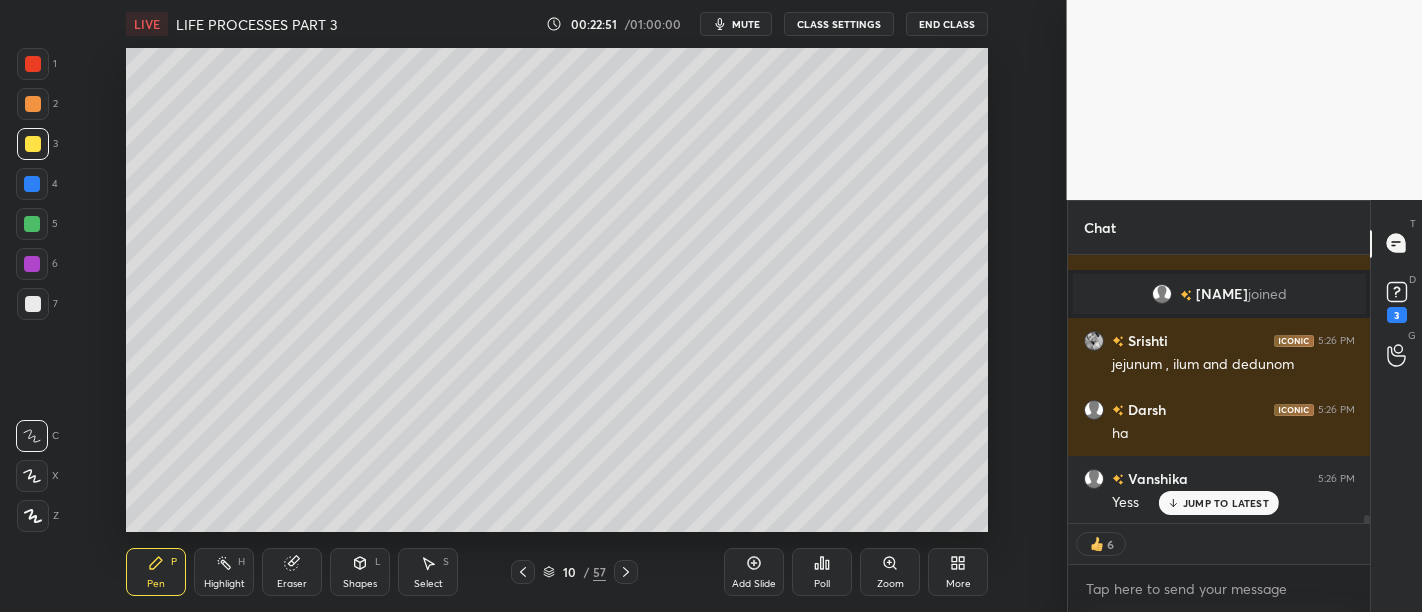 click at bounding box center (33, 104) 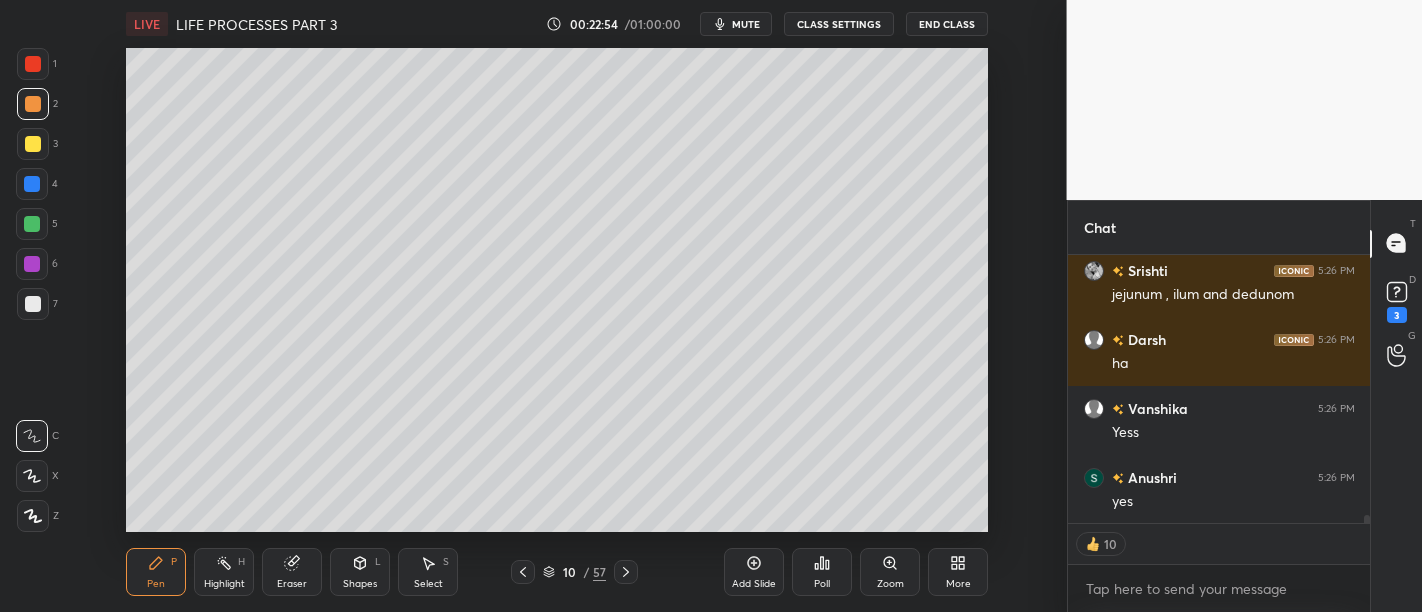 scroll, scrollTop: 8888, scrollLeft: 0, axis: vertical 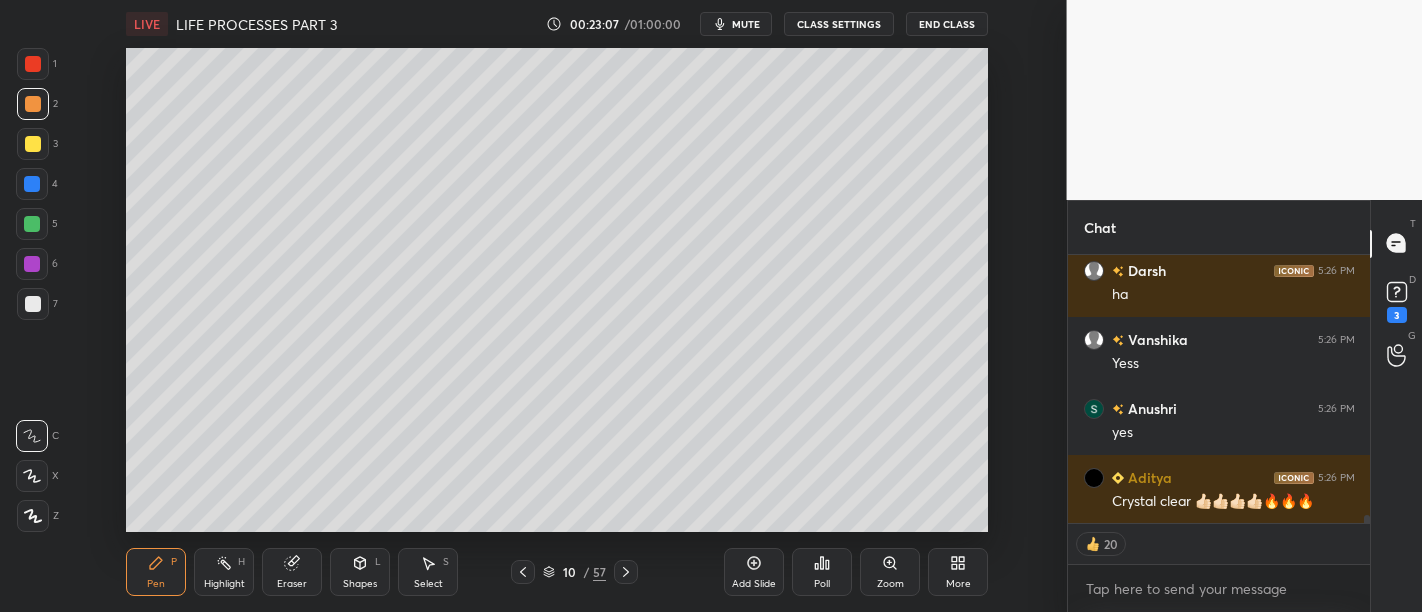 click at bounding box center [33, 144] 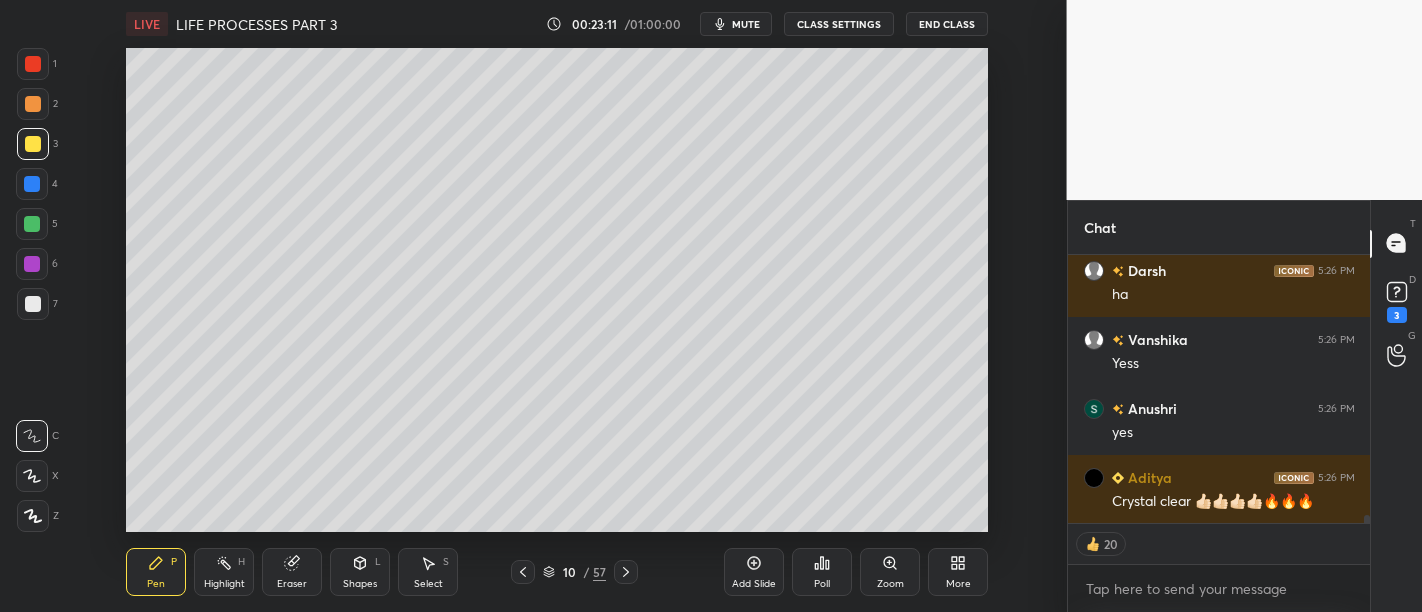 scroll, scrollTop: 7, scrollLeft: 6, axis: both 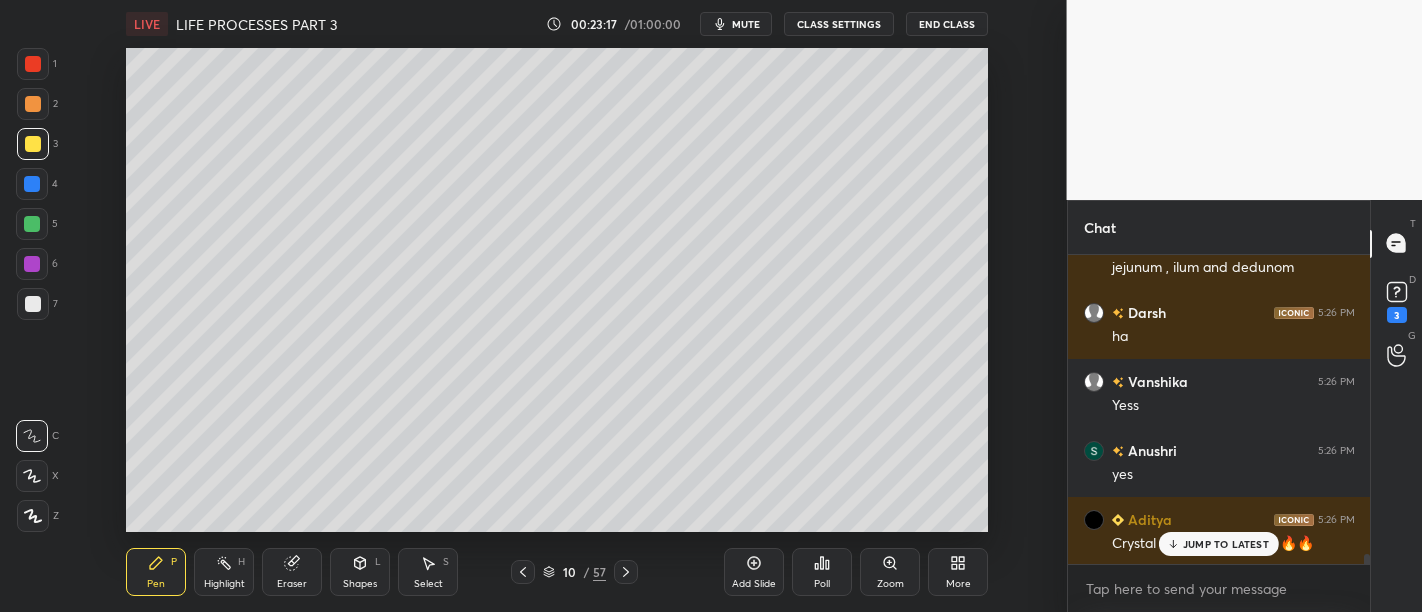 click at bounding box center [32, 184] 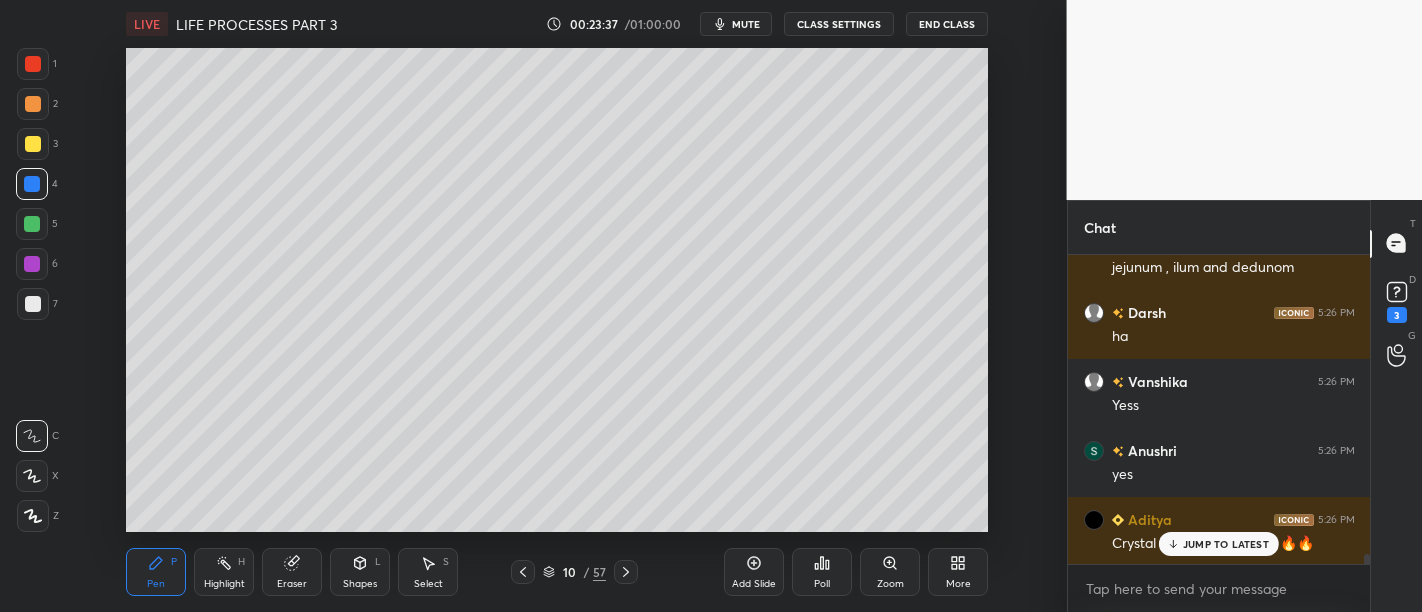 click at bounding box center (33, 144) 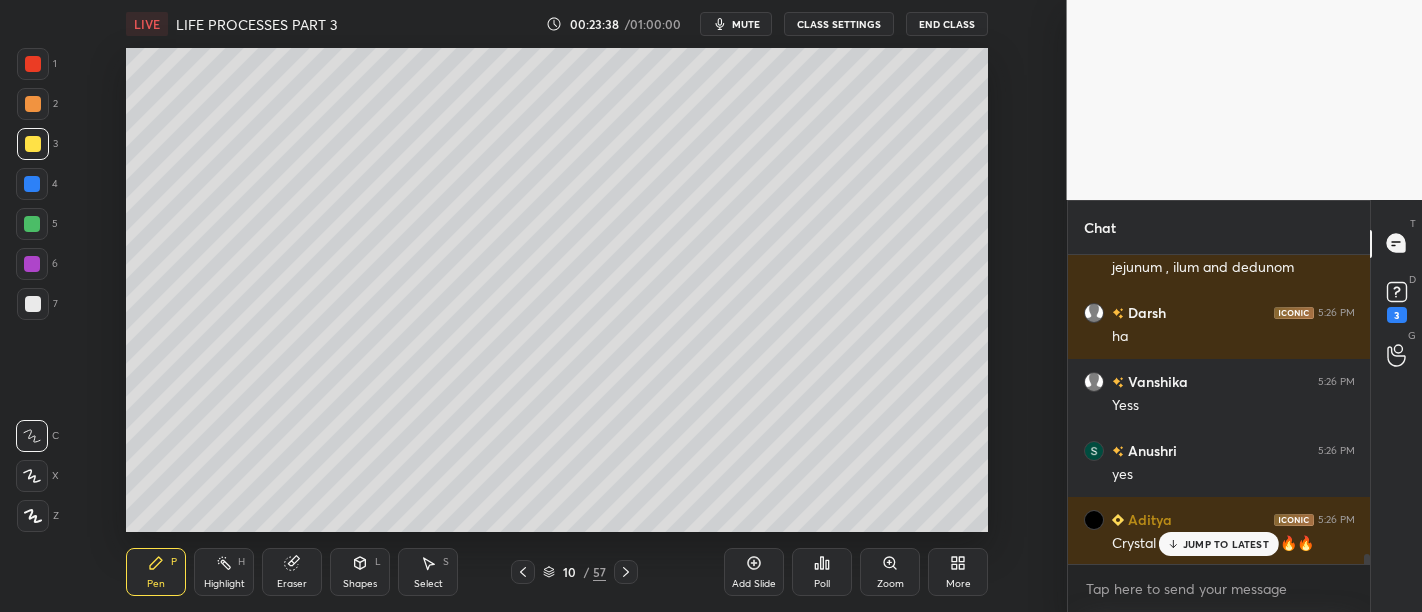 click at bounding box center [33, 304] 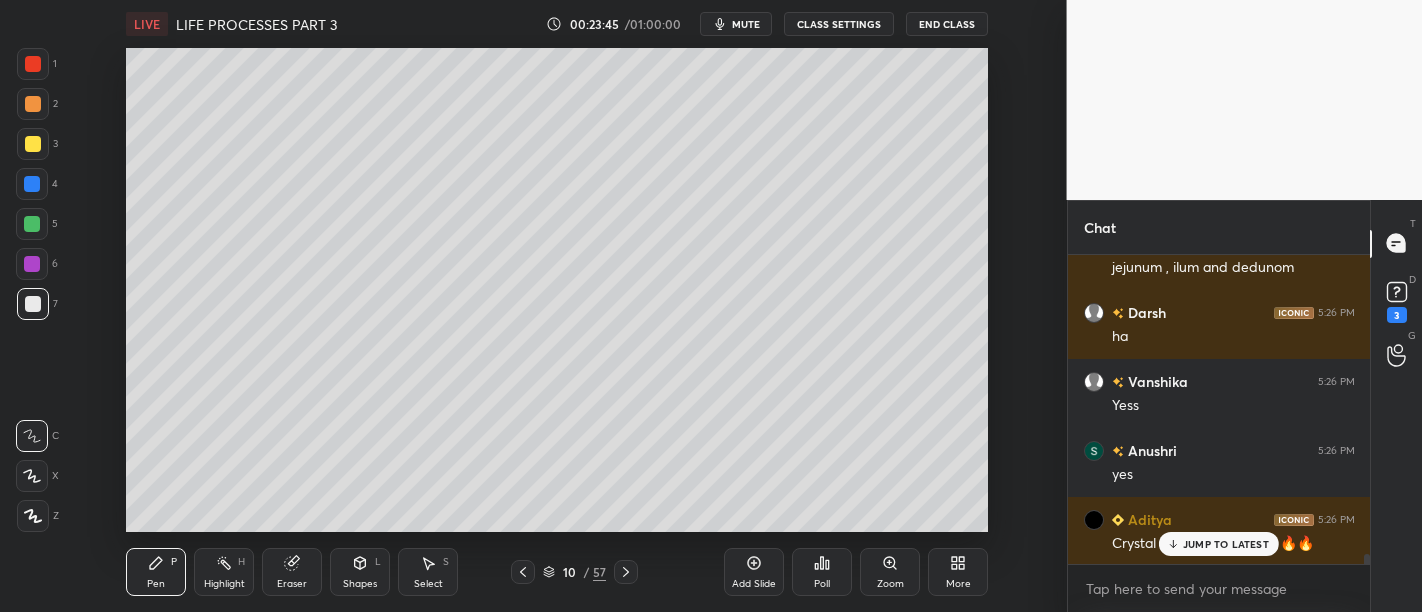 click at bounding box center [32, 224] 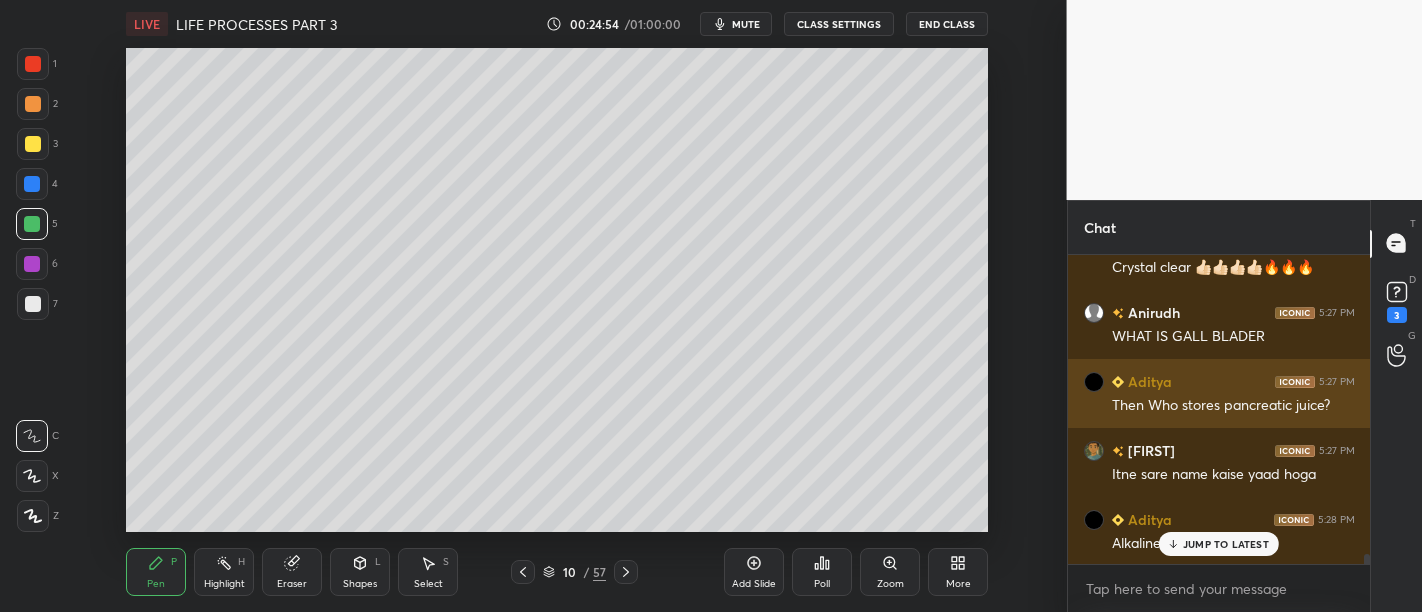 scroll, scrollTop: 9191, scrollLeft: 0, axis: vertical 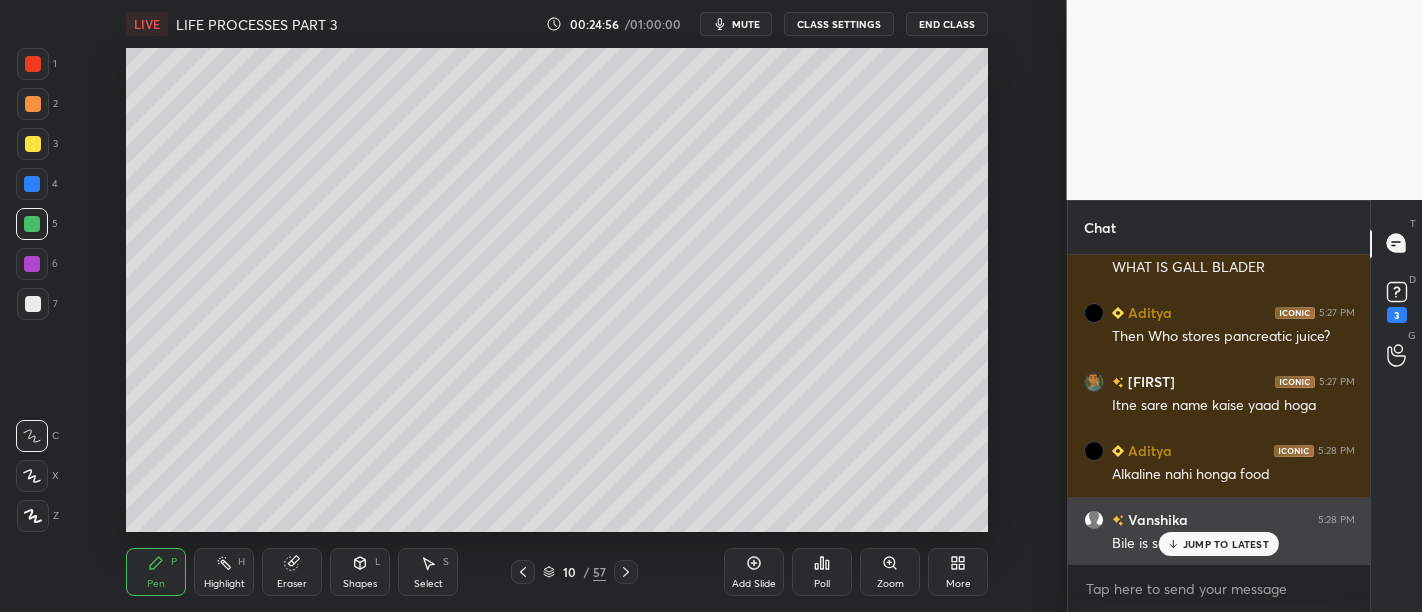 click on "JUMP TO LATEST" at bounding box center [1226, 544] 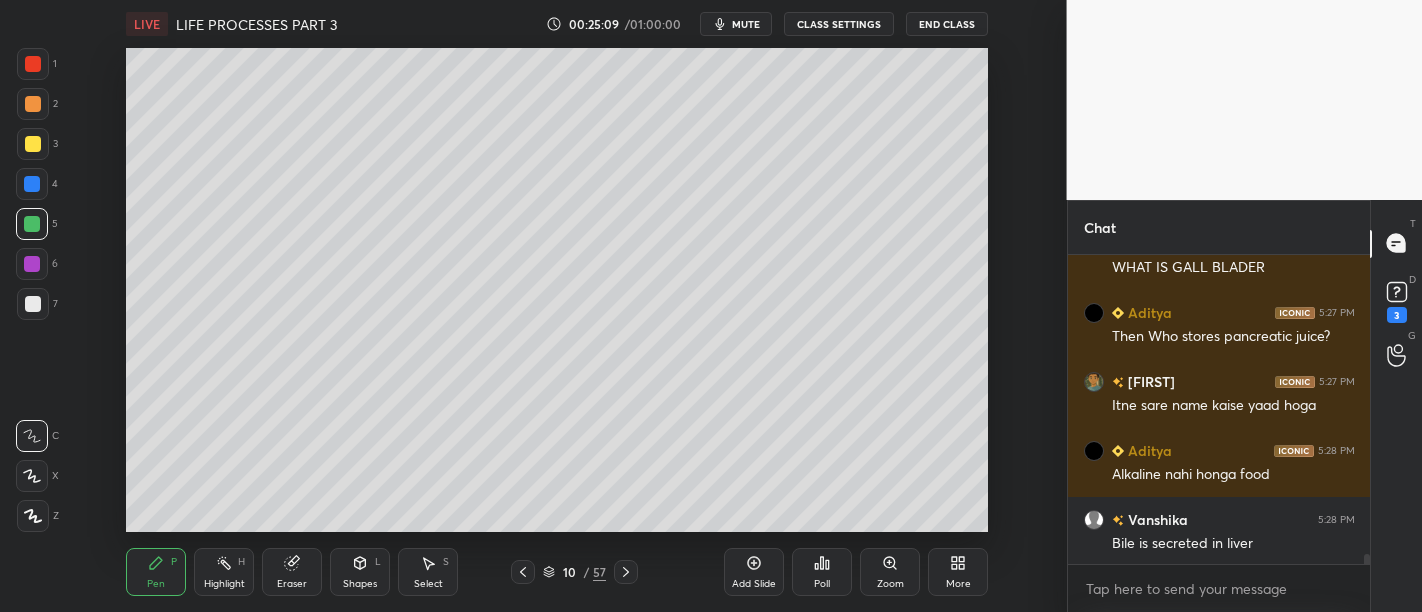scroll, scrollTop: 9240, scrollLeft: 0, axis: vertical 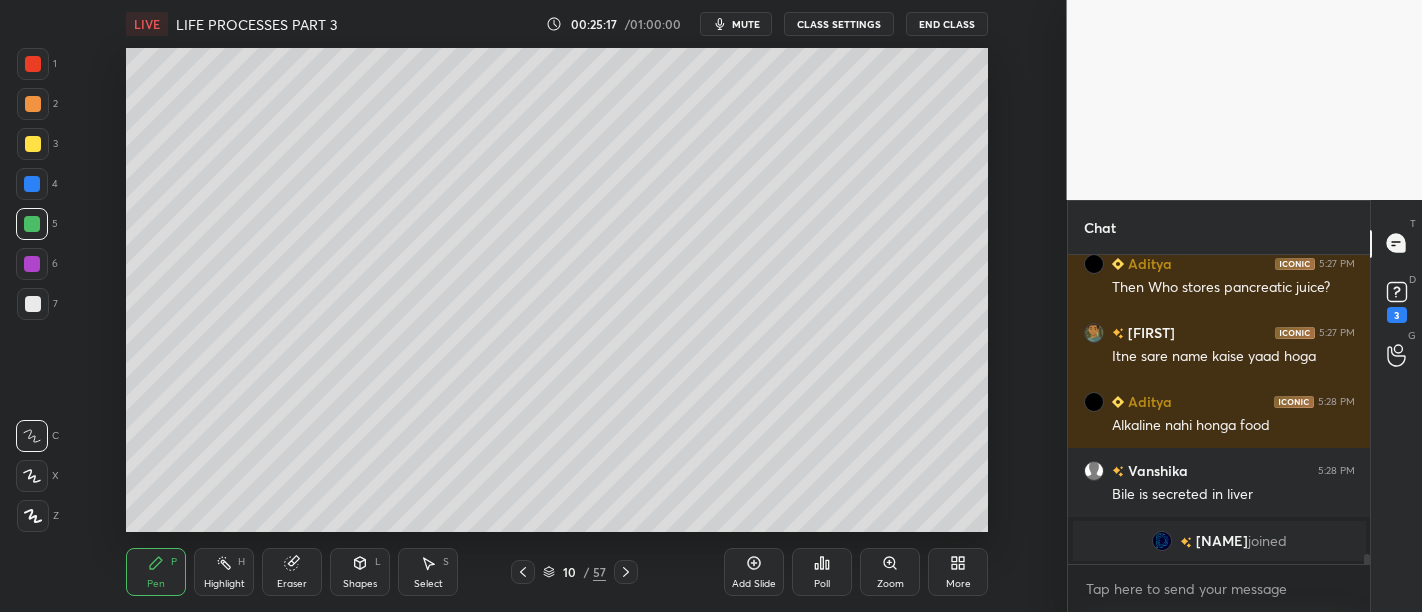 click at bounding box center (32, 184) 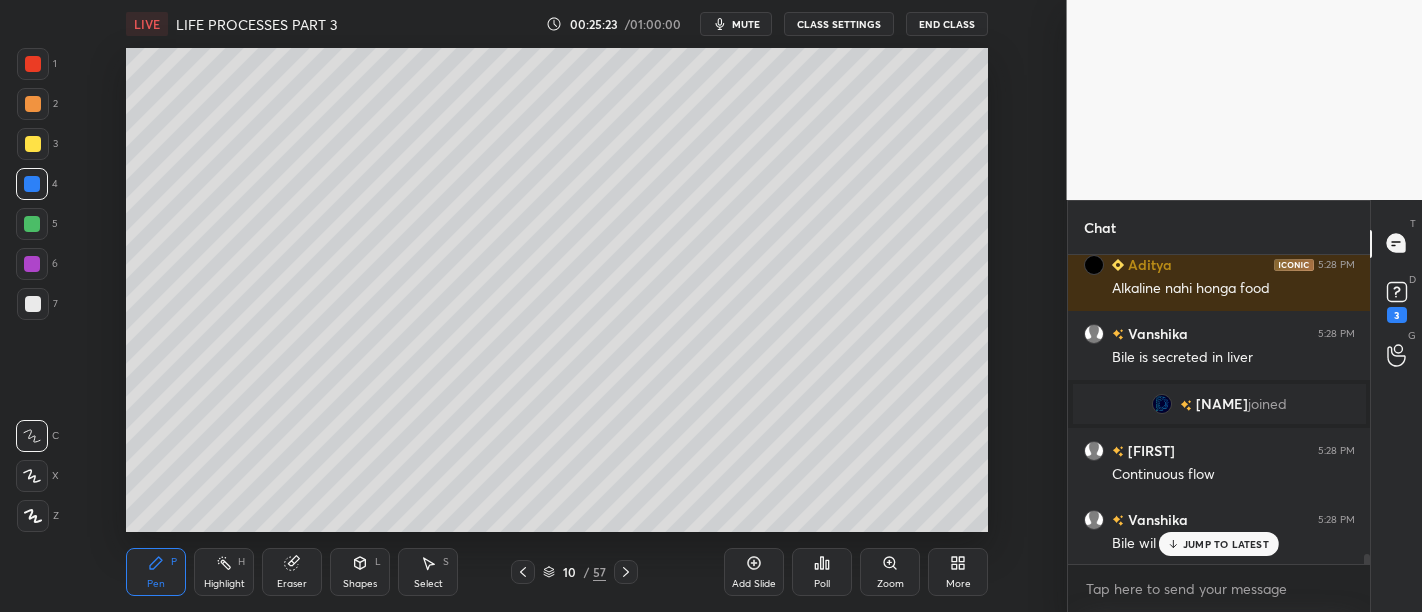 scroll, scrollTop: 9277, scrollLeft: 0, axis: vertical 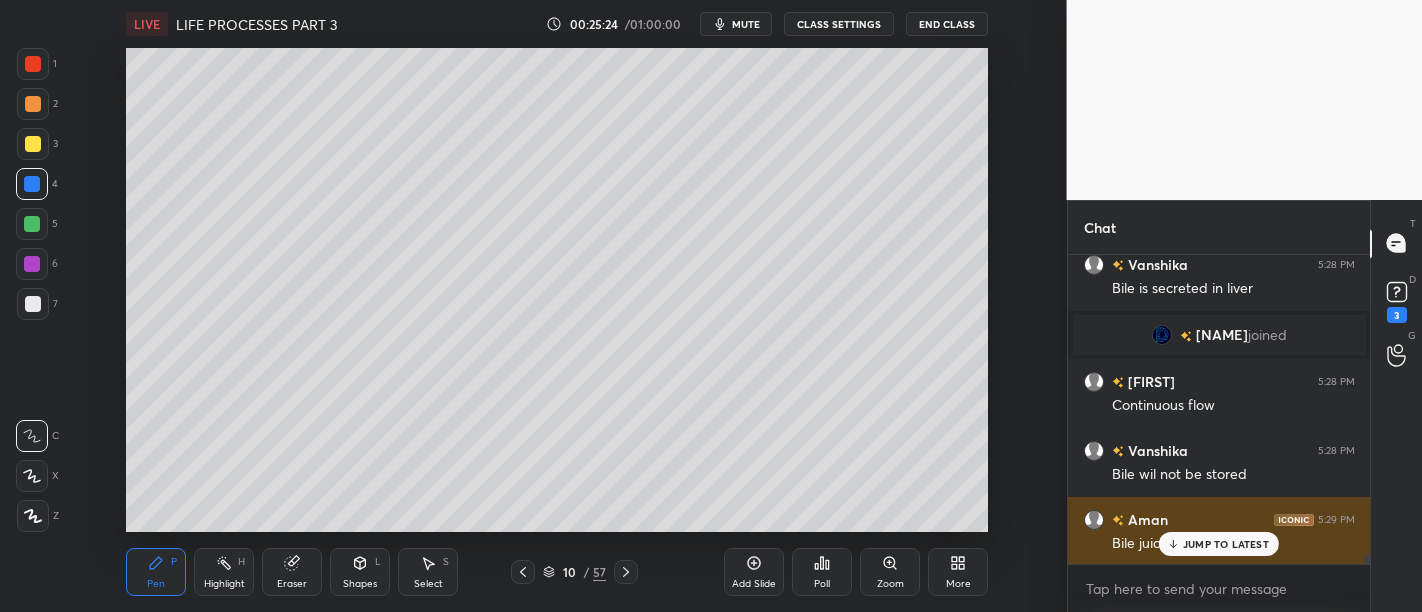 click on "JUMP TO LATEST" at bounding box center (1219, 544) 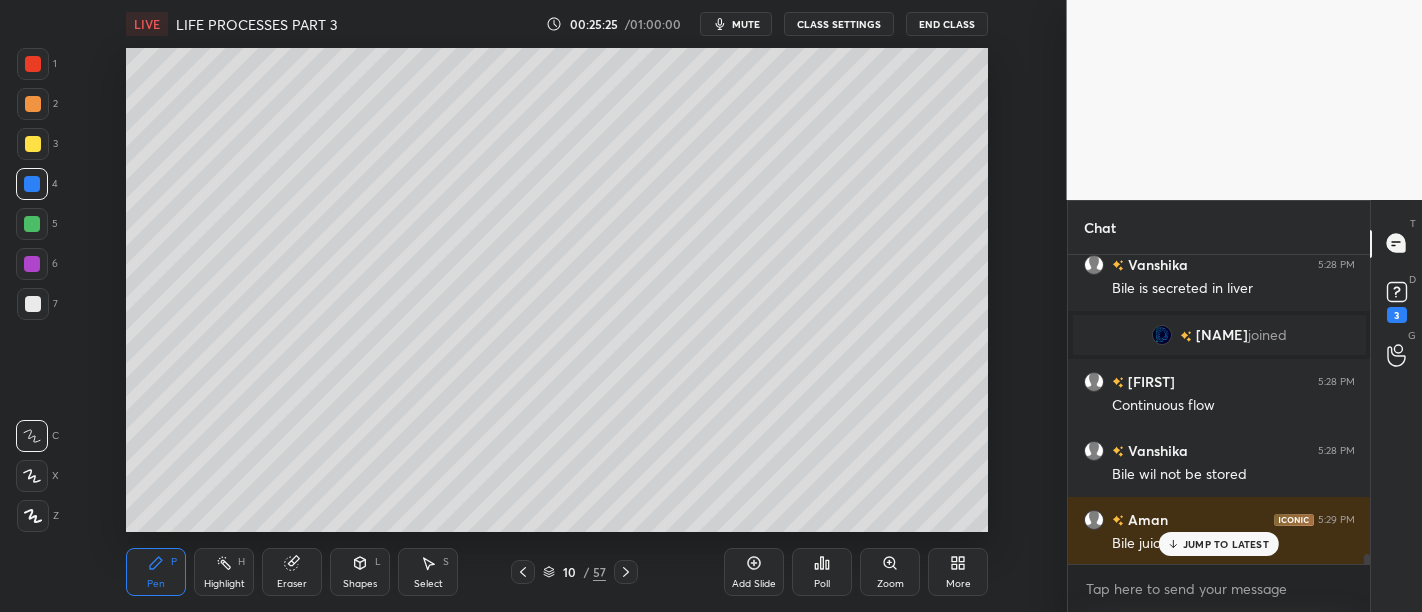 scroll, scrollTop: 9346, scrollLeft: 0, axis: vertical 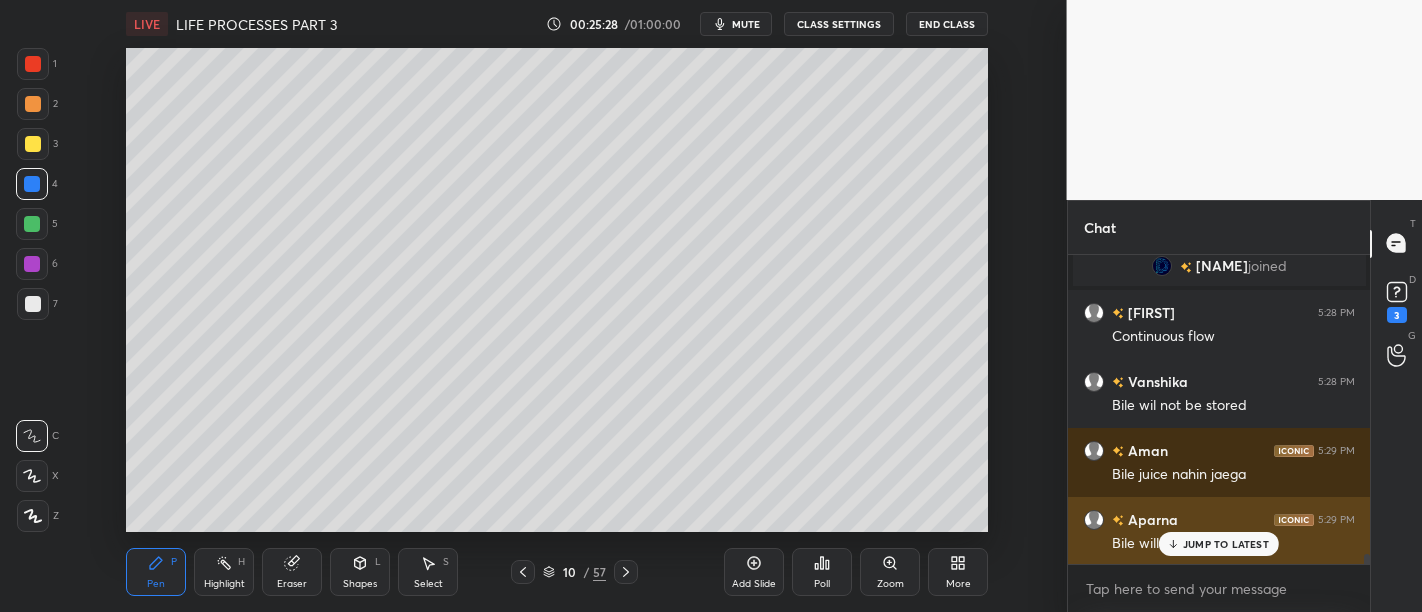 click on "JUMP TO LATEST" at bounding box center (1226, 544) 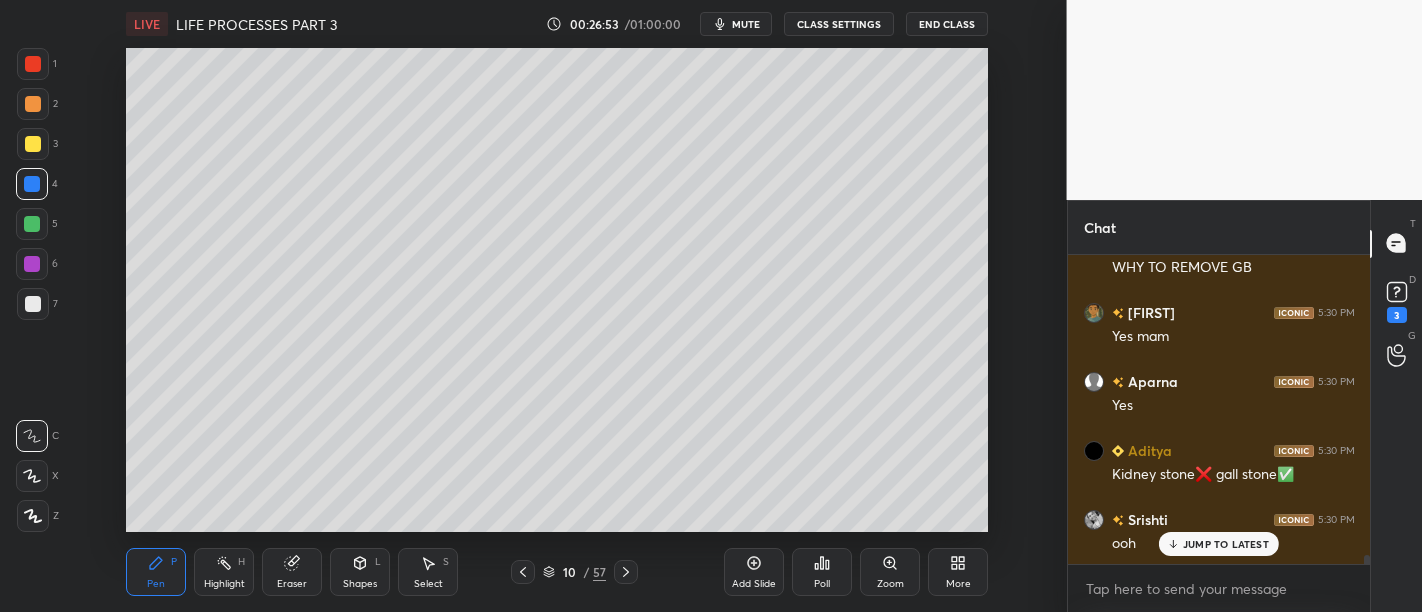 scroll, scrollTop: 10123, scrollLeft: 0, axis: vertical 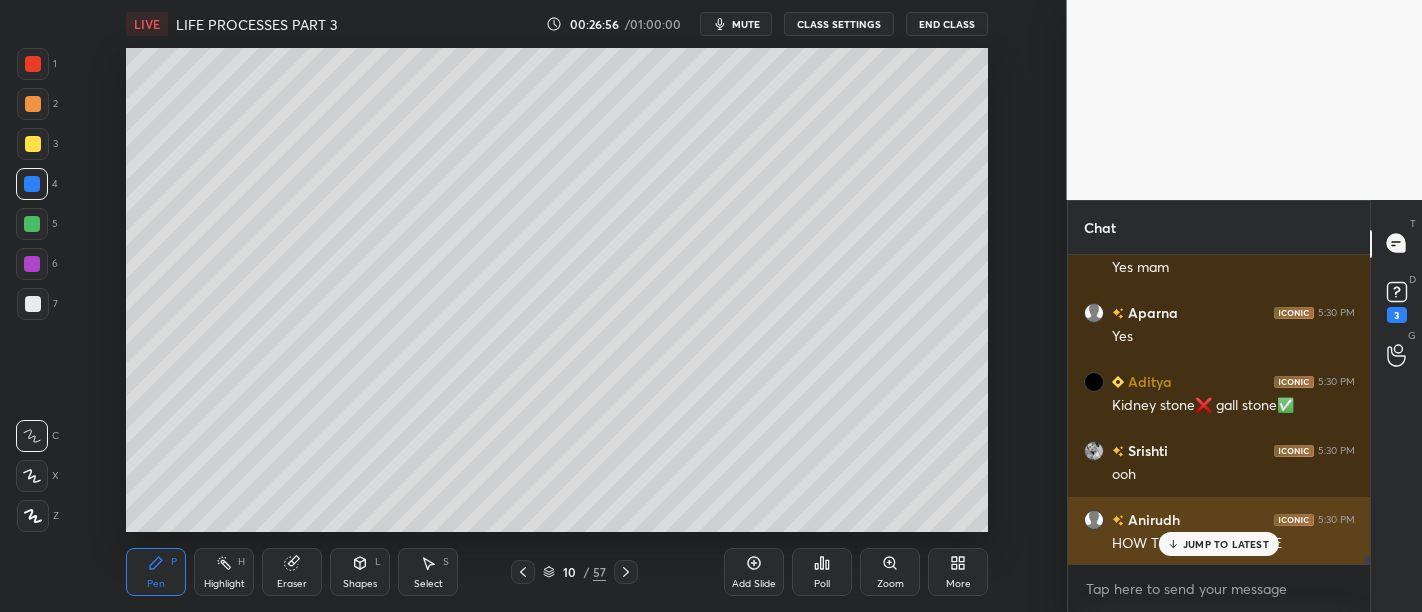 click on "JUMP TO LATEST" at bounding box center (1226, 544) 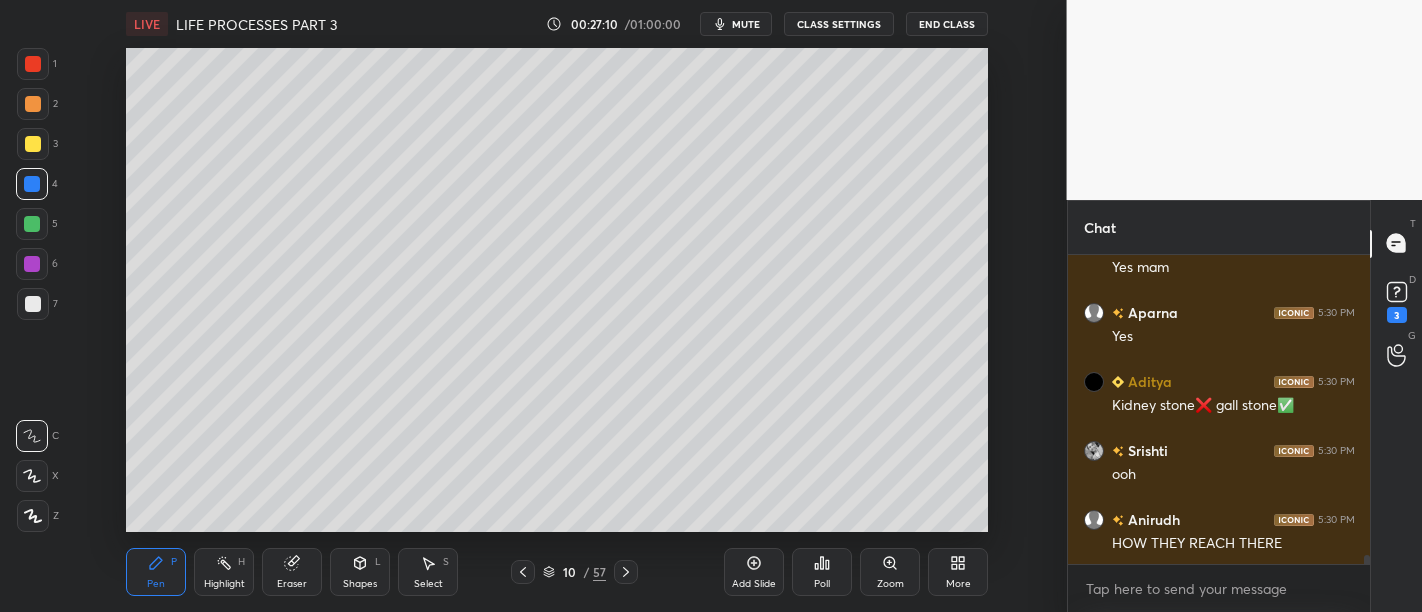 scroll, scrollTop: 10193, scrollLeft: 0, axis: vertical 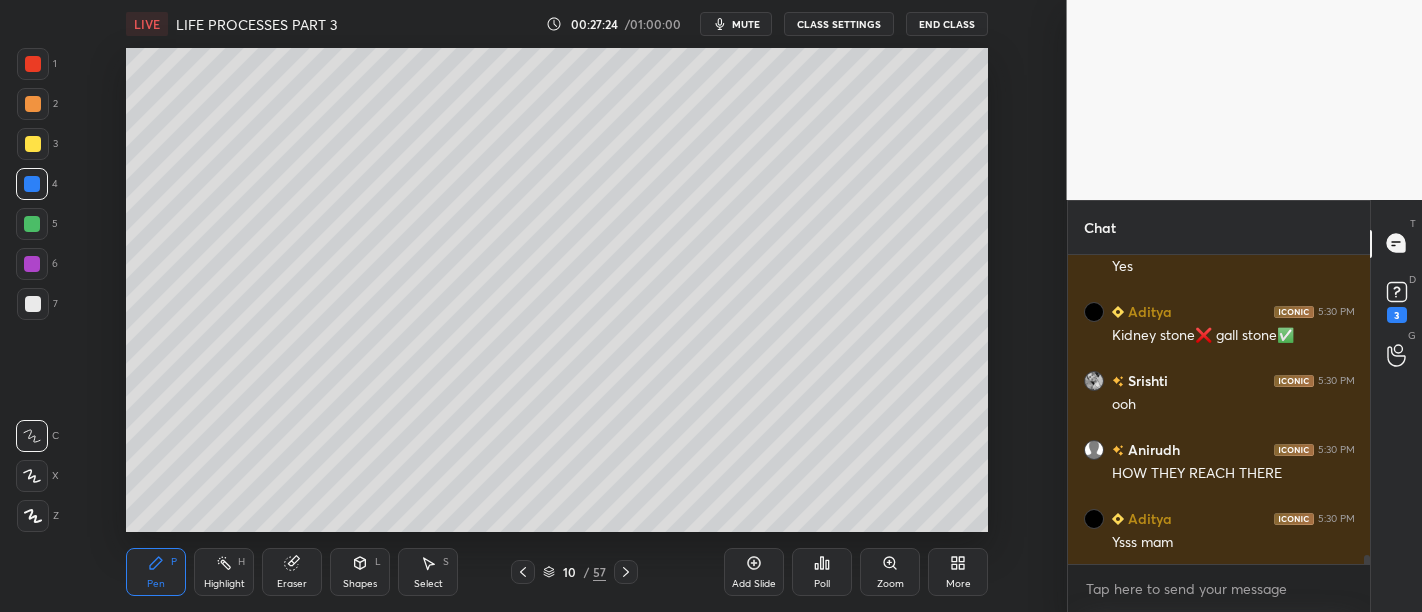 click at bounding box center [32, 264] 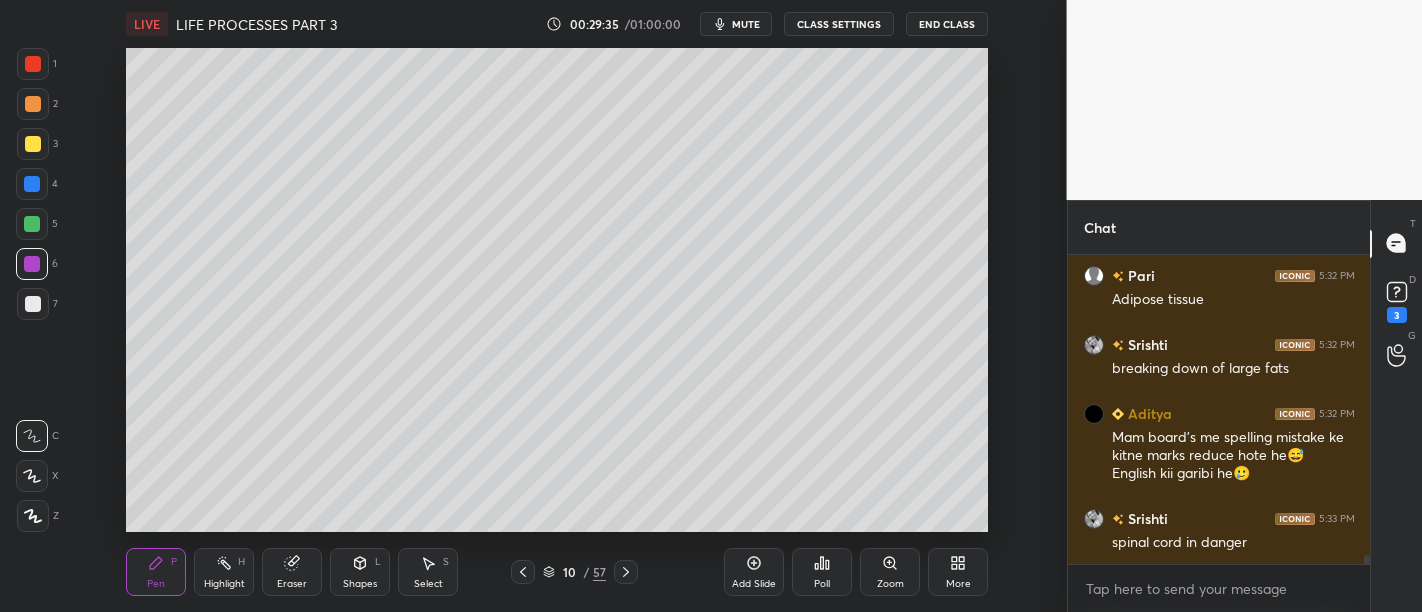scroll, scrollTop: 10937, scrollLeft: 0, axis: vertical 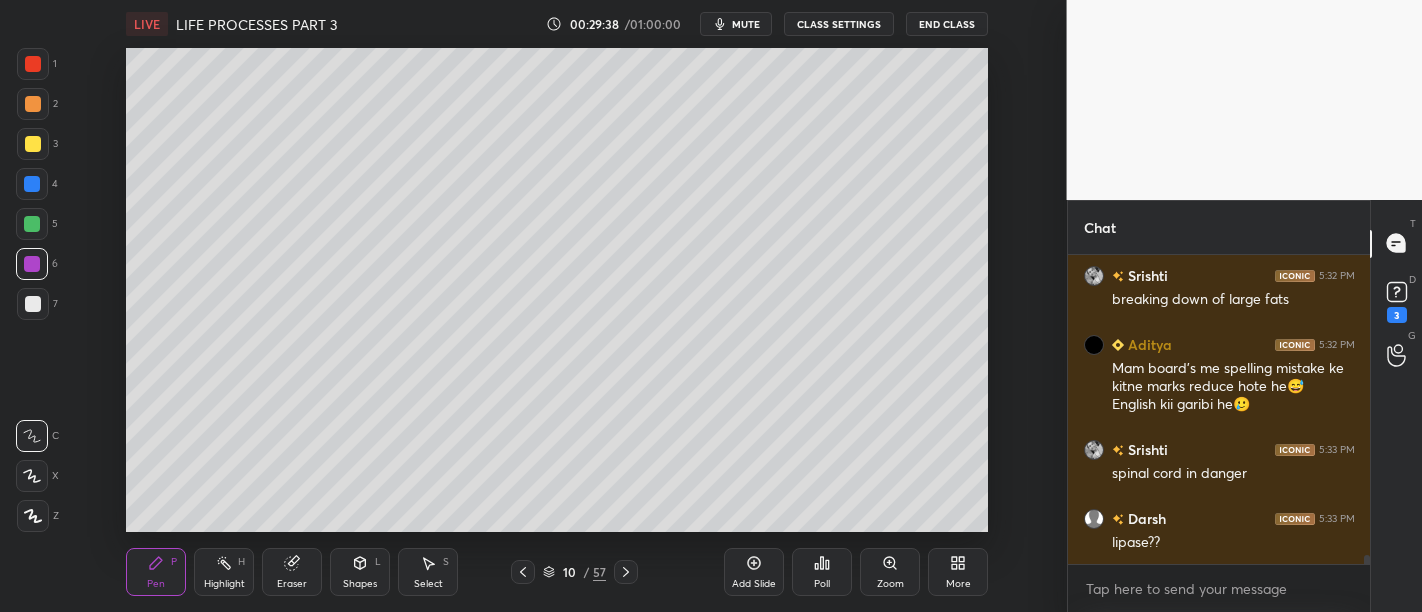 click at bounding box center (33, 144) 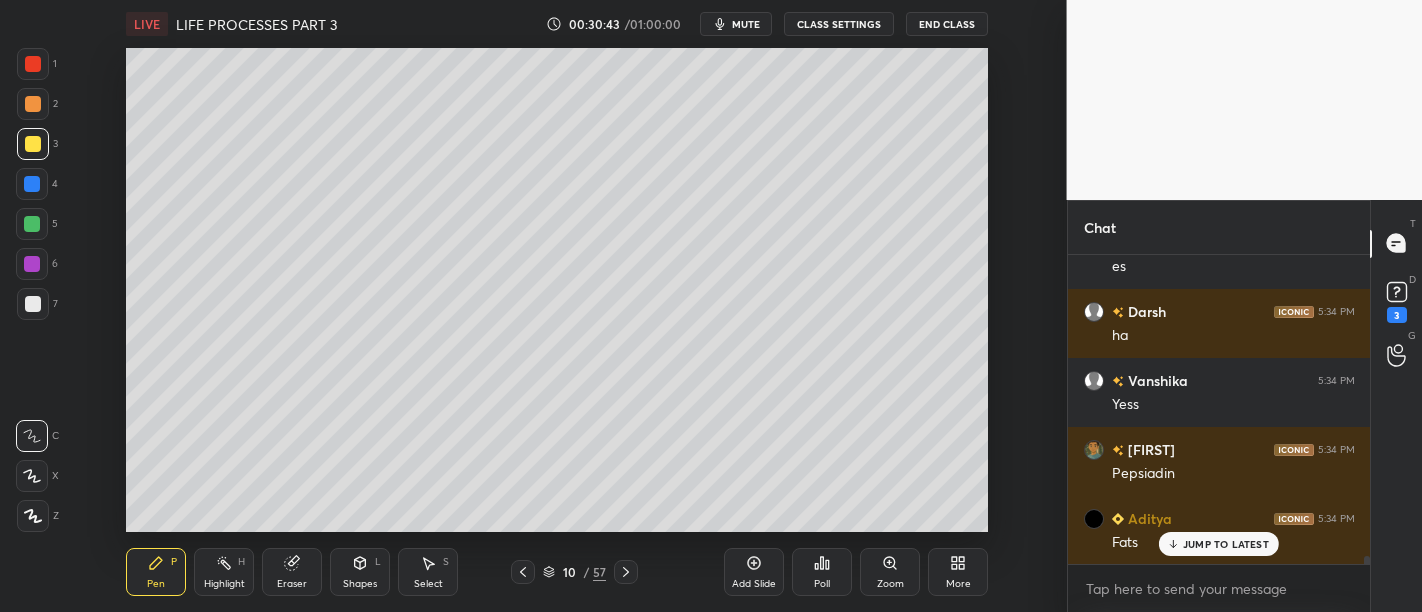 scroll, scrollTop: 11802, scrollLeft: 0, axis: vertical 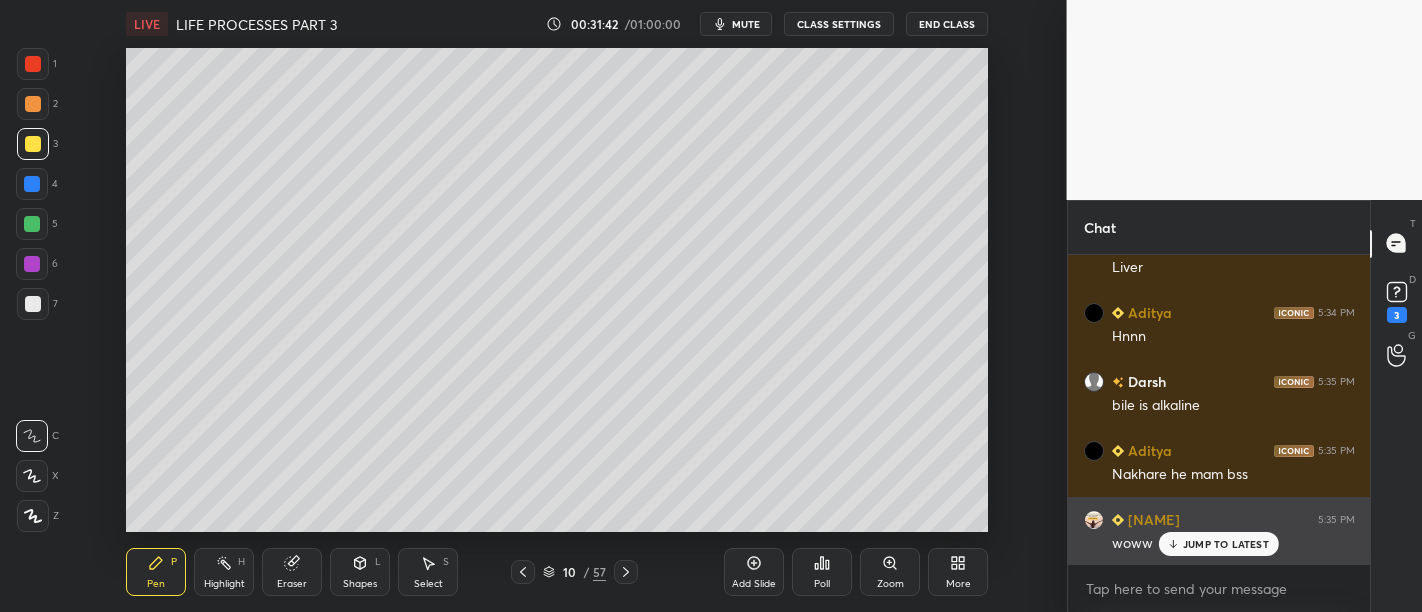 click on "JUMP TO LATEST" at bounding box center [1226, 544] 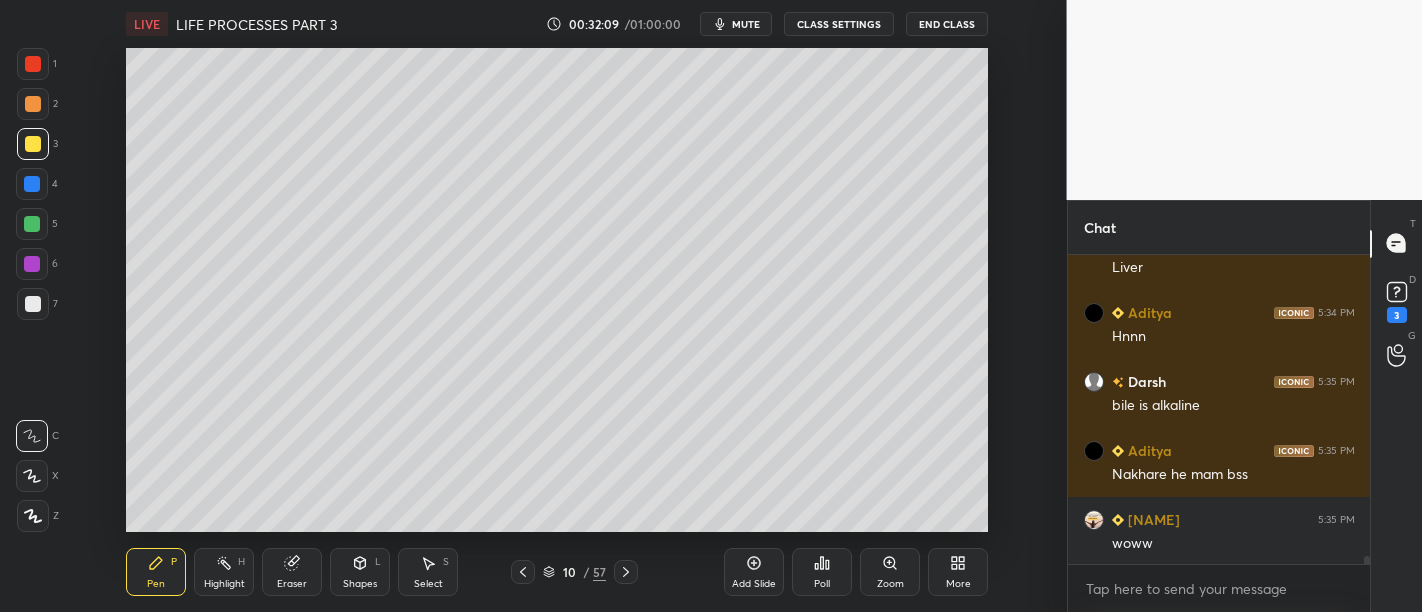click at bounding box center (33, 144) 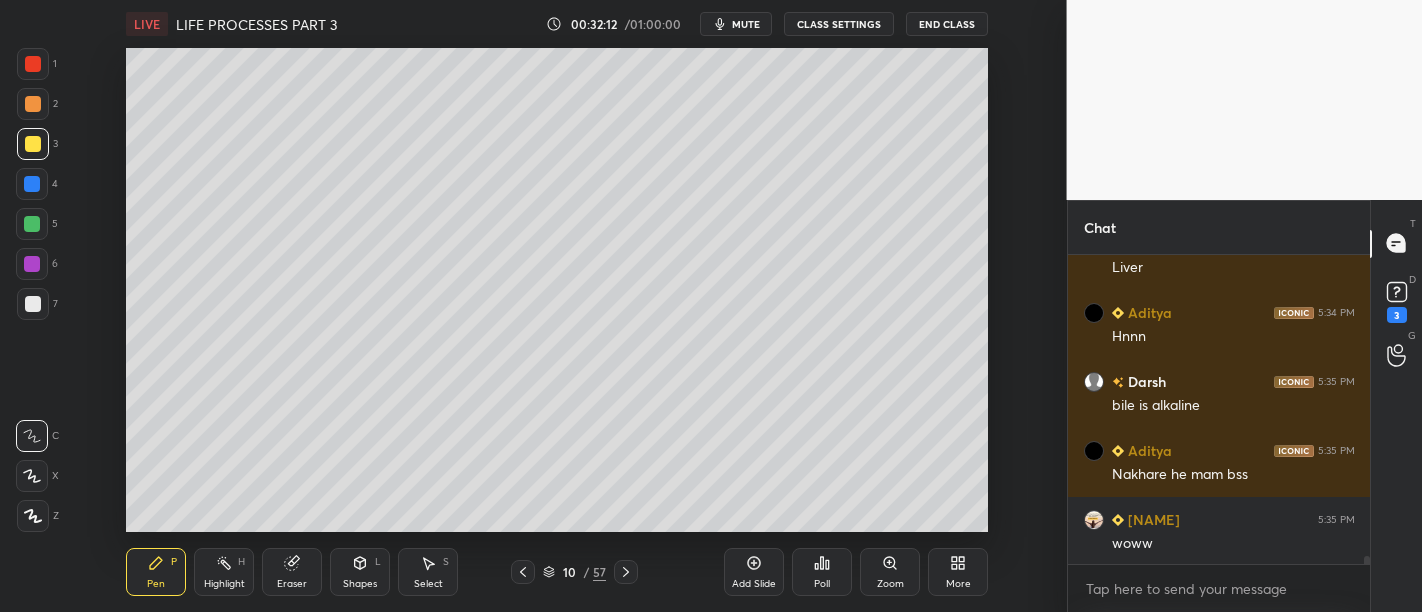 click at bounding box center (32, 264) 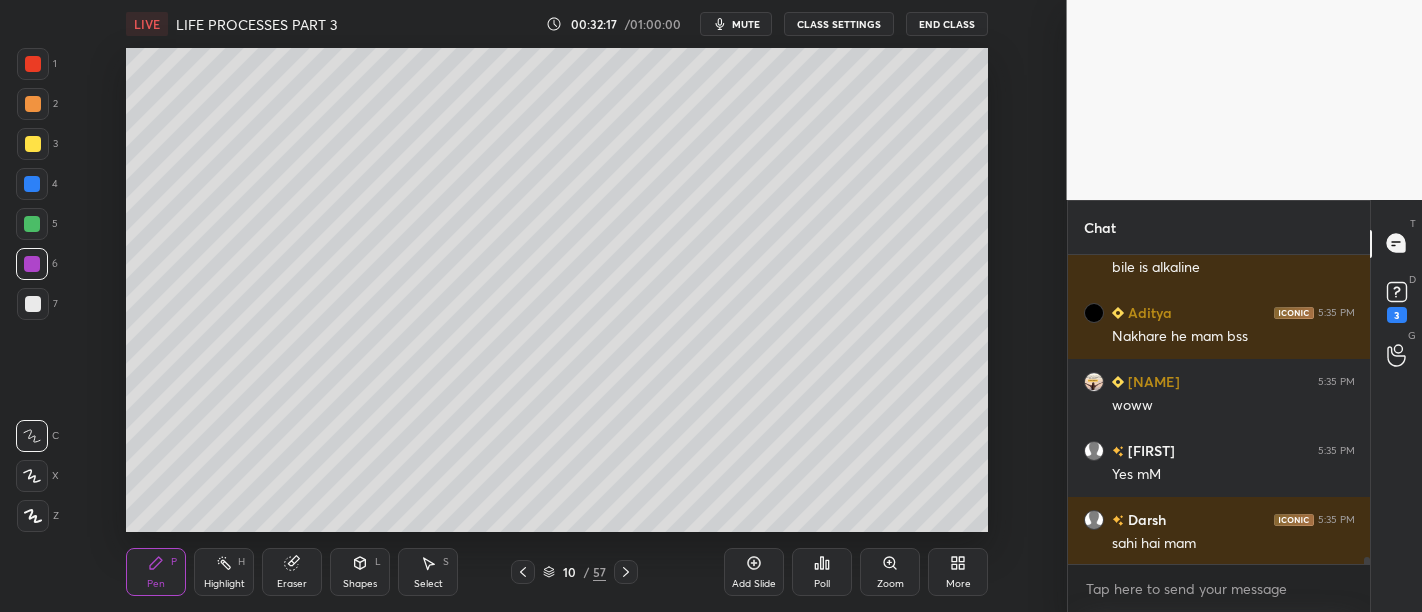 scroll, scrollTop: 12493, scrollLeft: 0, axis: vertical 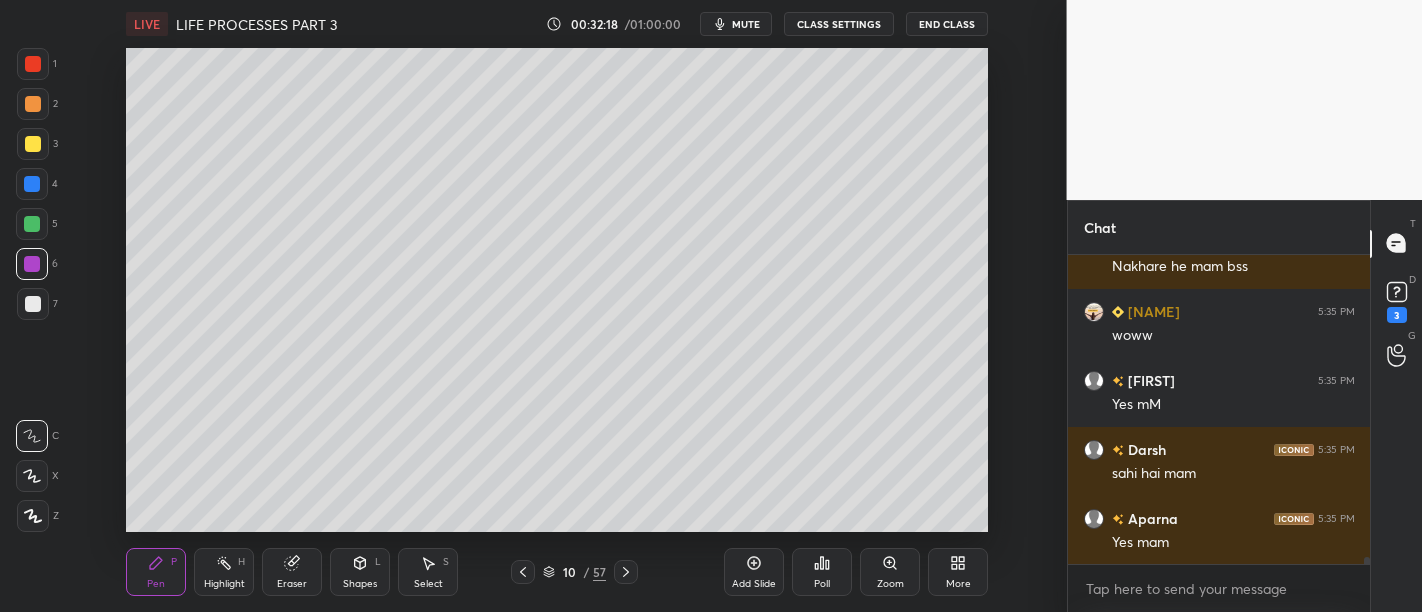 click at bounding box center [33, 304] 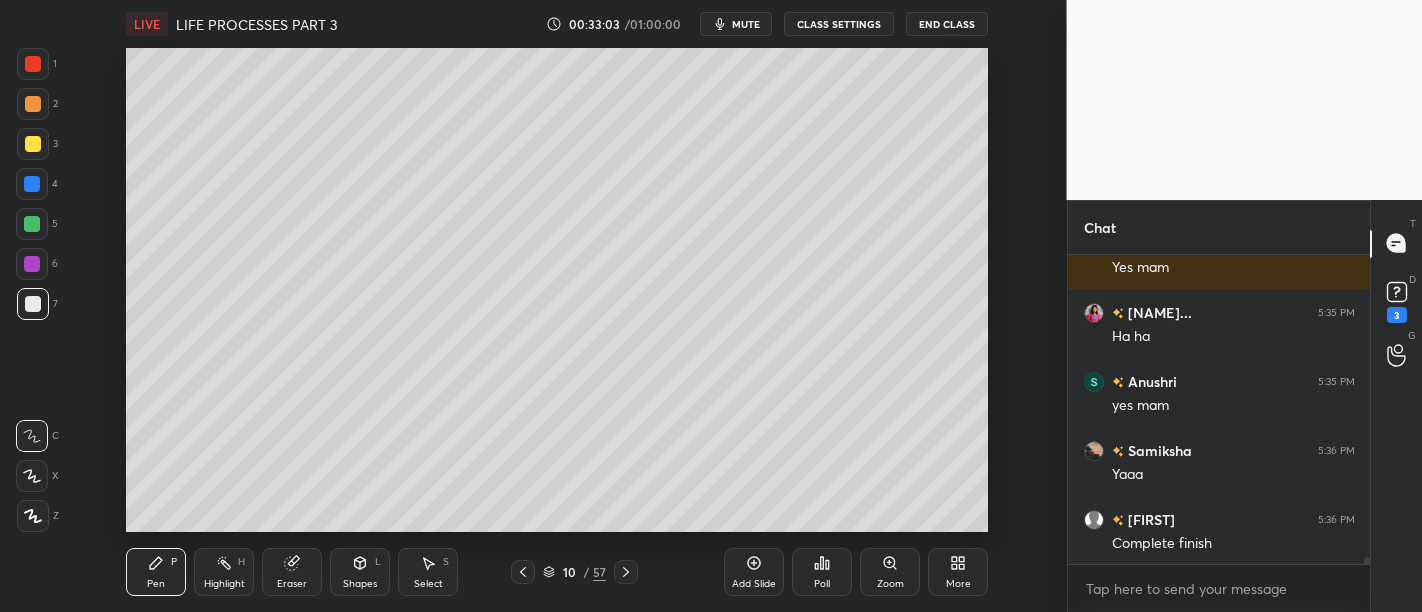 scroll, scrollTop: 12837, scrollLeft: 0, axis: vertical 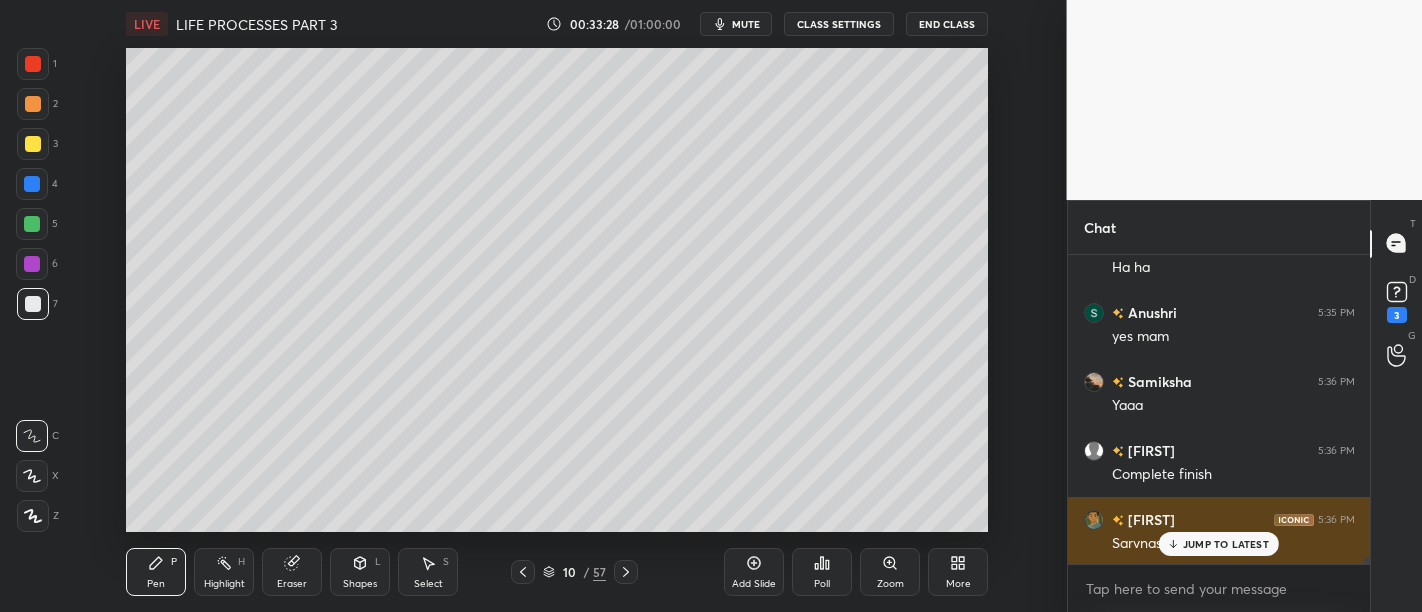 click on "JUMP TO LATEST" at bounding box center [1226, 544] 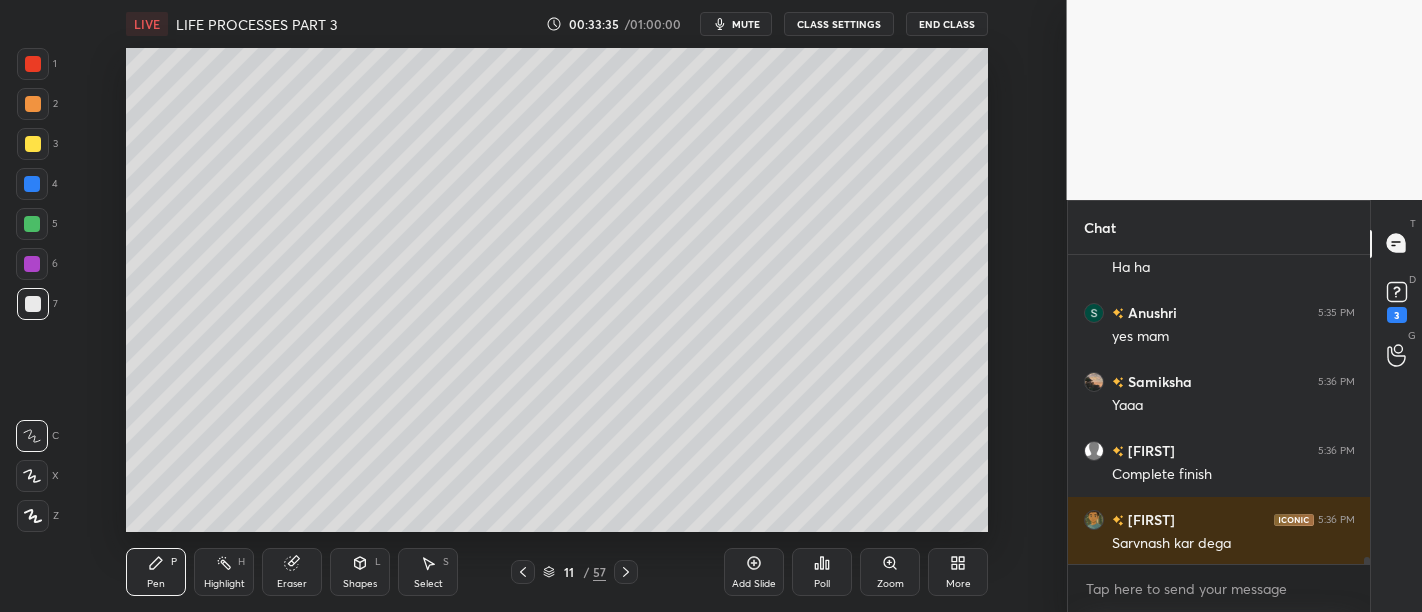 click 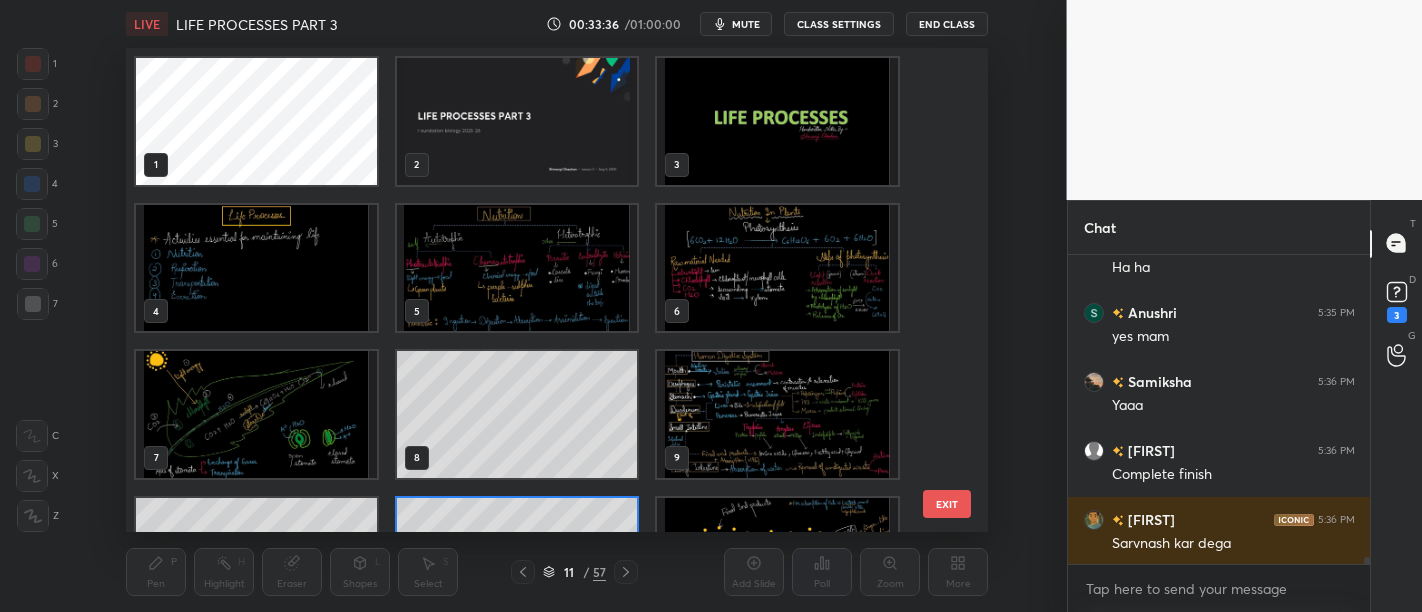scroll, scrollTop: 101, scrollLeft: 0, axis: vertical 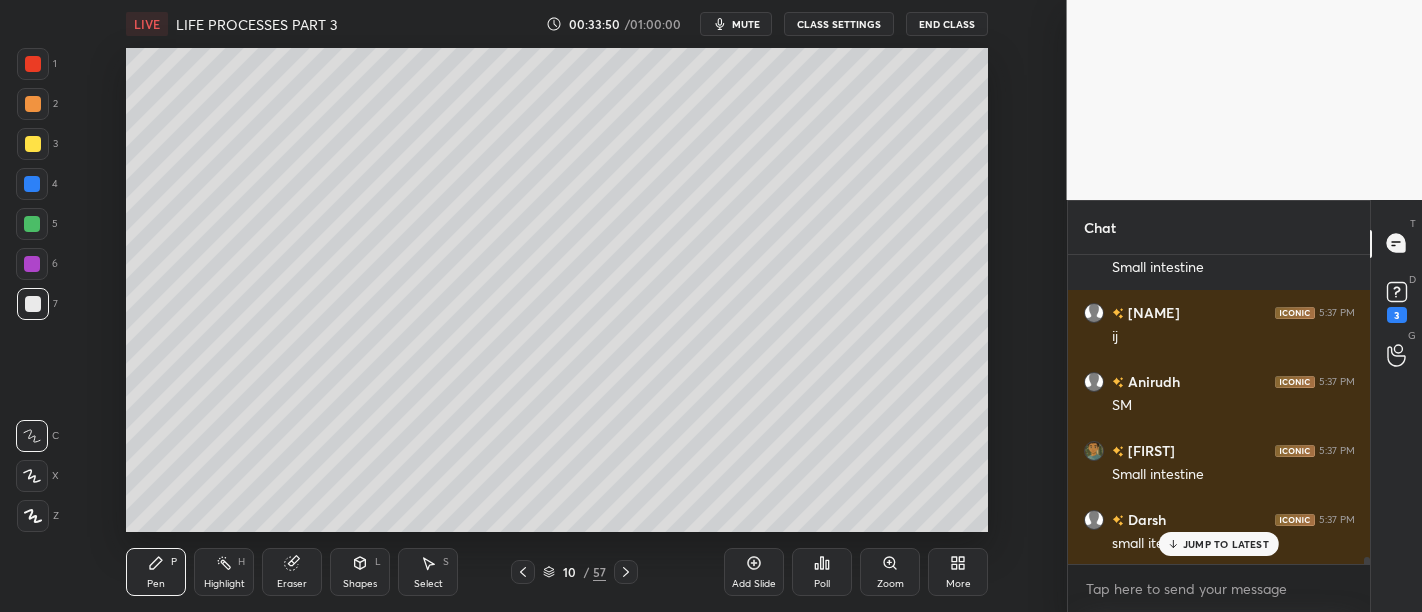 click 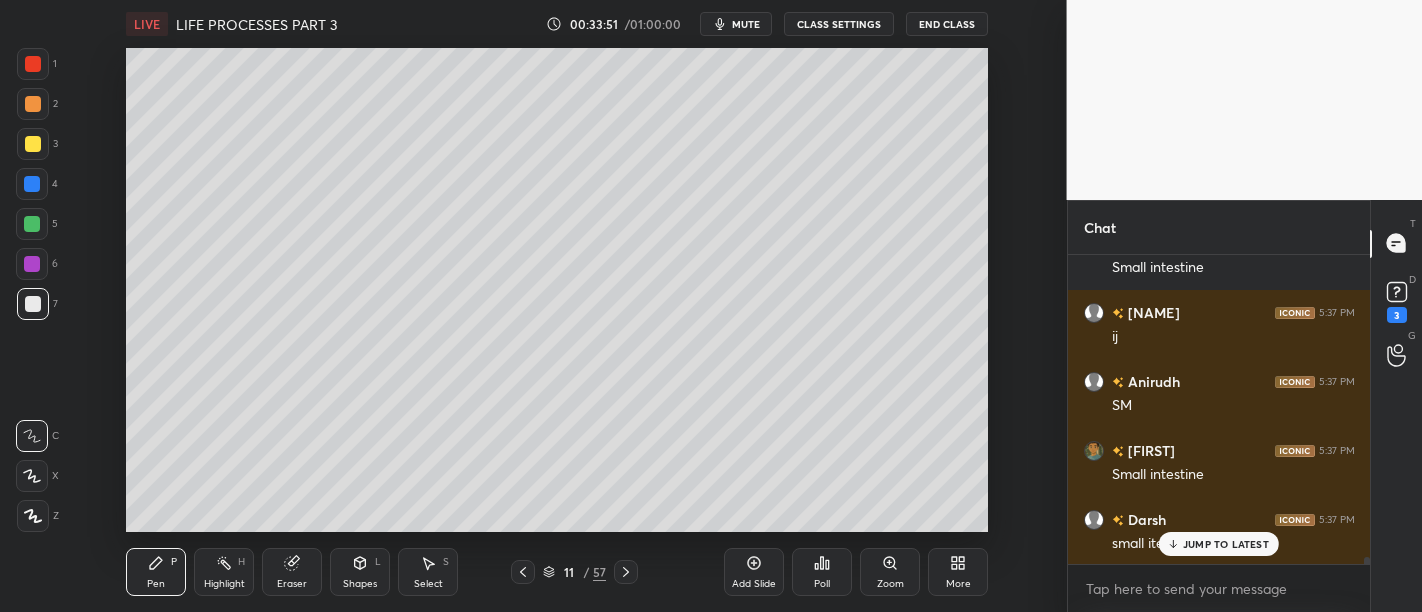 click 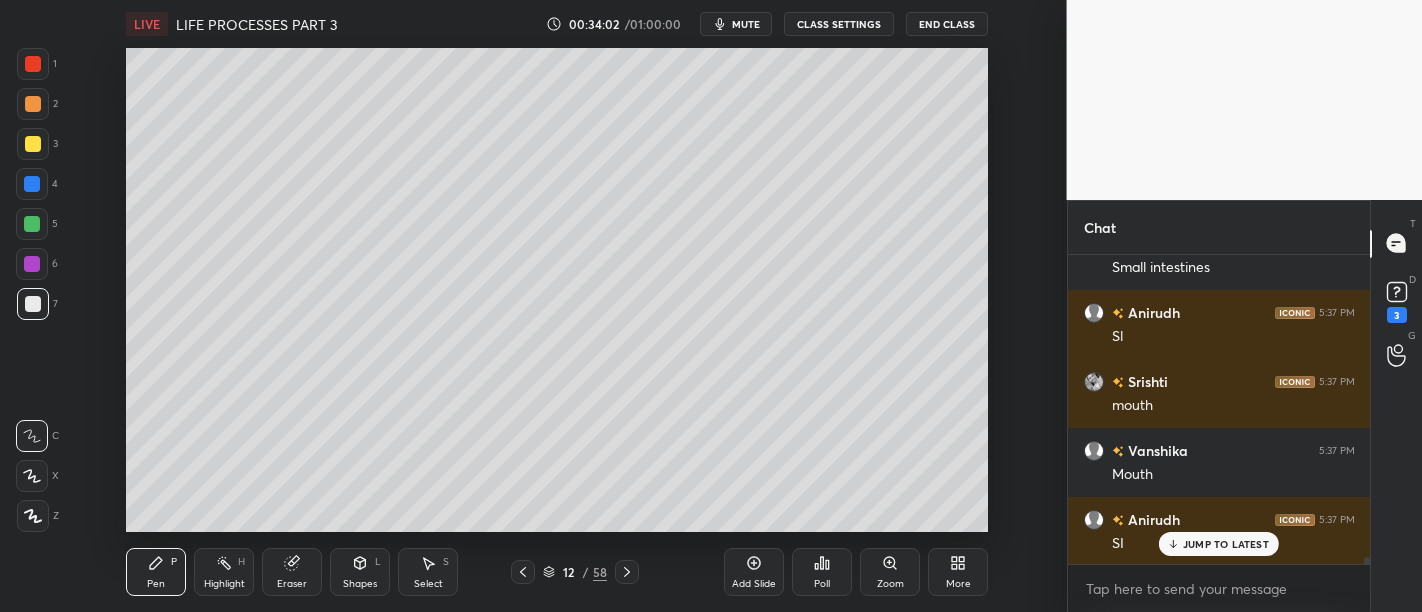 scroll, scrollTop: 13734, scrollLeft: 0, axis: vertical 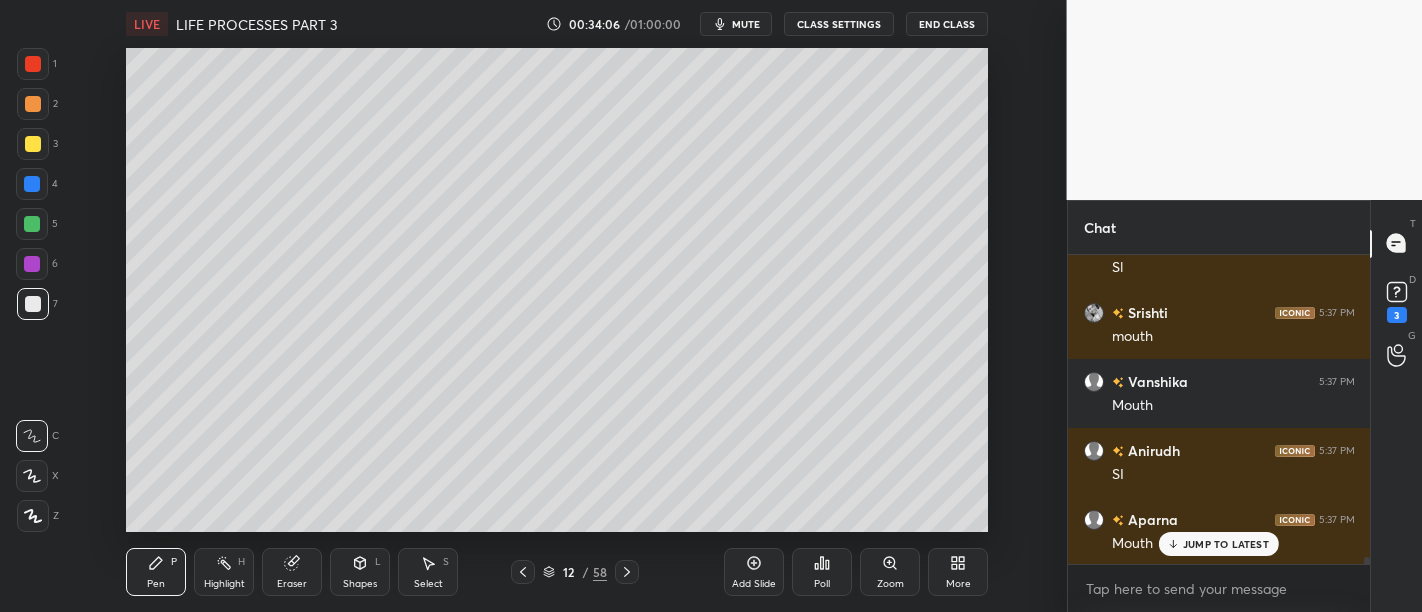 click at bounding box center (33, 144) 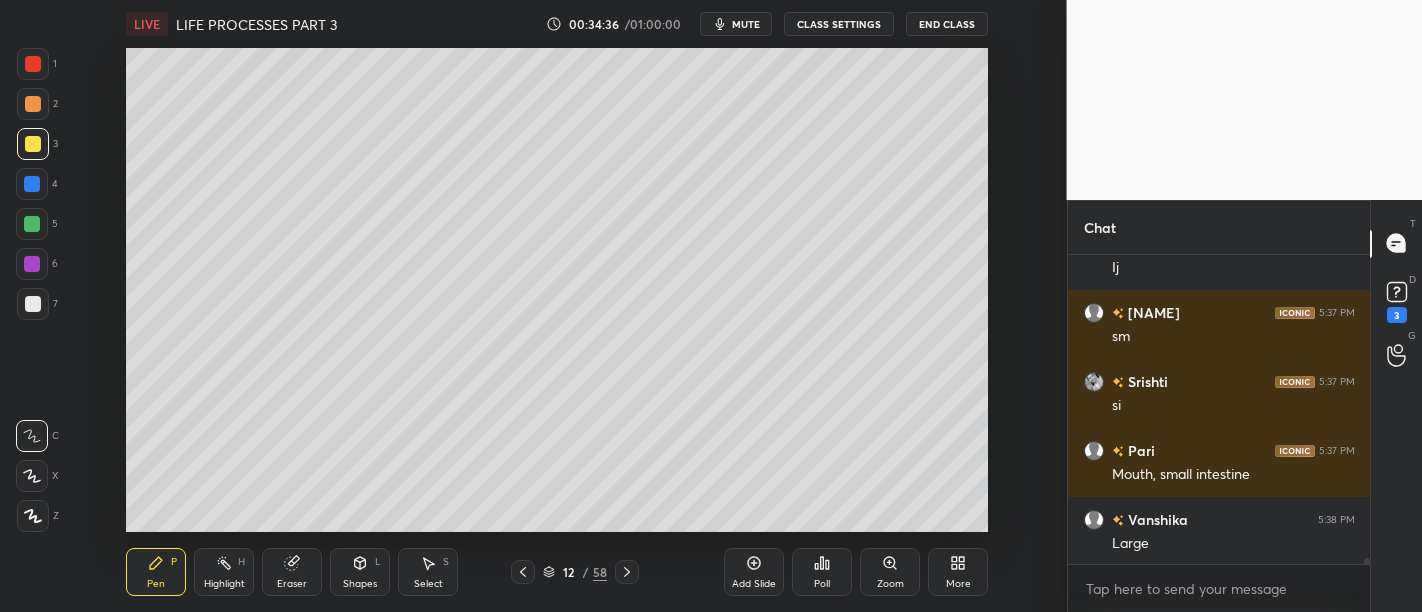 scroll, scrollTop: 14580, scrollLeft: 0, axis: vertical 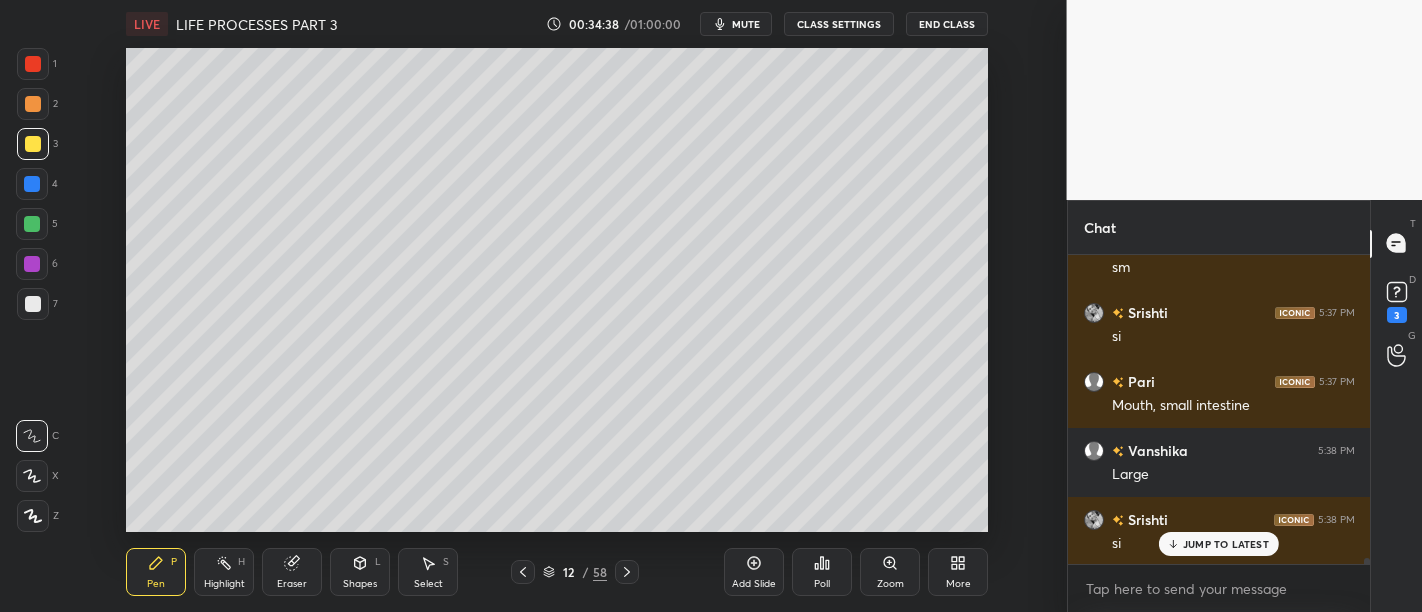 click at bounding box center [32, 184] 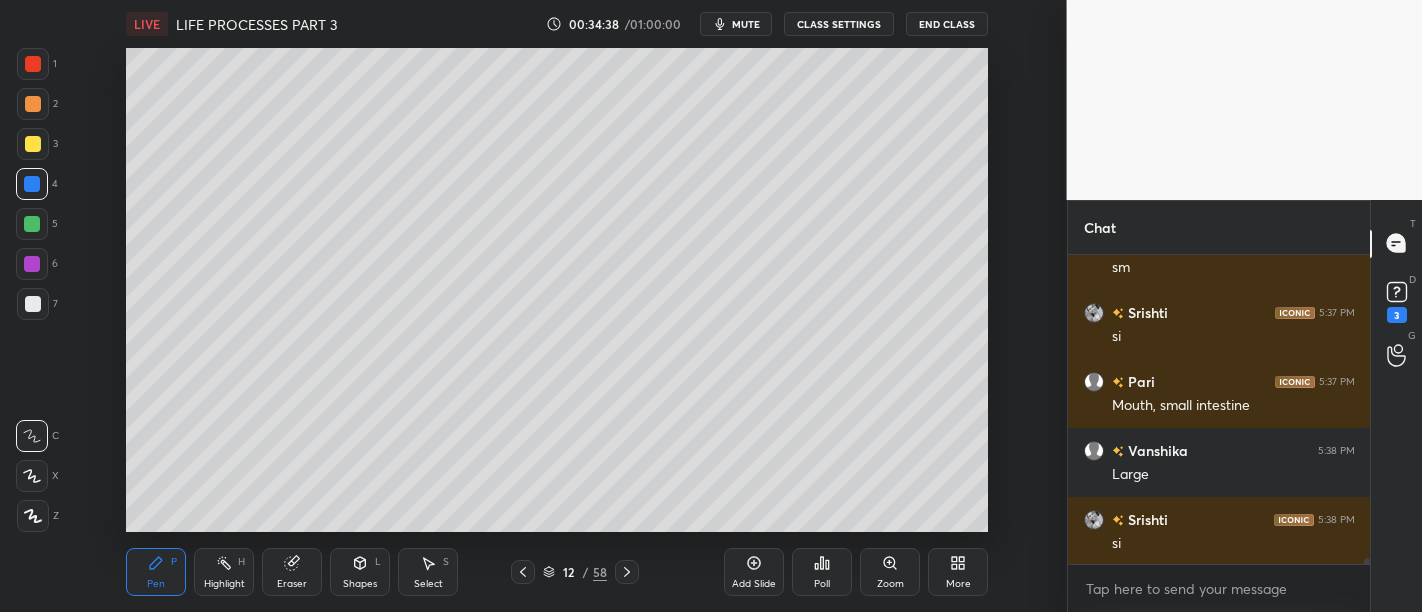 scroll, scrollTop: 14649, scrollLeft: 0, axis: vertical 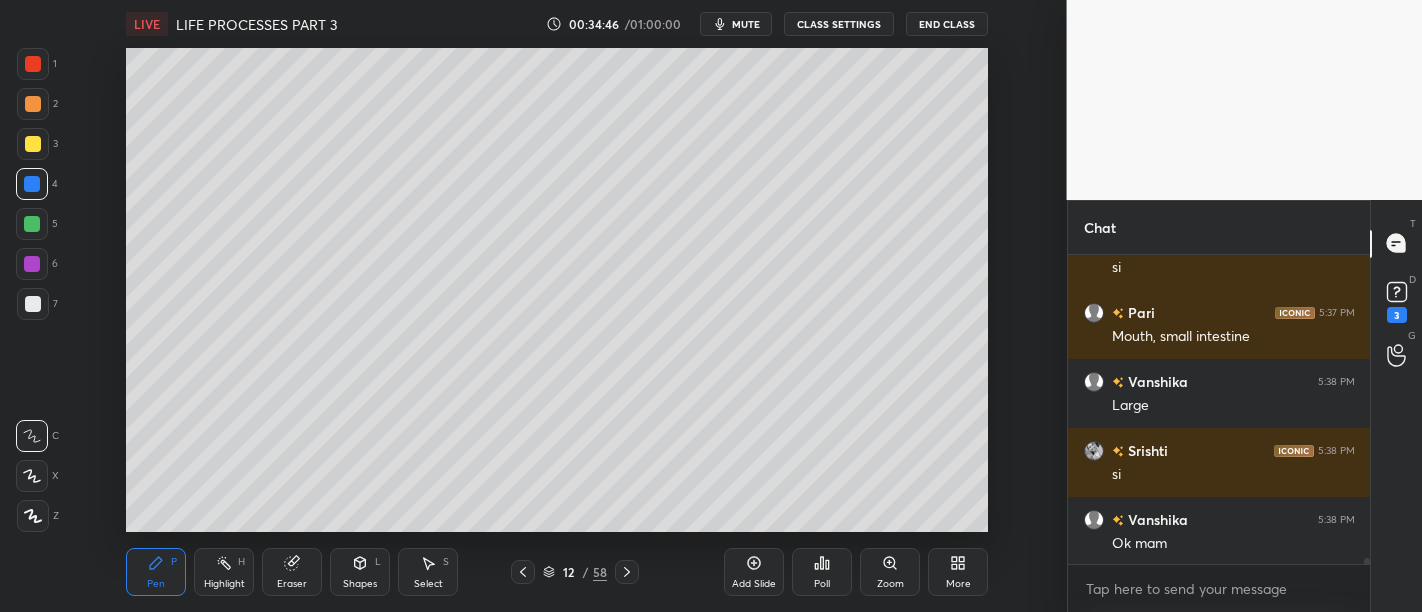 click at bounding box center [33, 304] 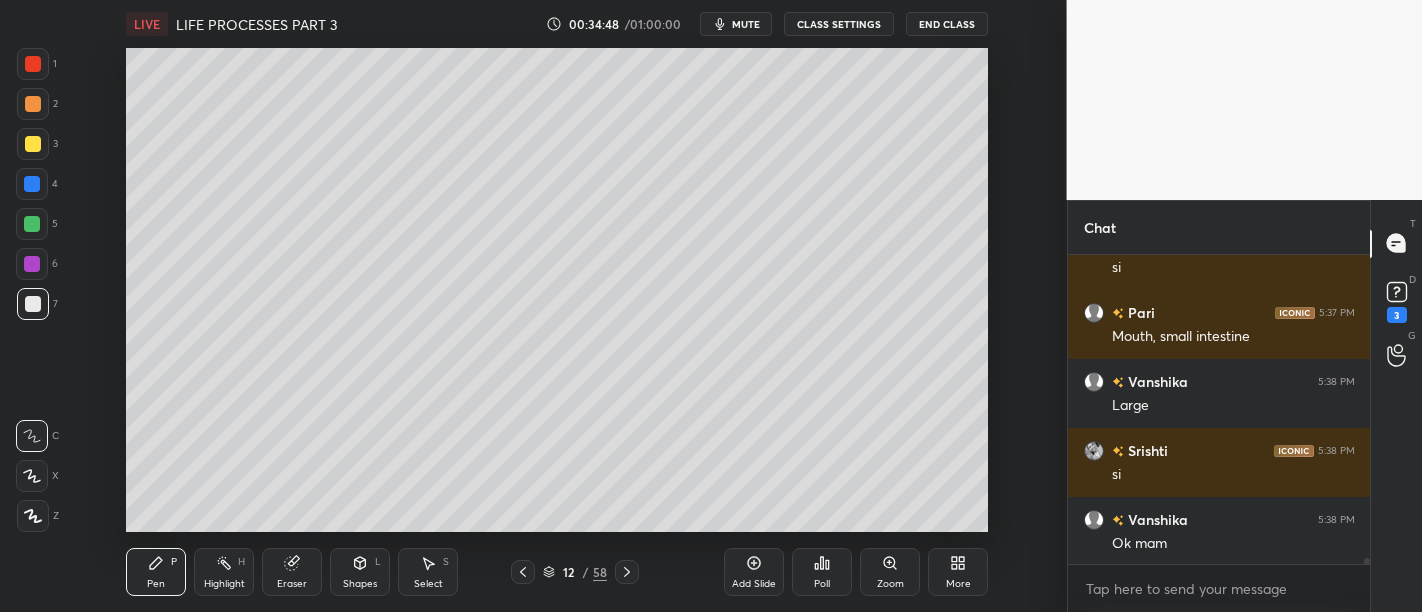 click at bounding box center (32, 264) 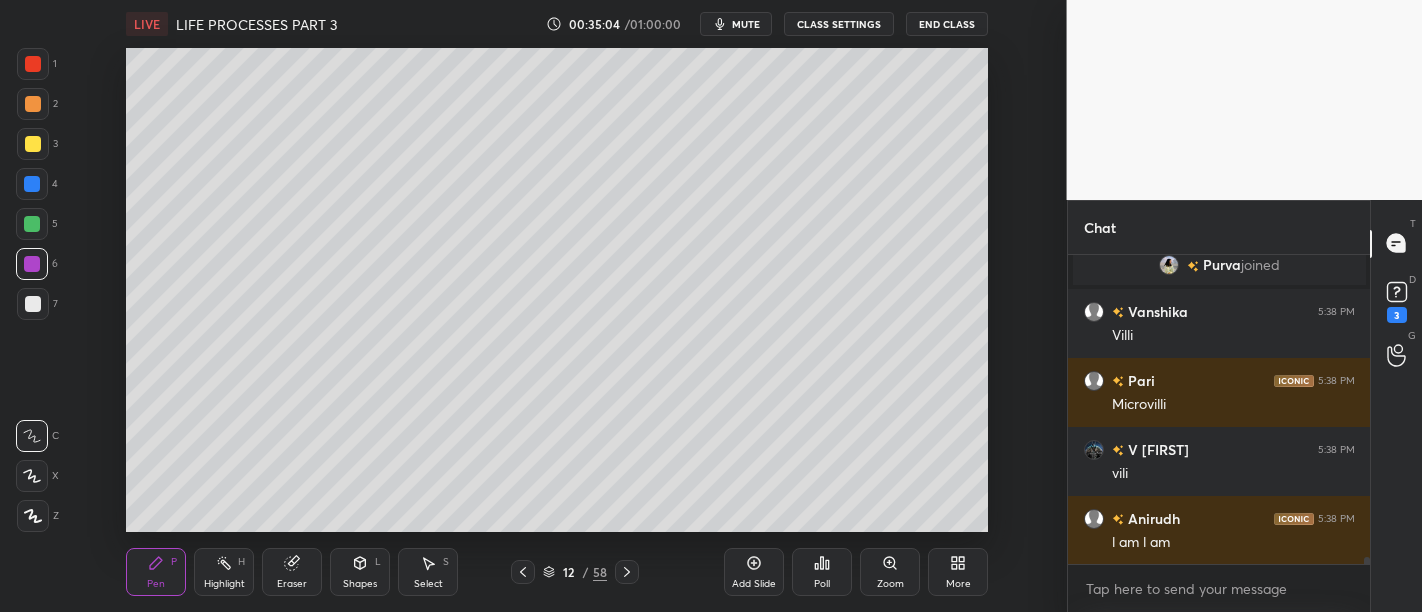 scroll, scrollTop: 13417, scrollLeft: 0, axis: vertical 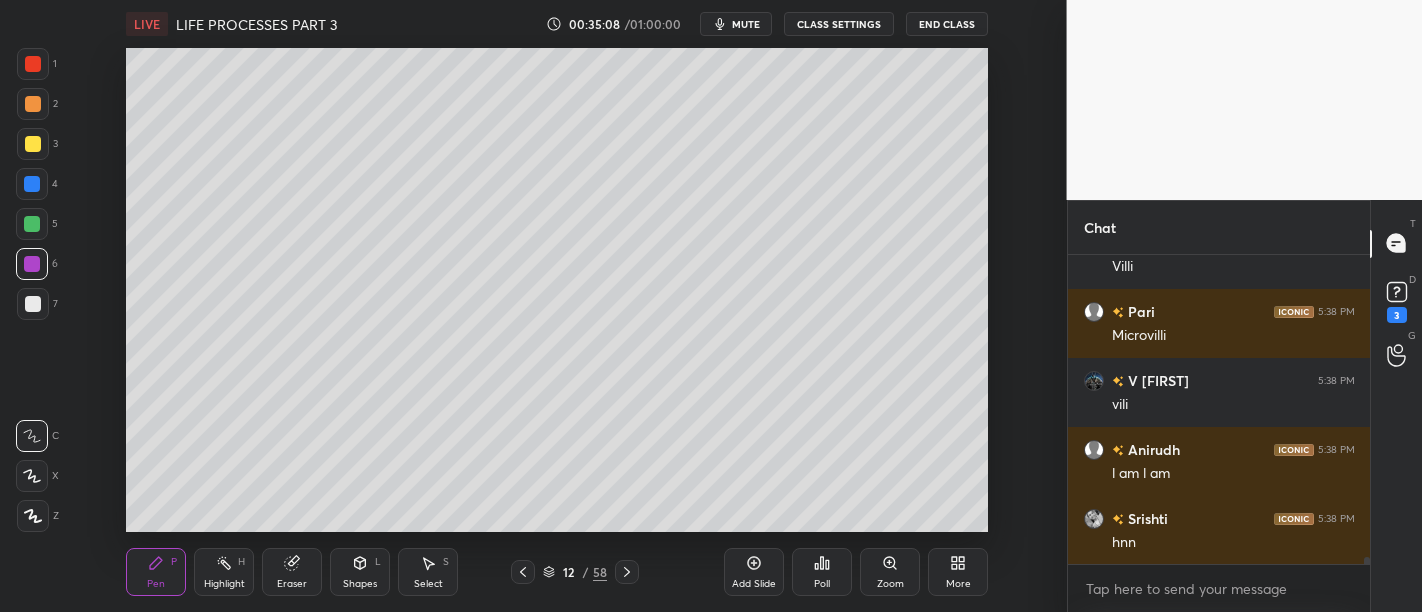 click at bounding box center [33, 64] 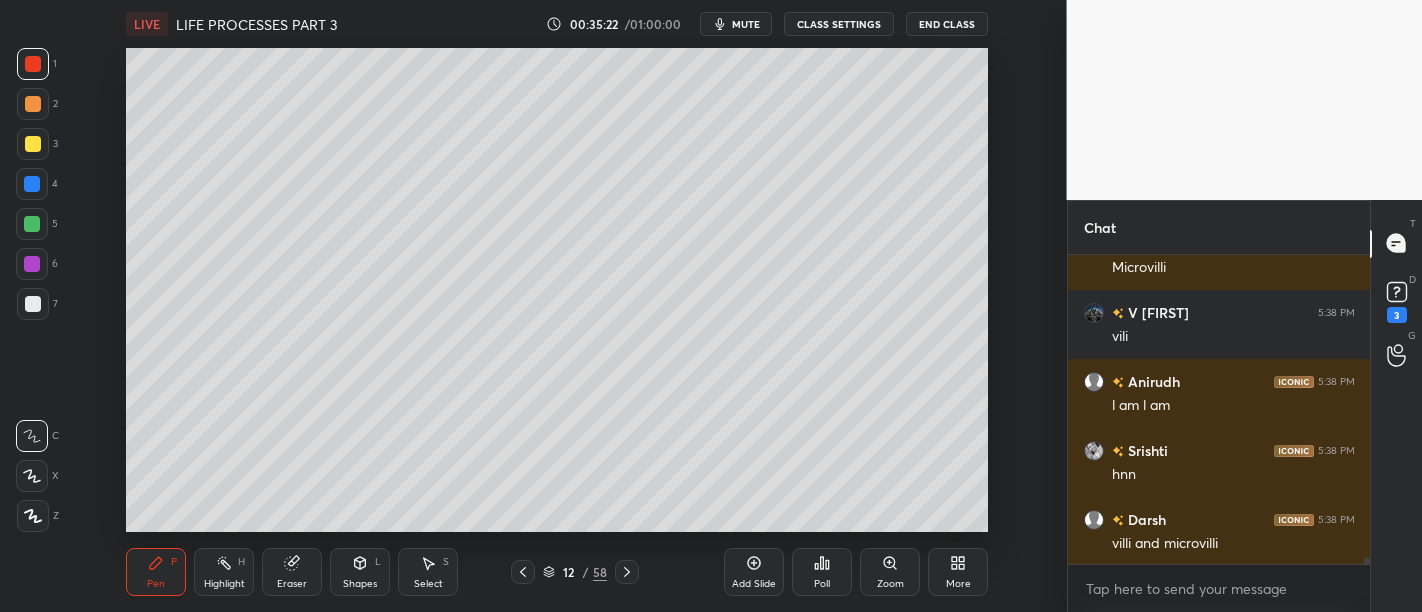 scroll, scrollTop: 13573, scrollLeft: 0, axis: vertical 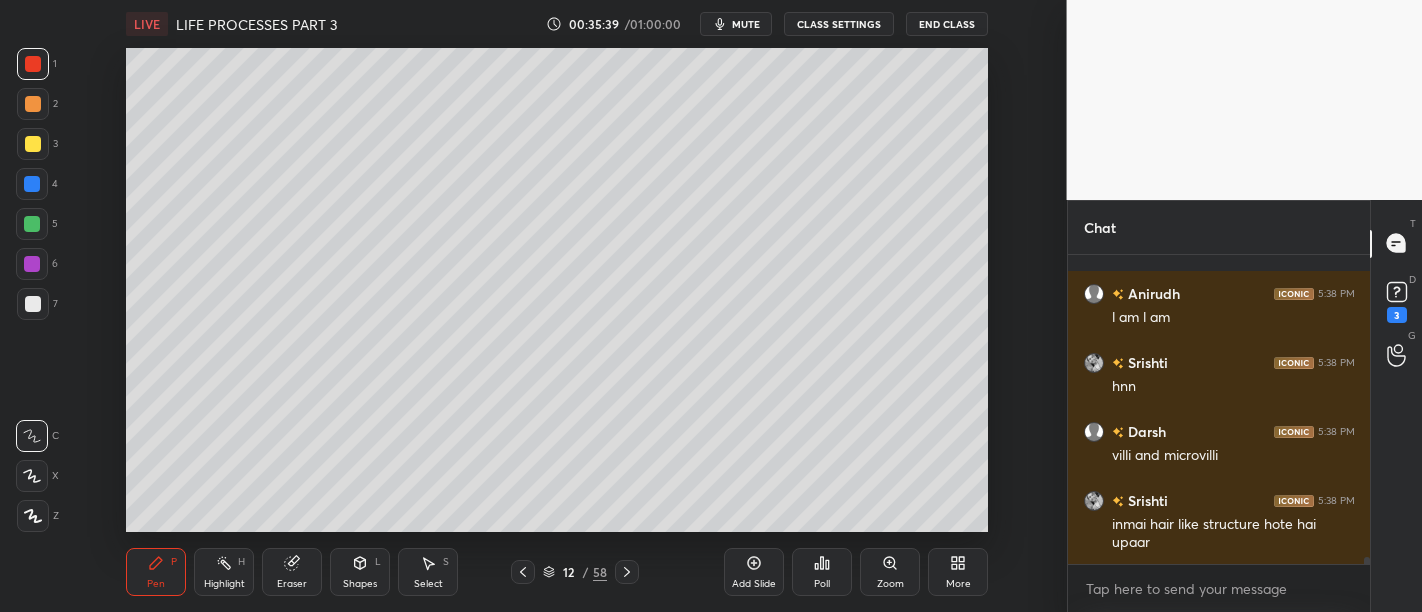 click at bounding box center [33, 144] 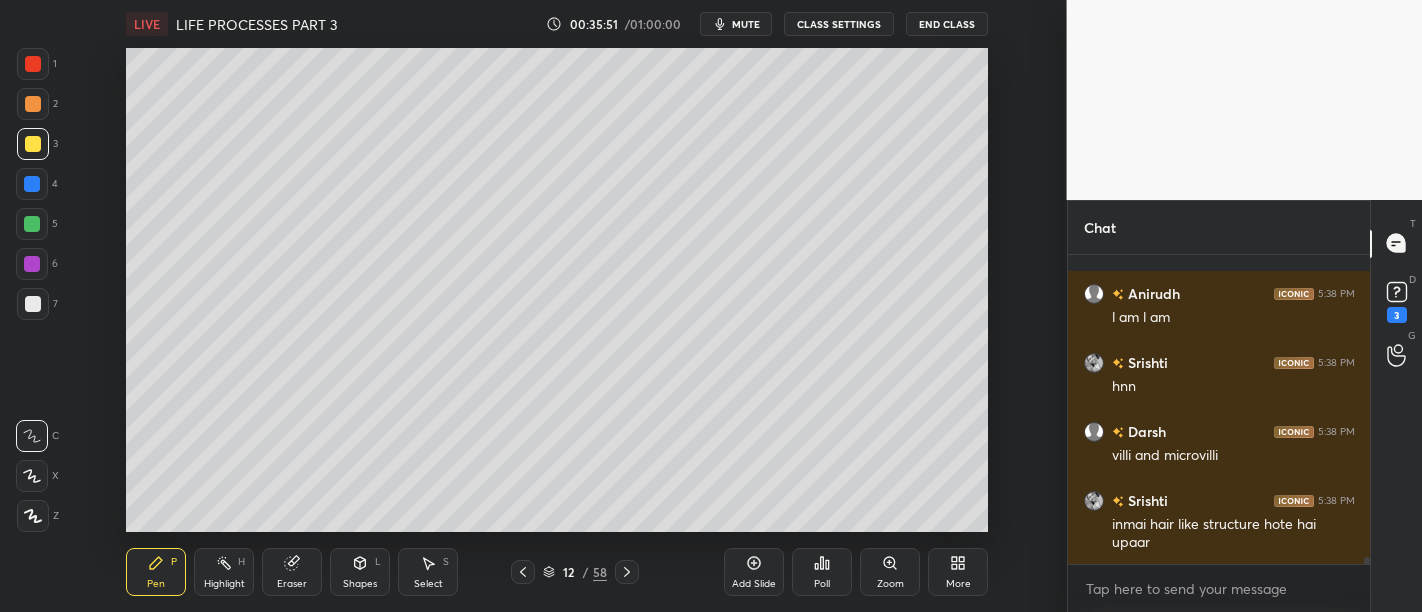 click at bounding box center [32, 184] 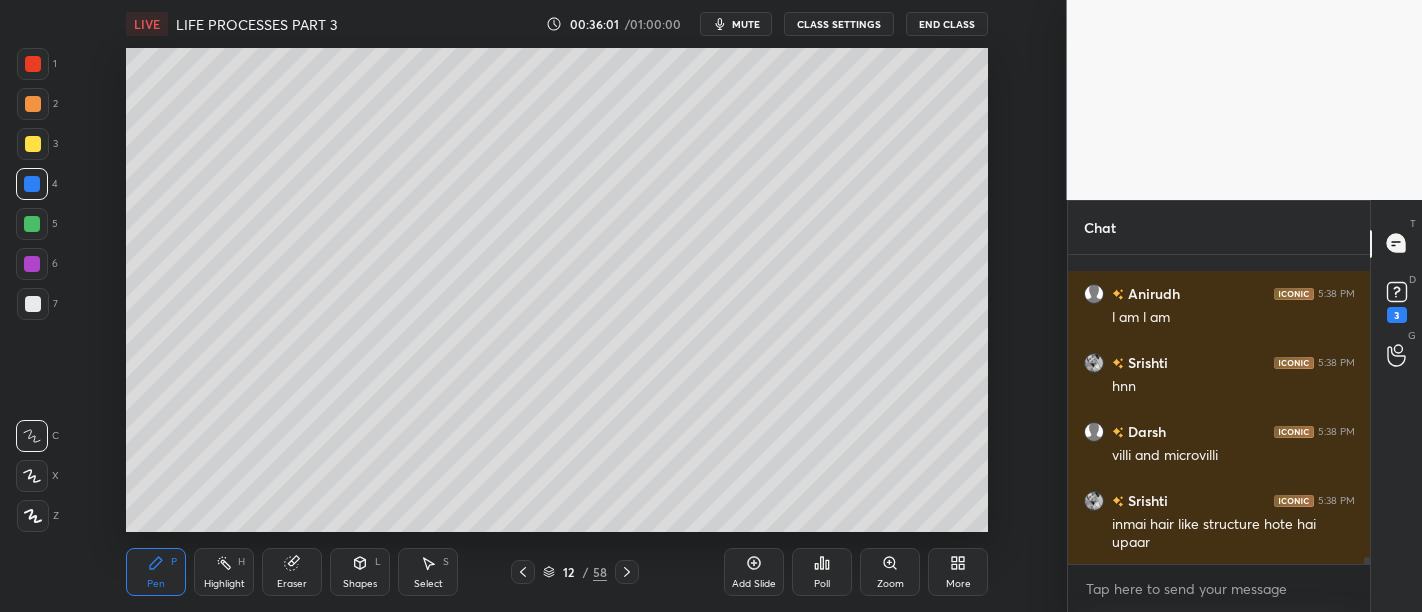 click at bounding box center [32, 224] 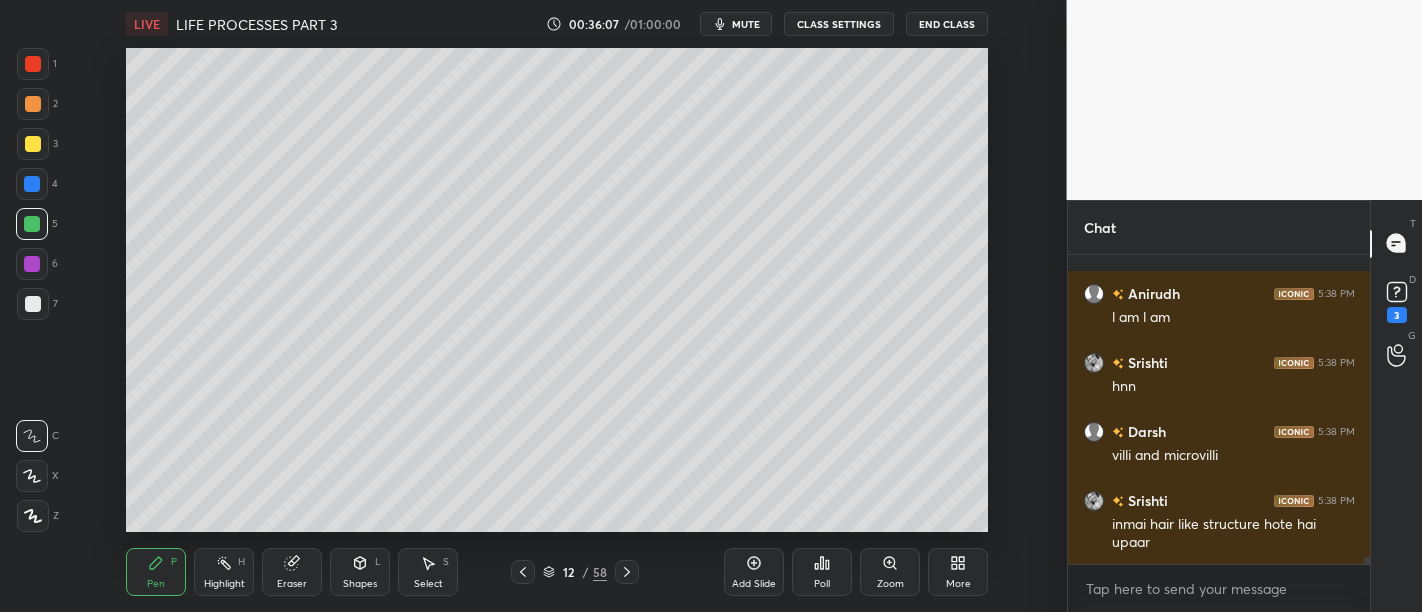 scroll, scrollTop: 13642, scrollLeft: 0, axis: vertical 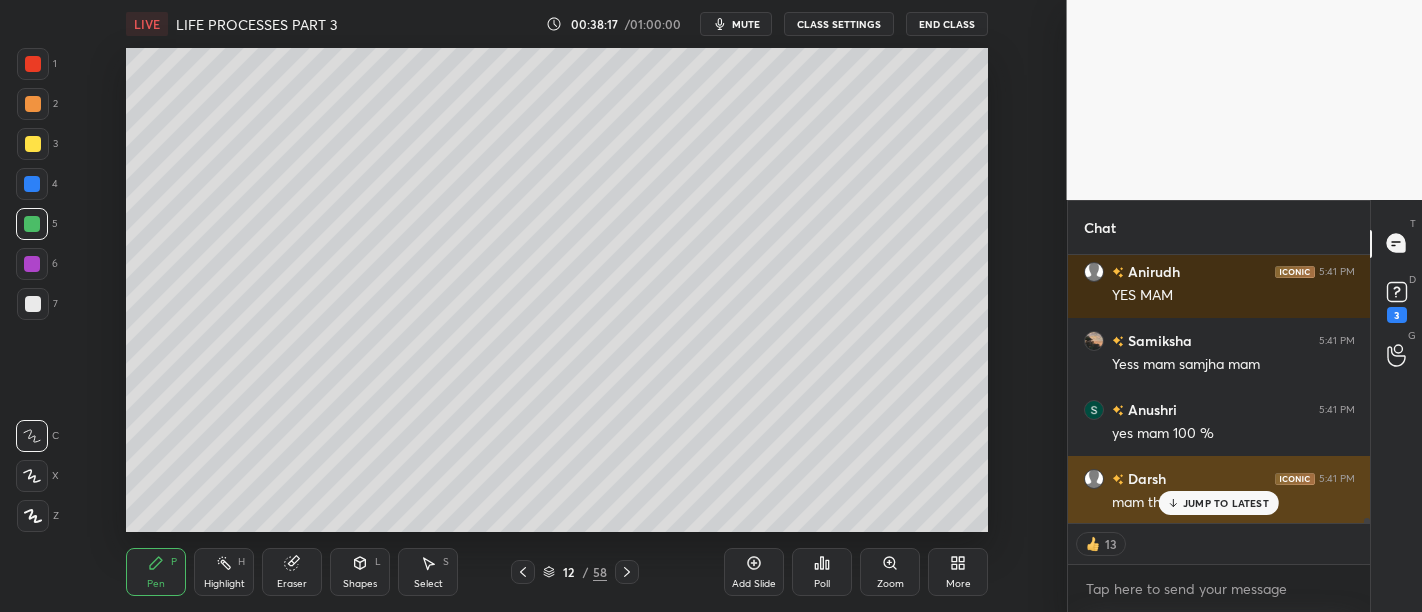 click on "JUMP TO LATEST" at bounding box center (1226, 503) 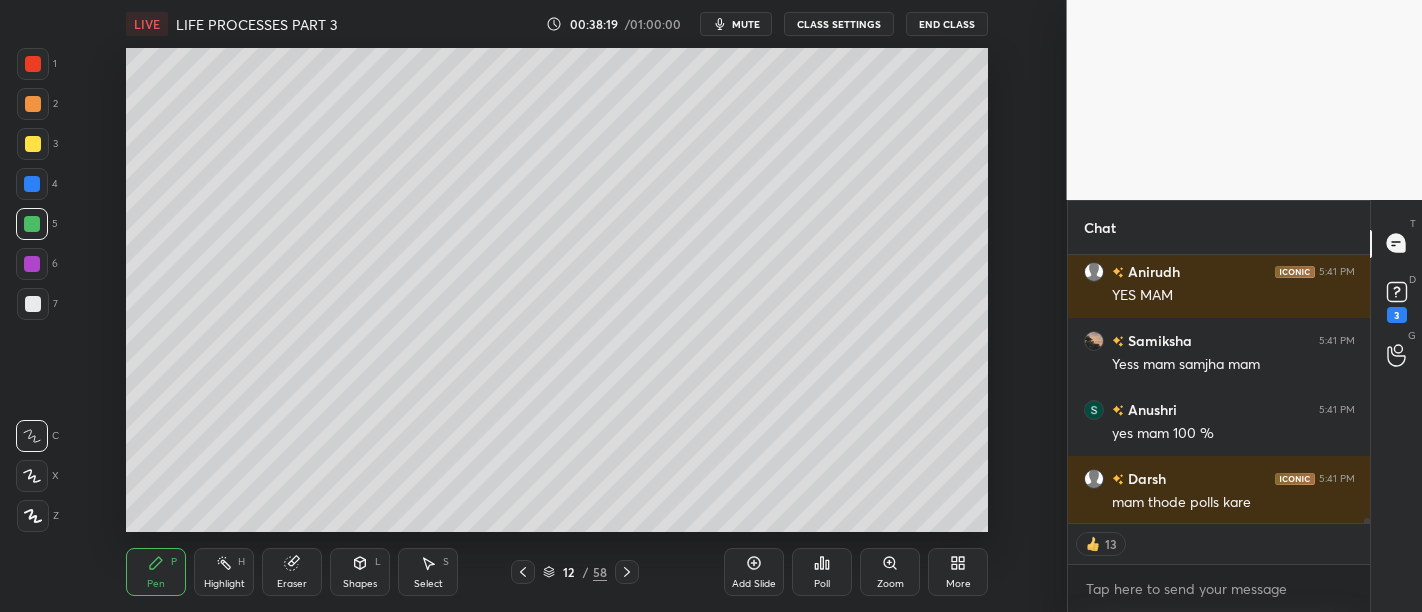 scroll, scrollTop: 7, scrollLeft: 6, axis: both 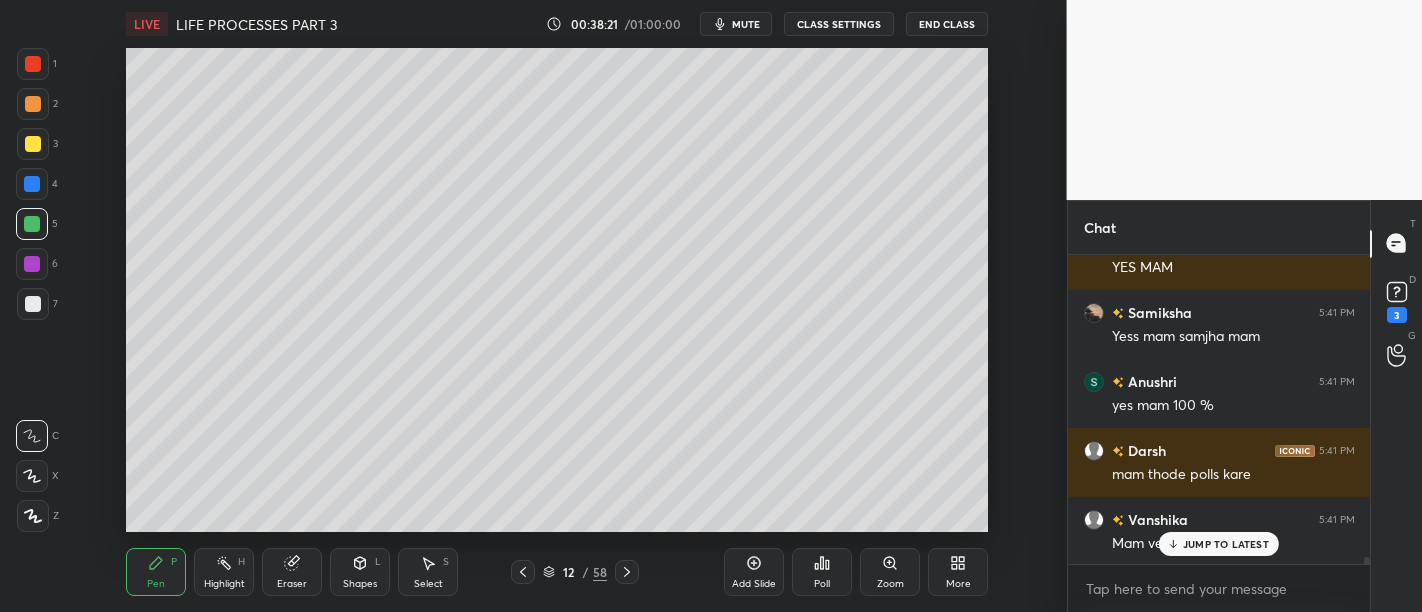 click on "More" at bounding box center [958, 584] 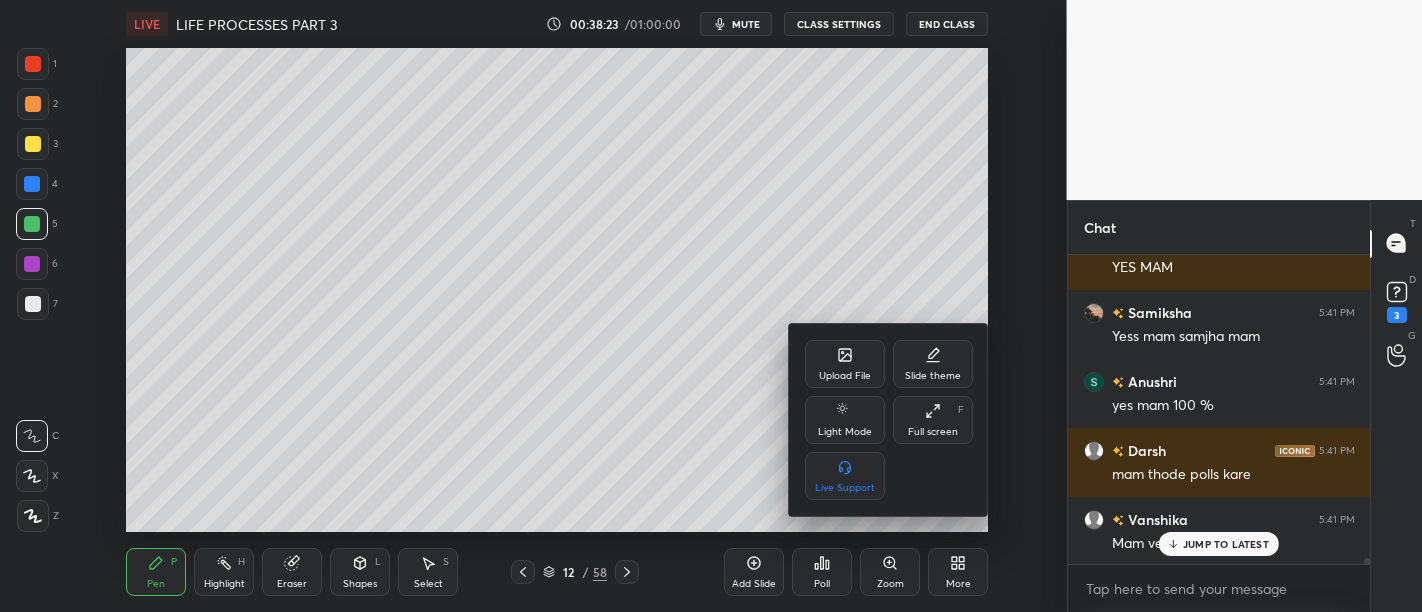 scroll, scrollTop: 14460, scrollLeft: 0, axis: vertical 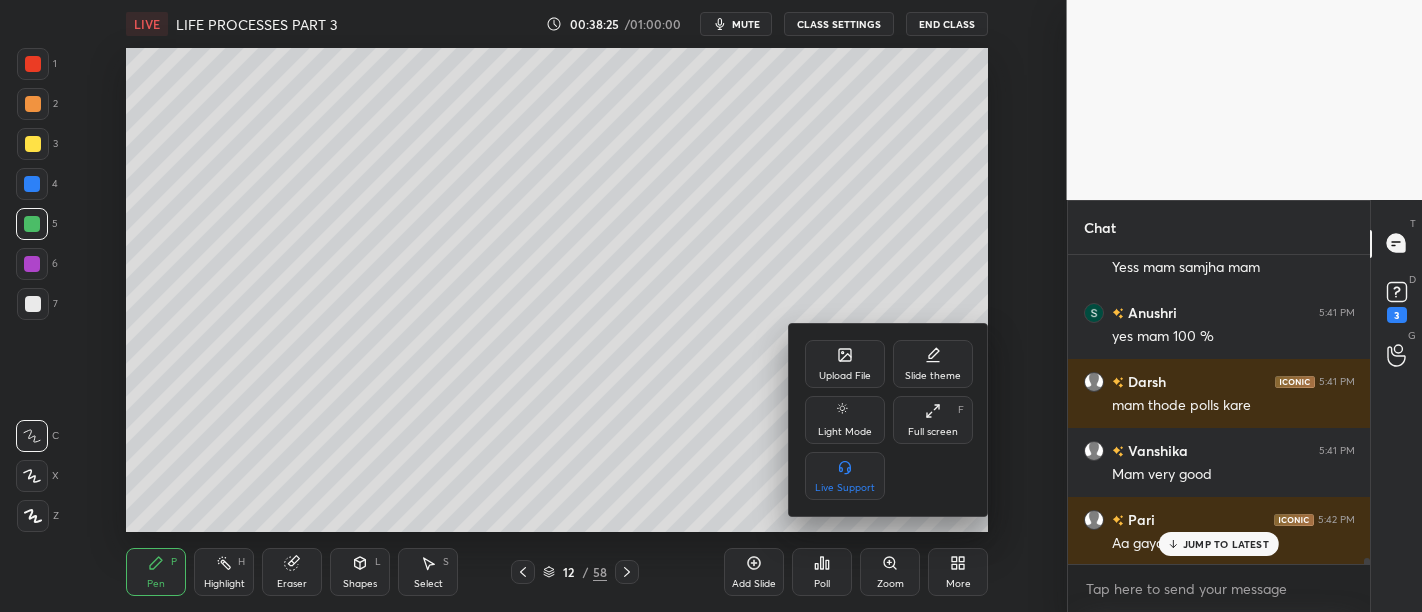 click on "Upload File" at bounding box center [845, 364] 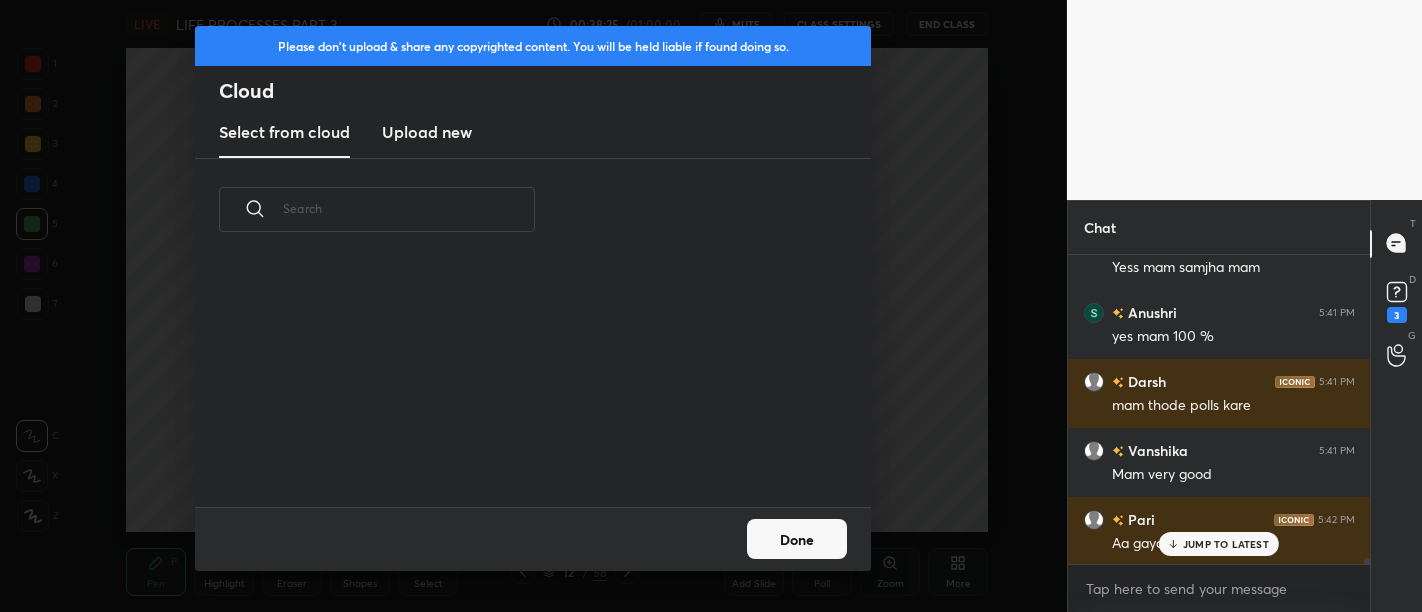 scroll, scrollTop: 7, scrollLeft: 11, axis: both 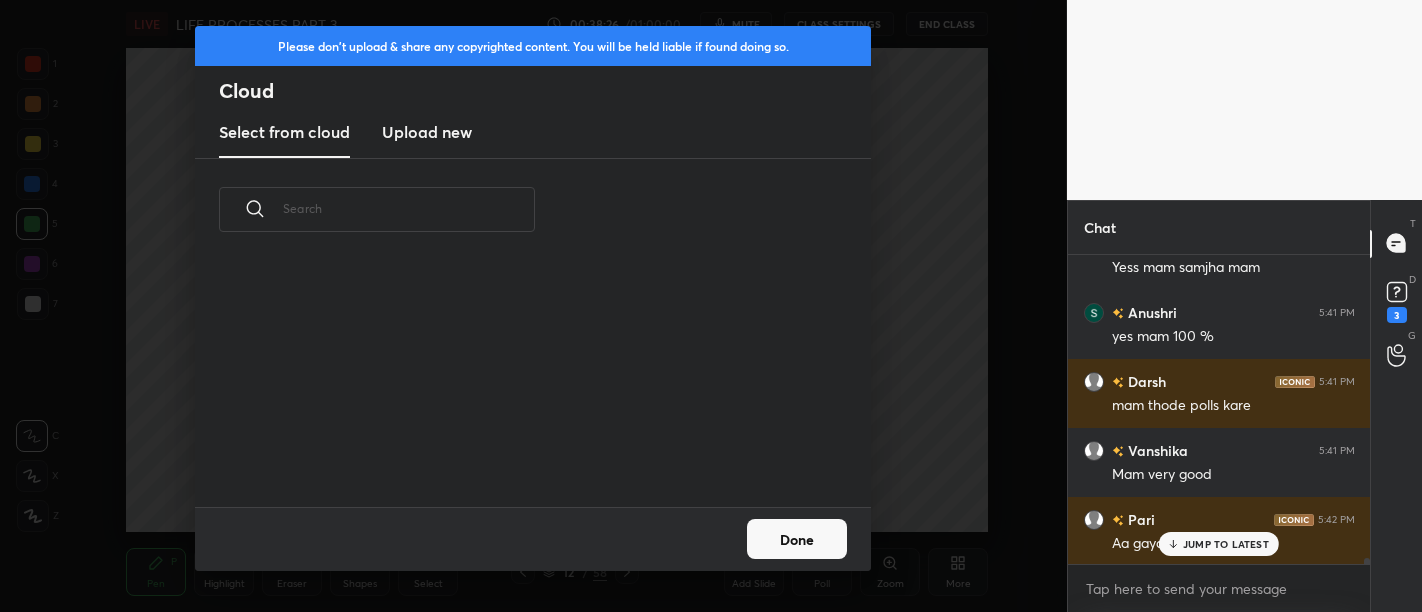 click on "Upload new" at bounding box center (427, 132) 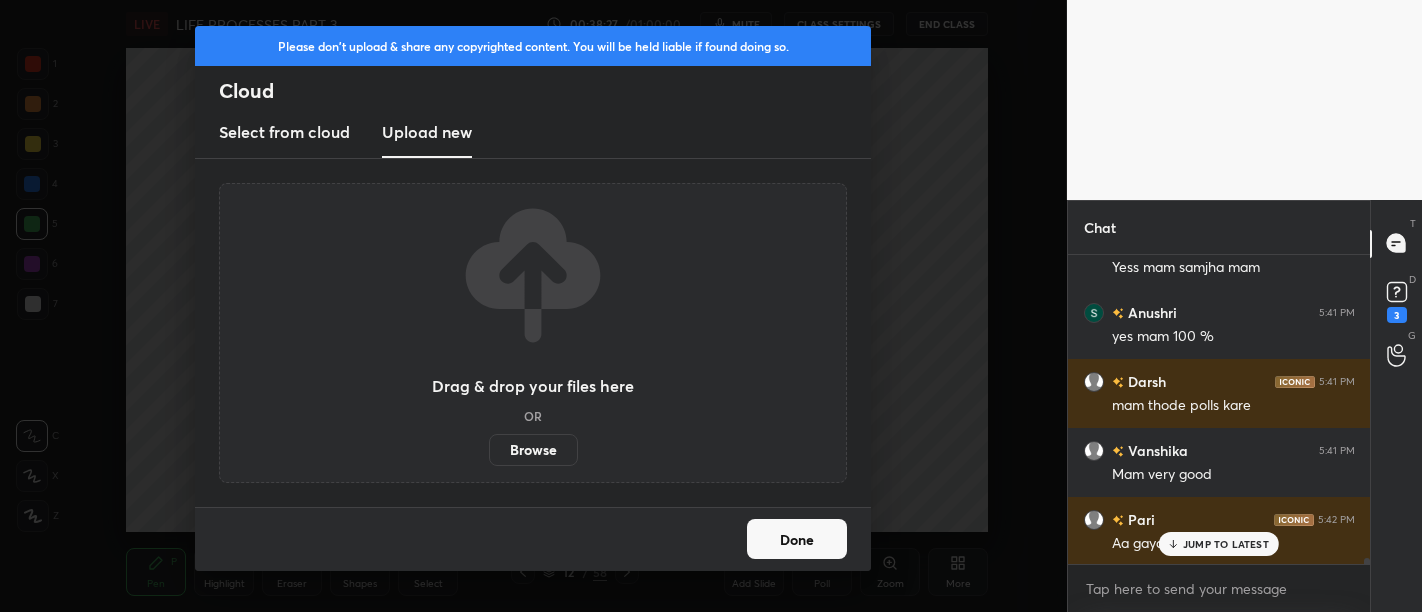 click on "Browse" at bounding box center [533, 450] 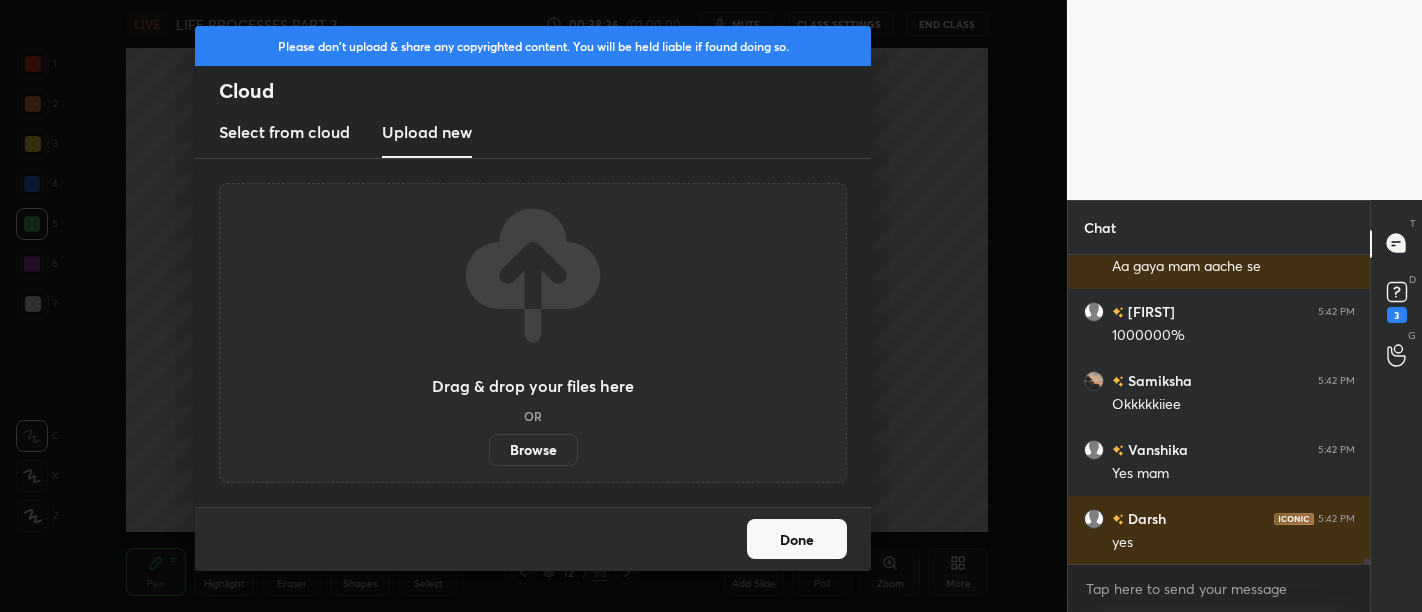 scroll, scrollTop: 14805, scrollLeft: 0, axis: vertical 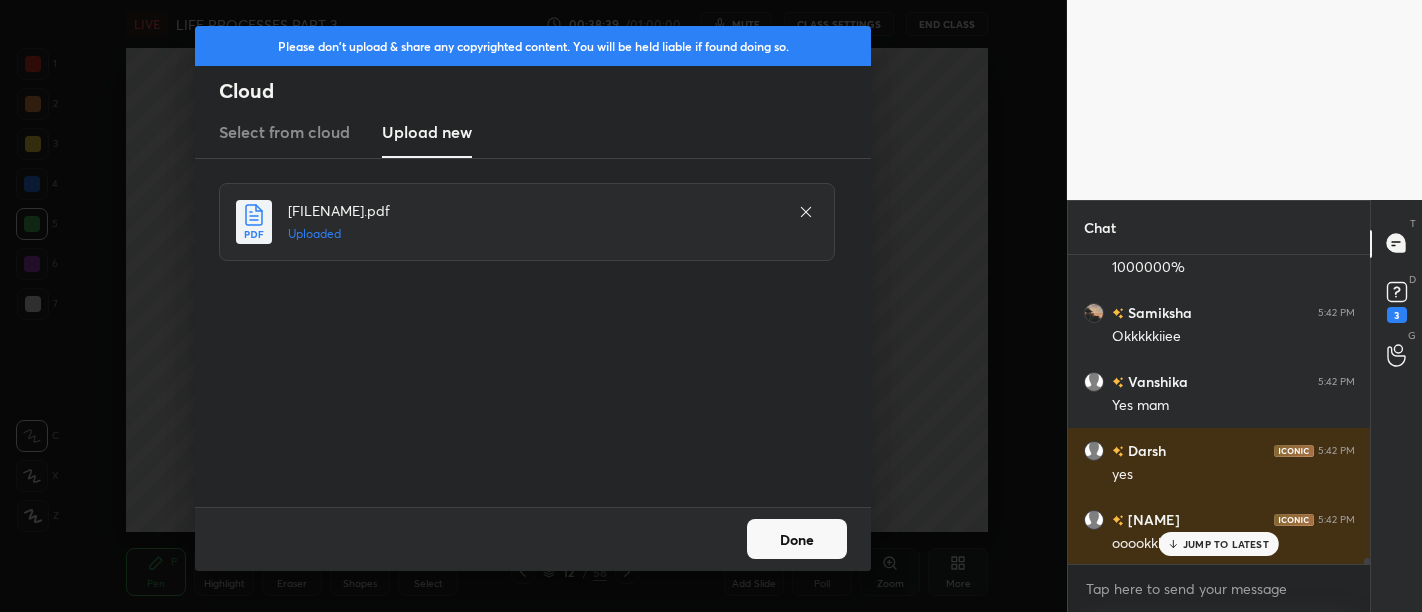 click on "Done" at bounding box center [797, 539] 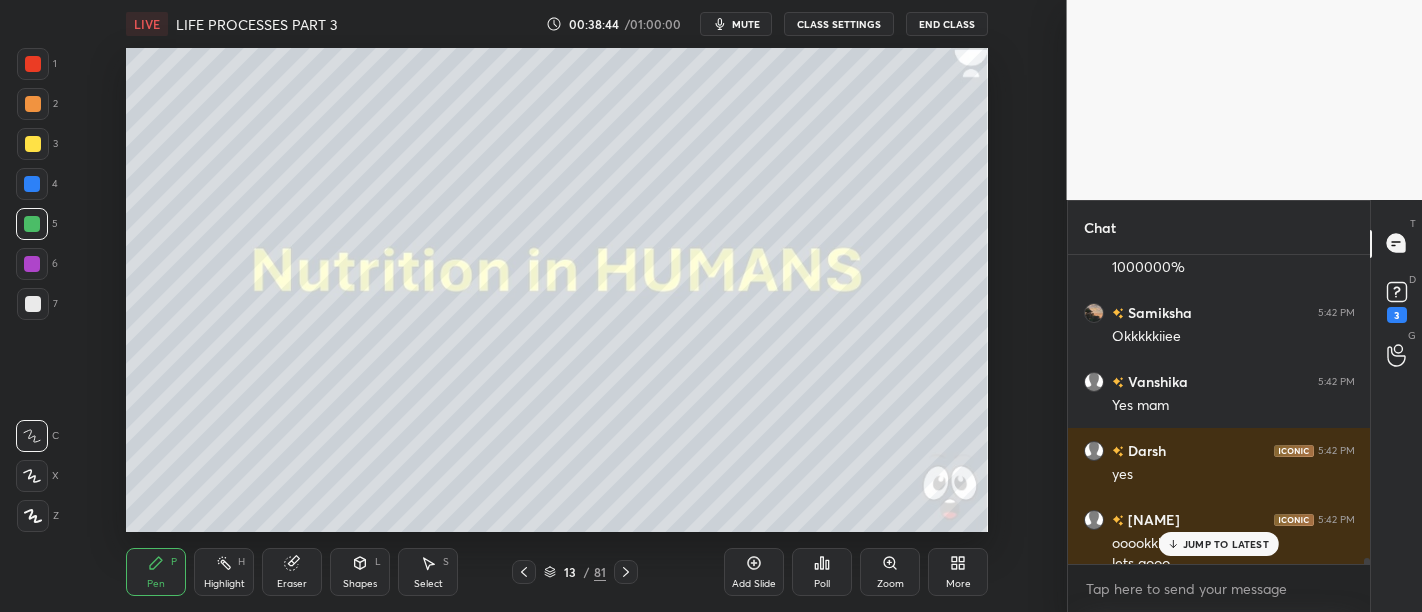 scroll, scrollTop: 14825, scrollLeft: 0, axis: vertical 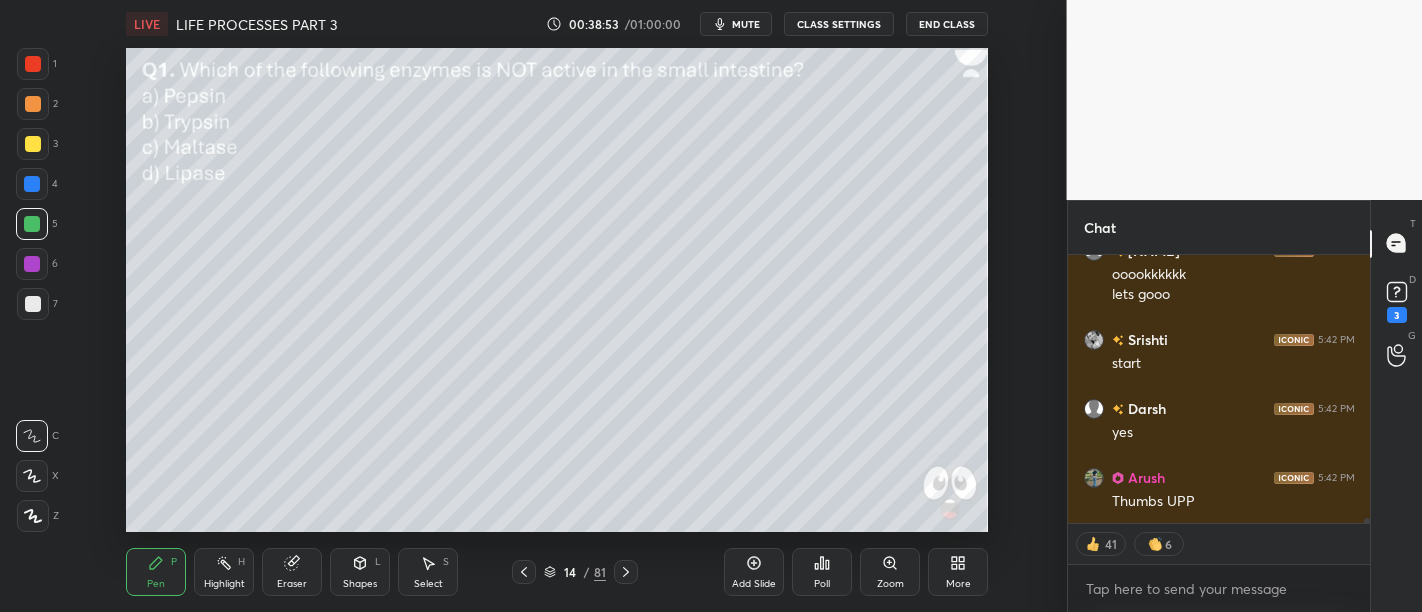 click on "Poll" at bounding box center [822, 572] 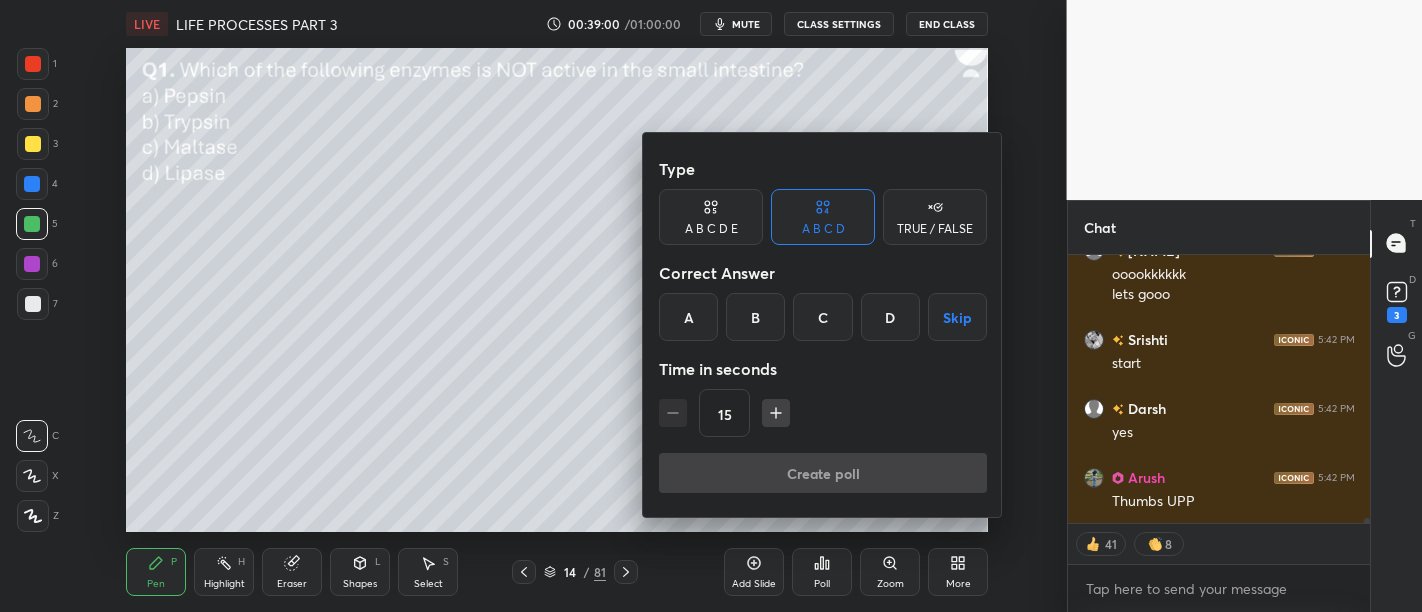 click on "A" at bounding box center [688, 317] 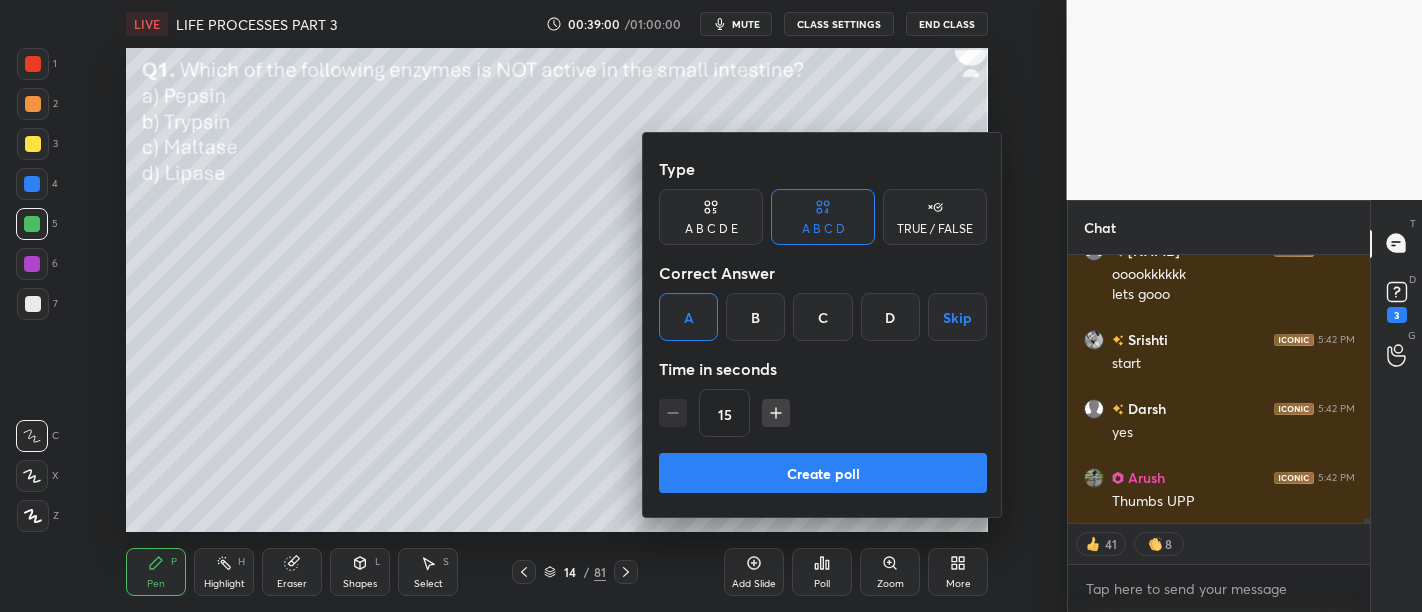 click on "Create poll" at bounding box center (823, 473) 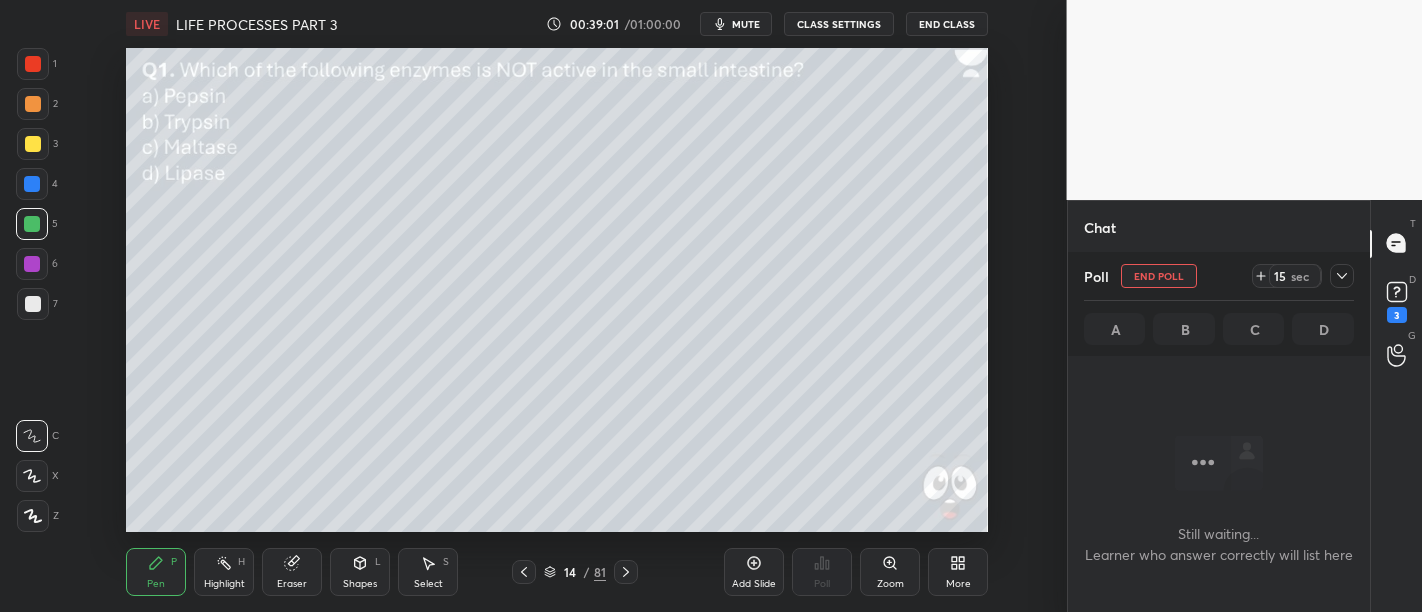 scroll, scrollTop: 160, scrollLeft: 297, axis: both 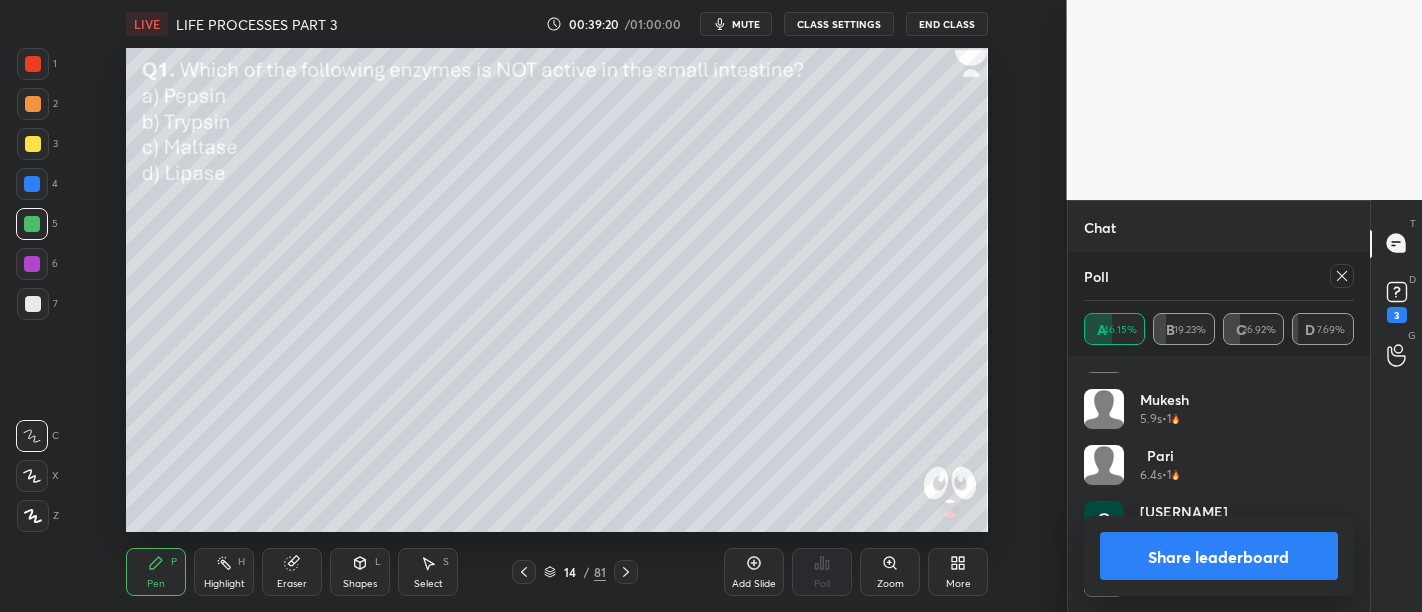 click on "Share leaderboard" at bounding box center (1219, 556) 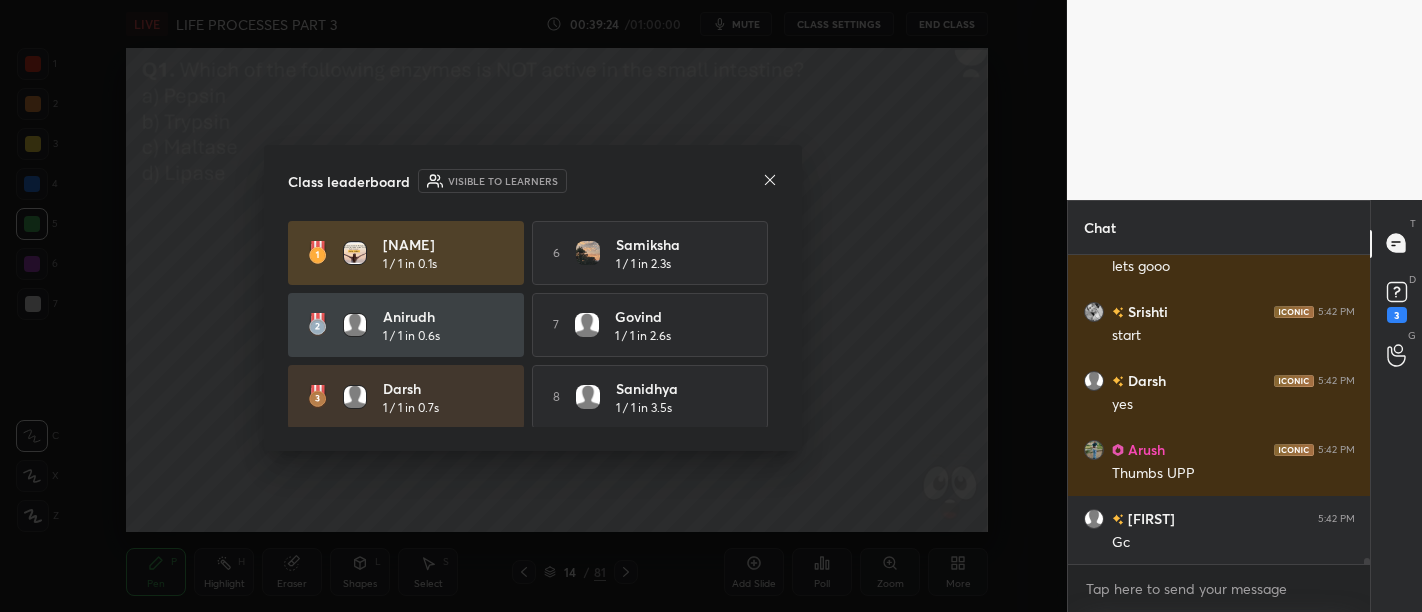 click 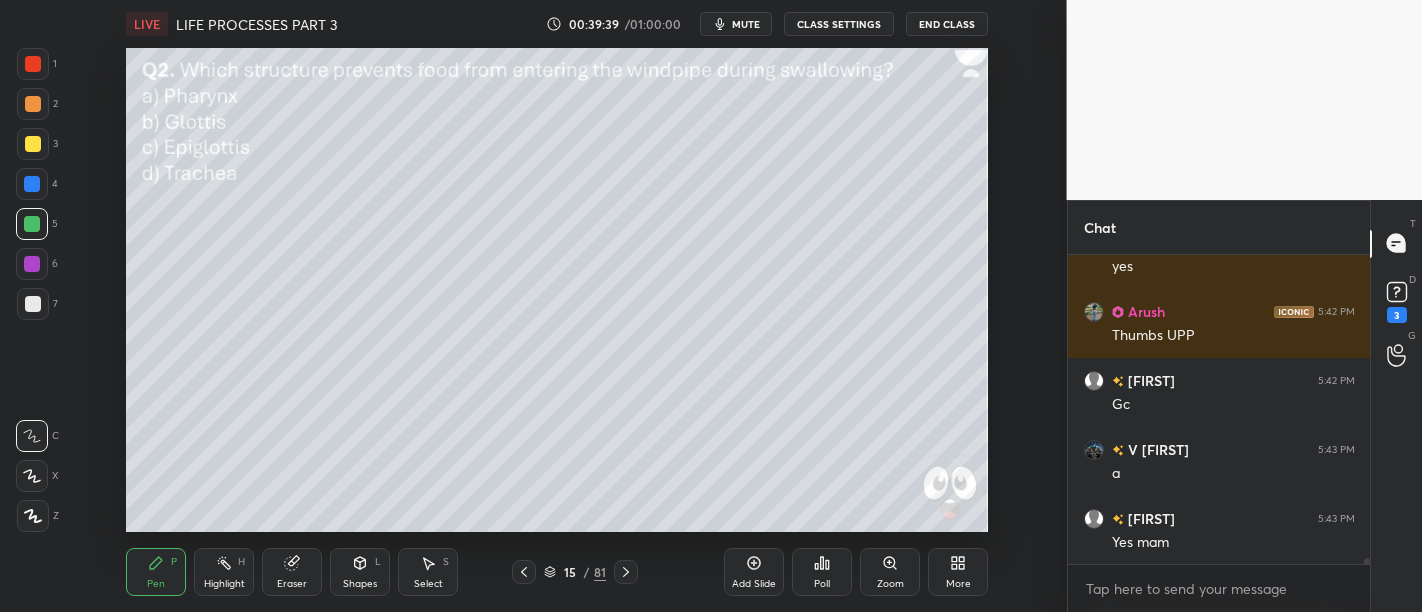 click 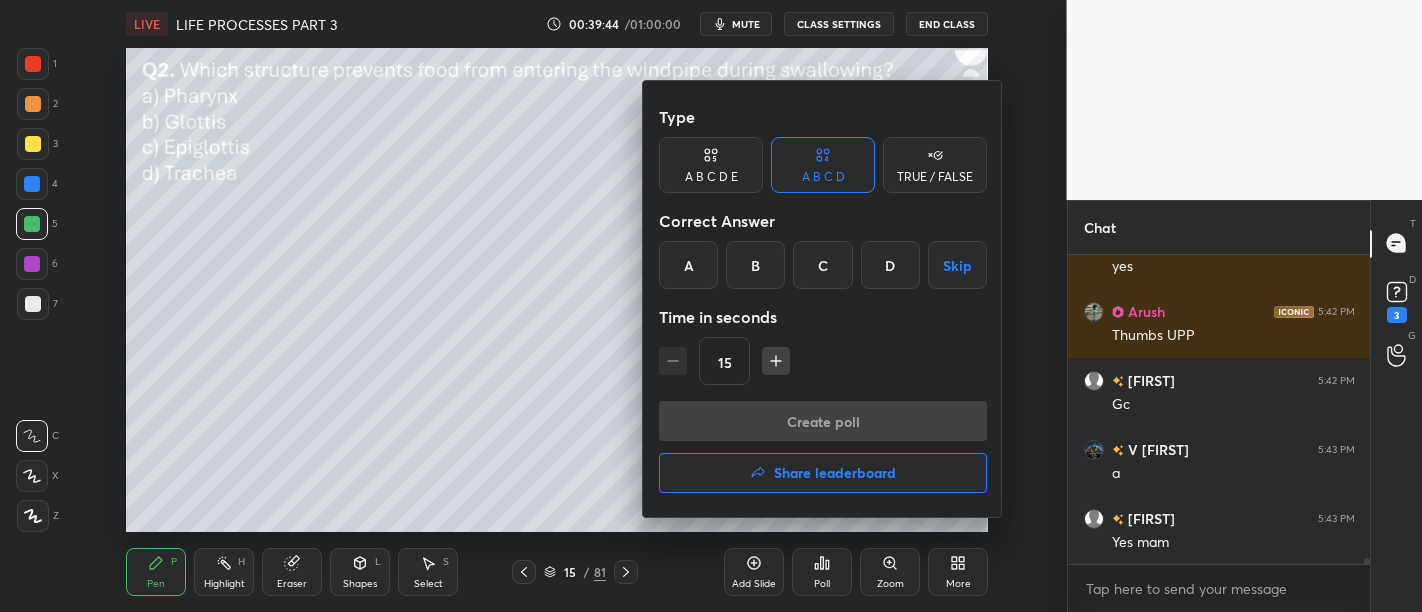 click on "C" at bounding box center (822, 265) 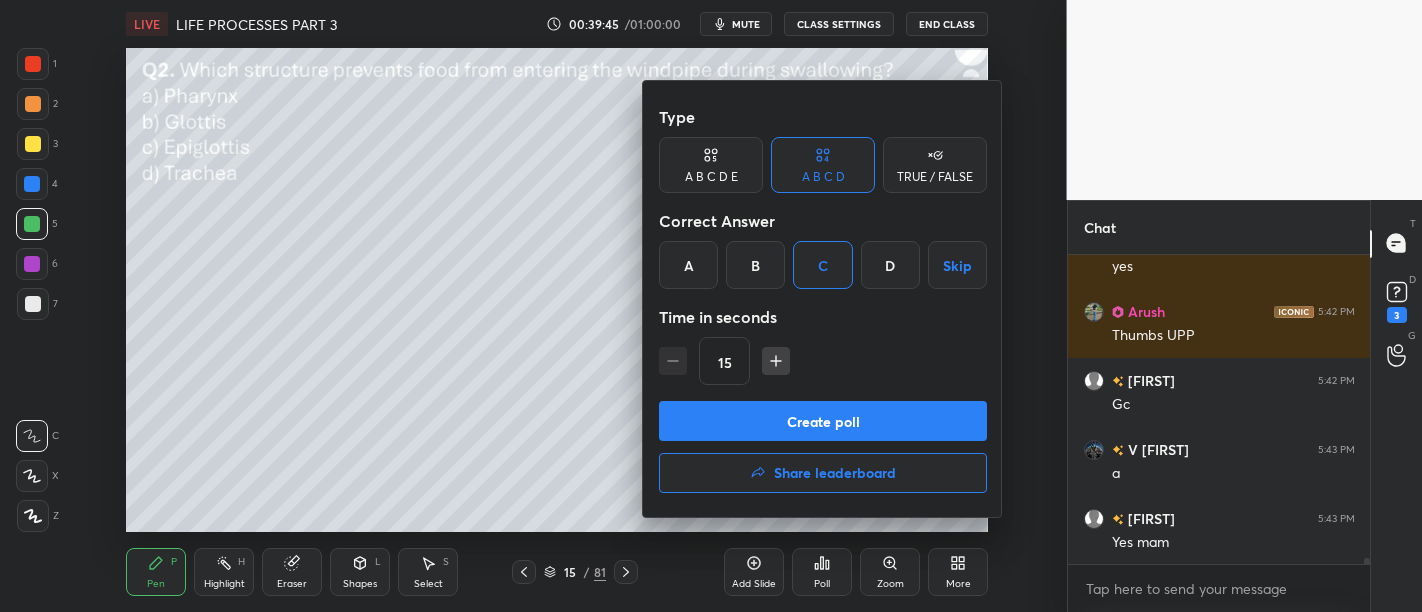 click on "Create poll" at bounding box center (823, 421) 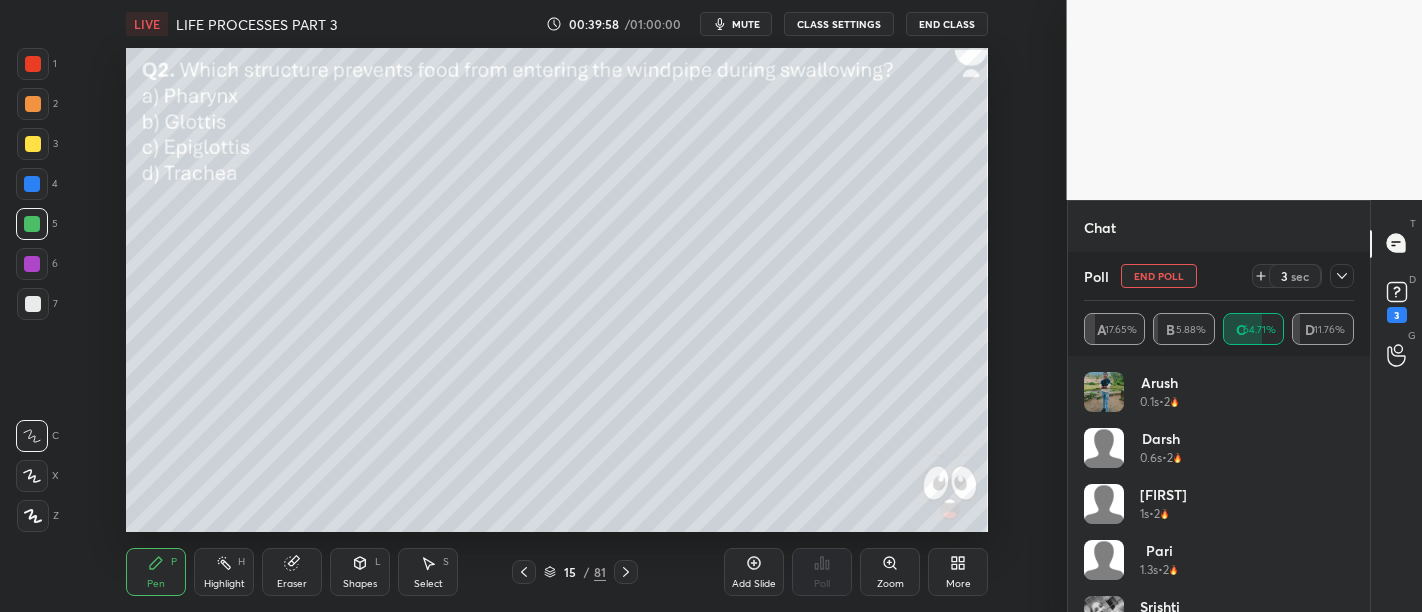 click at bounding box center (33, 104) 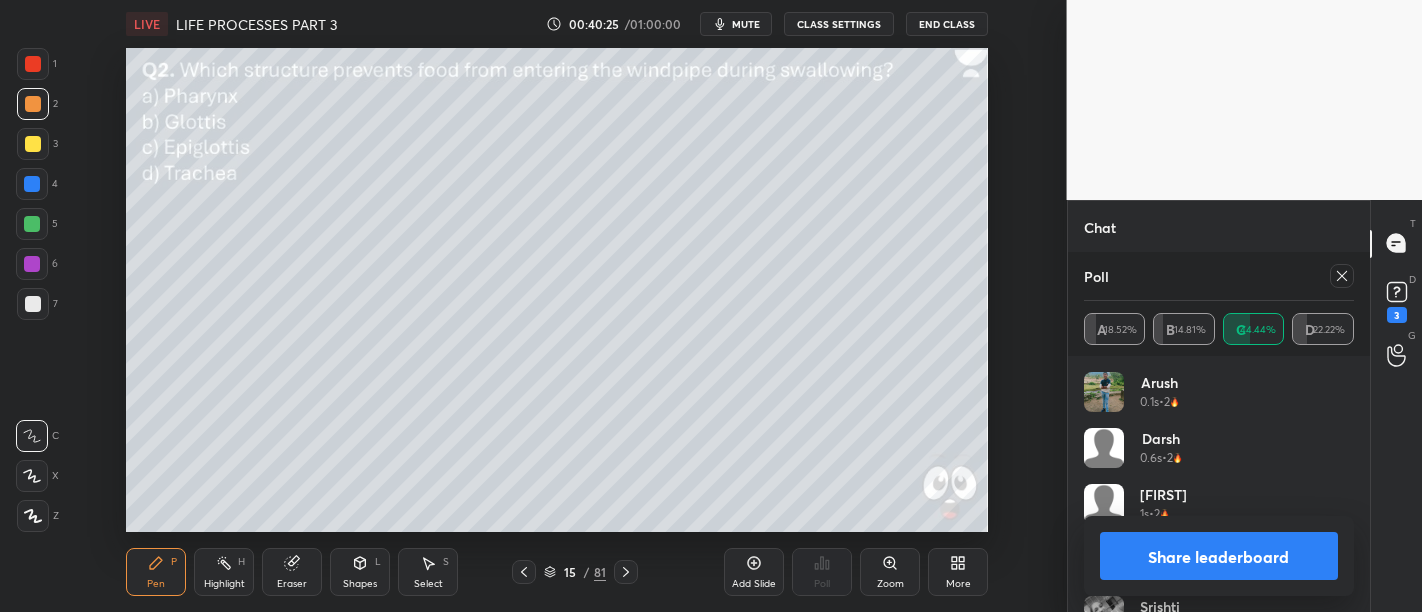 click on "Share leaderboard" at bounding box center (1219, 556) 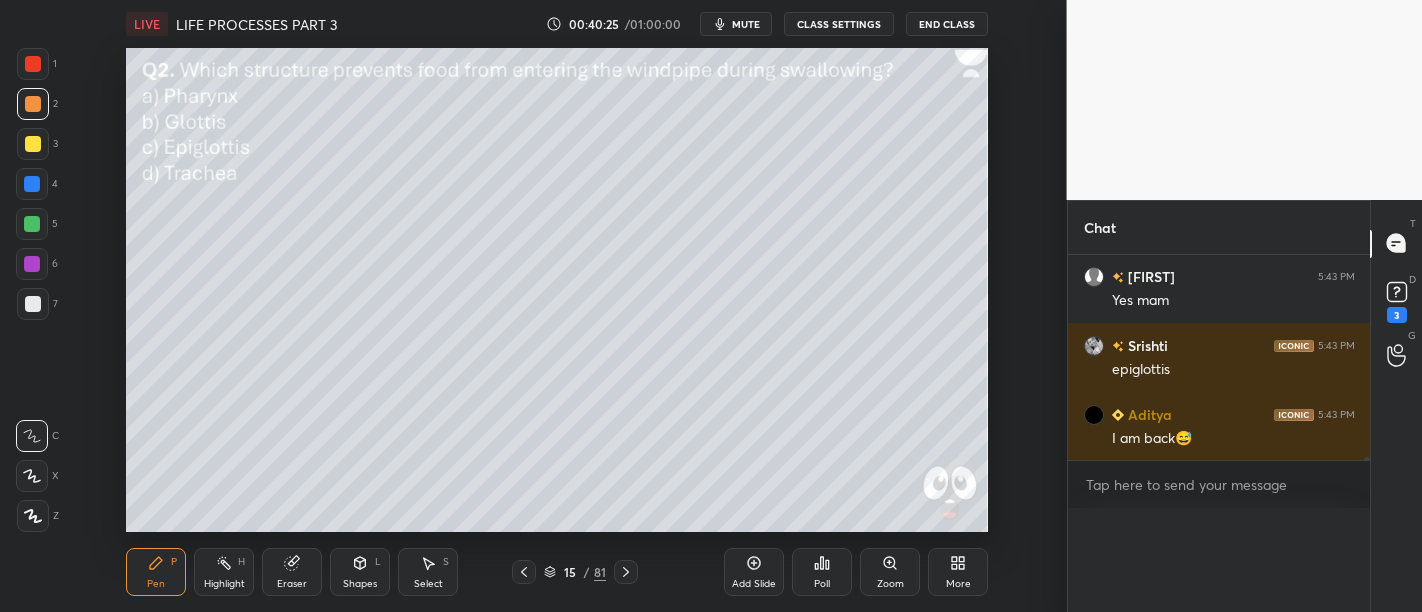 scroll, scrollTop: 0, scrollLeft: 0, axis: both 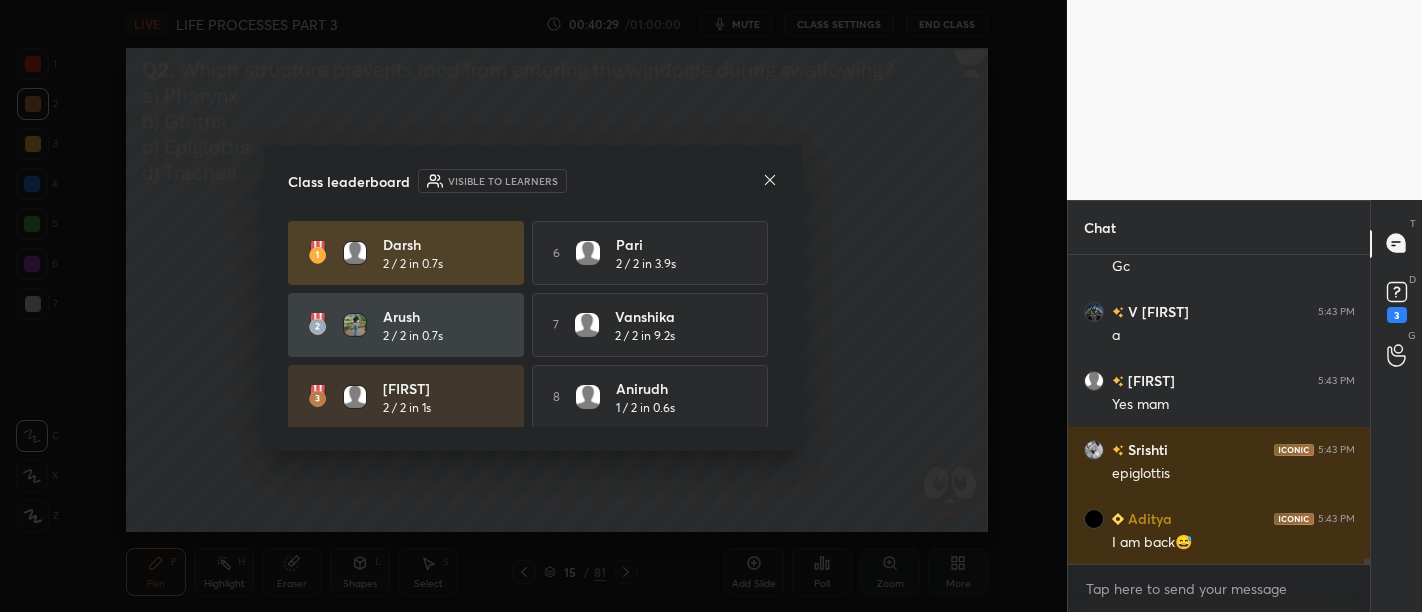 click on "Class leaderboard Visible to learners [FIRST] 2 / 2 in 0.7s 6 [FIRST] 2 / 2 in 3.9s [FIRST] 2 / 2 in 0.7s 7 [FIRST] 2 / 2 in 9.2s [FIRST] 2 / 2 in 1s 8 [FIRST] 1 / 2 in 0.6s 4 [FIRST] 2 / 2 in 2.3s 9 [FIRST] 1 / 2 in 1.4s 5 [FIRST] 2 / 2 in 3.2s 10 [FIRST] 1 / 2 in 2.3s" at bounding box center (533, 298) 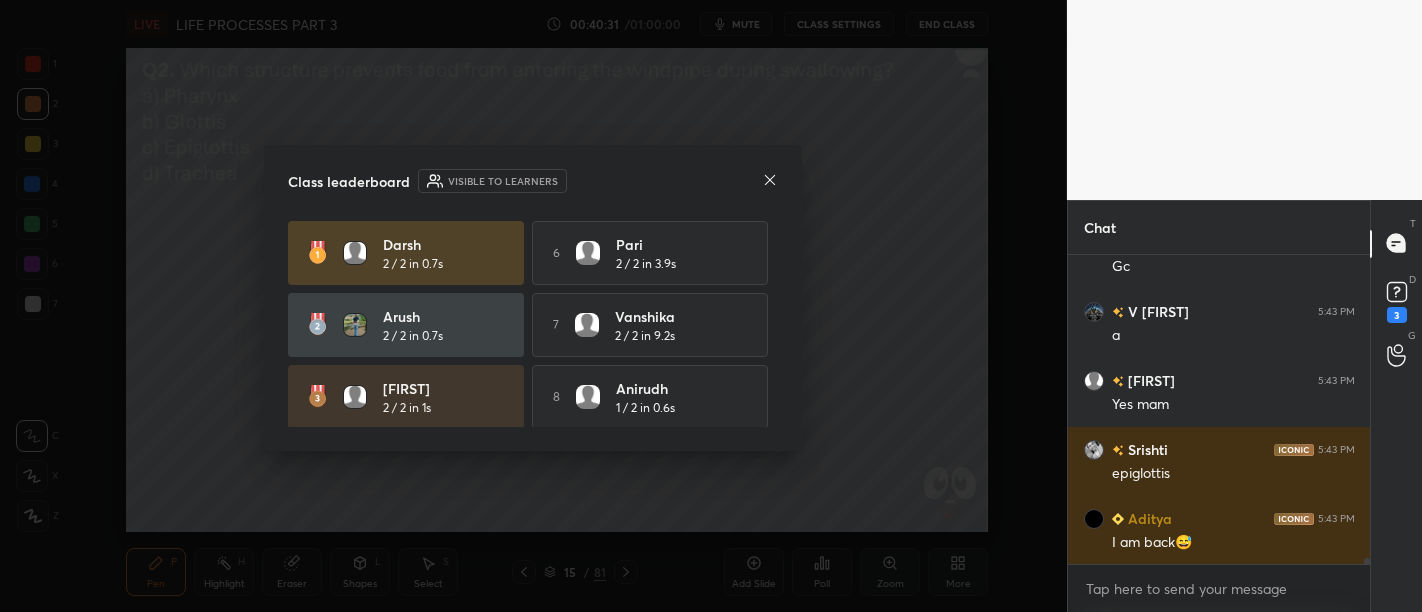 click 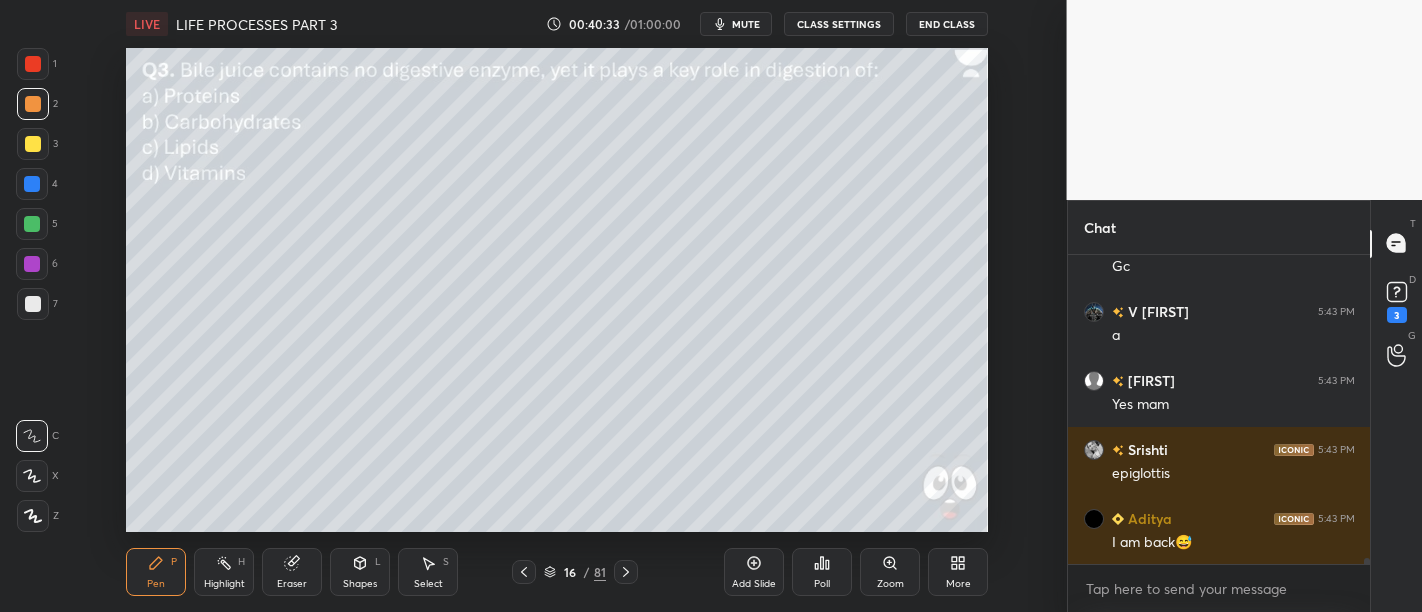 click 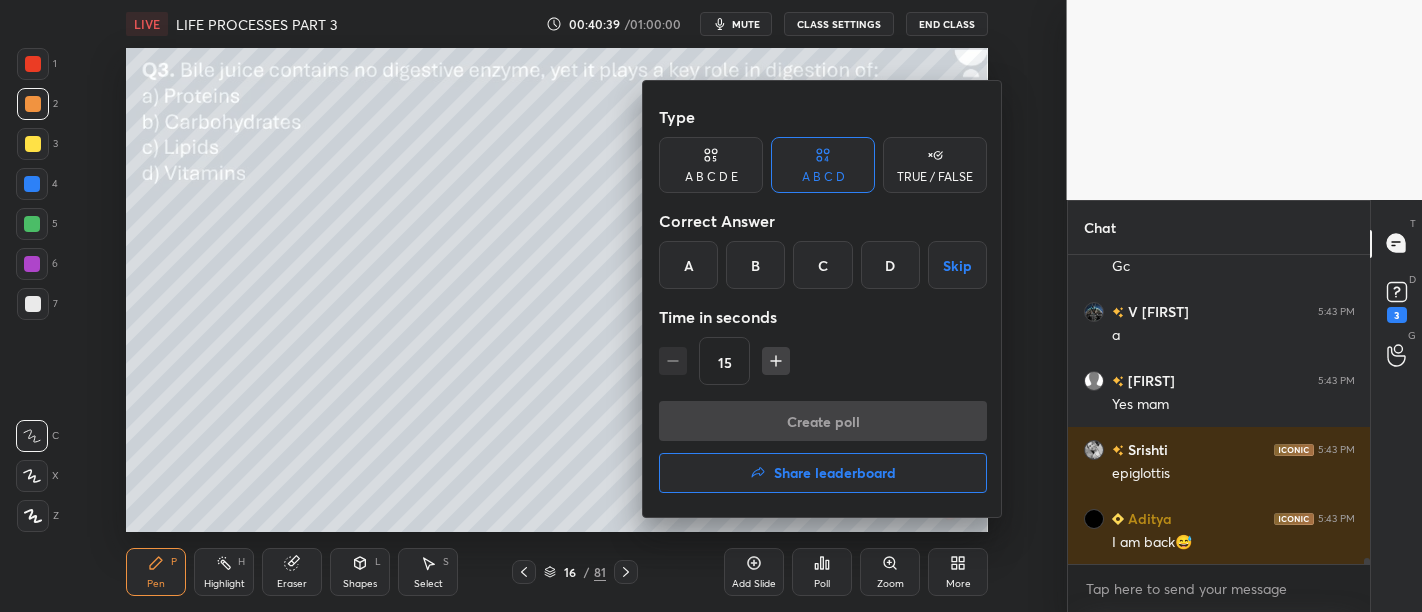 click on "C" at bounding box center (822, 265) 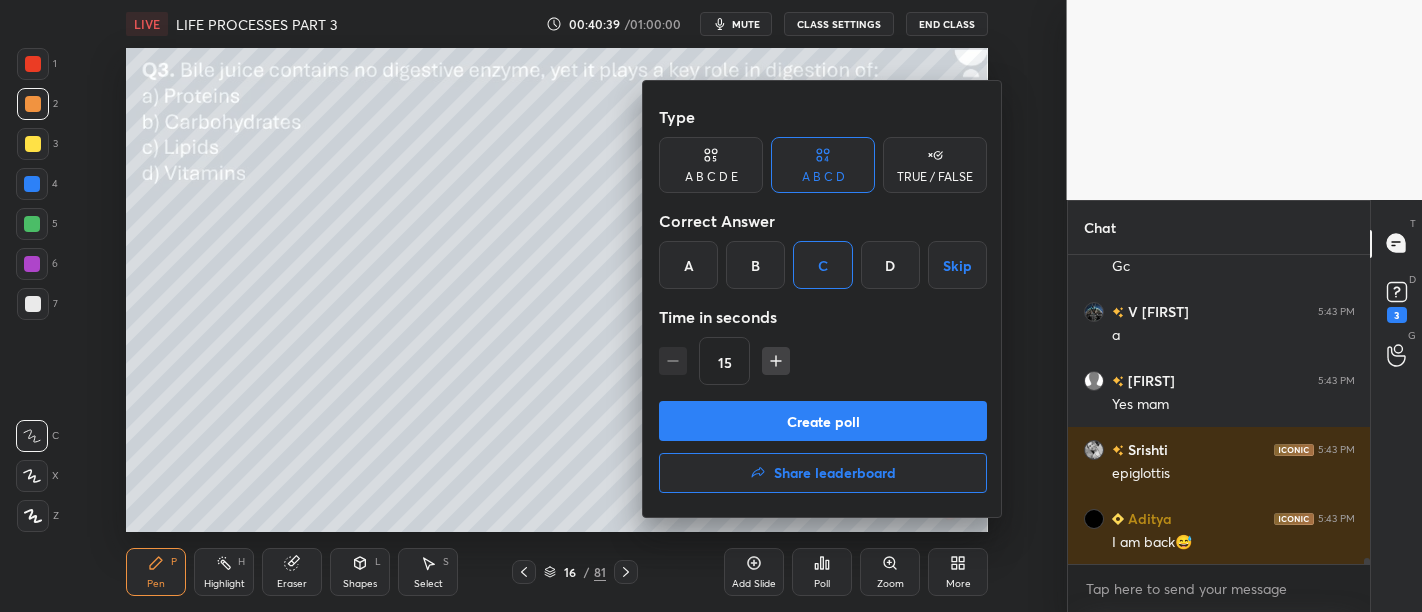 click on "Create poll" at bounding box center (823, 421) 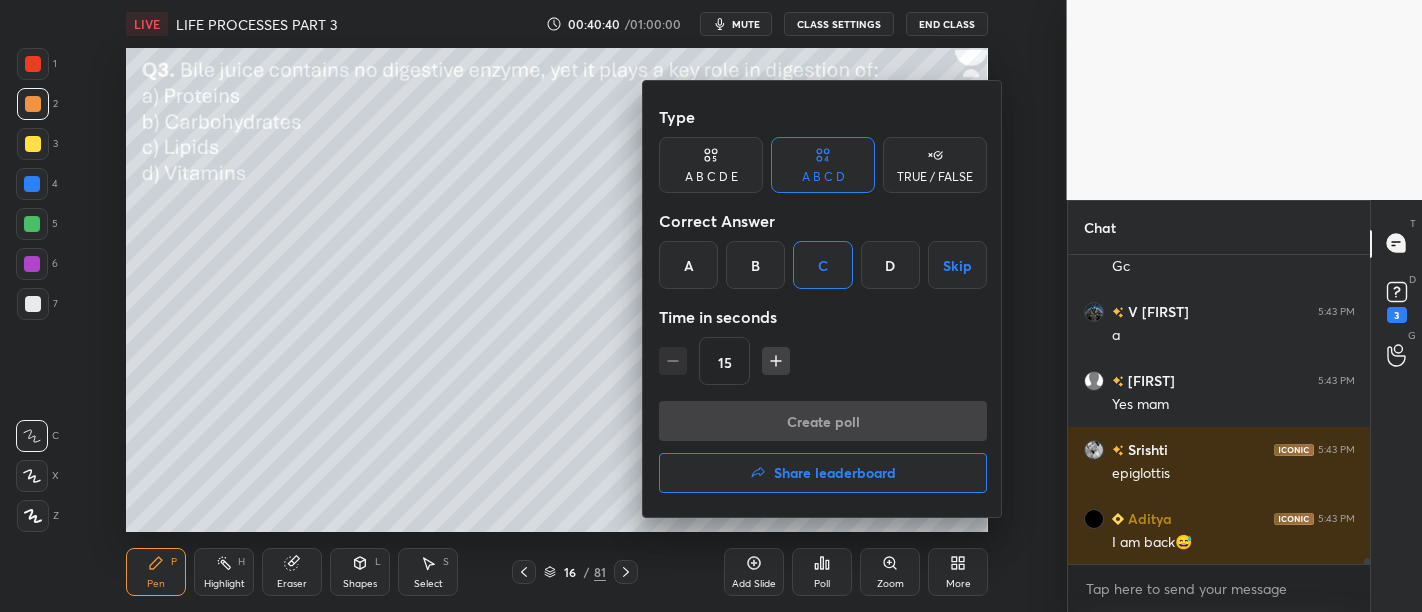 scroll, scrollTop: 262, scrollLeft: 297, axis: both 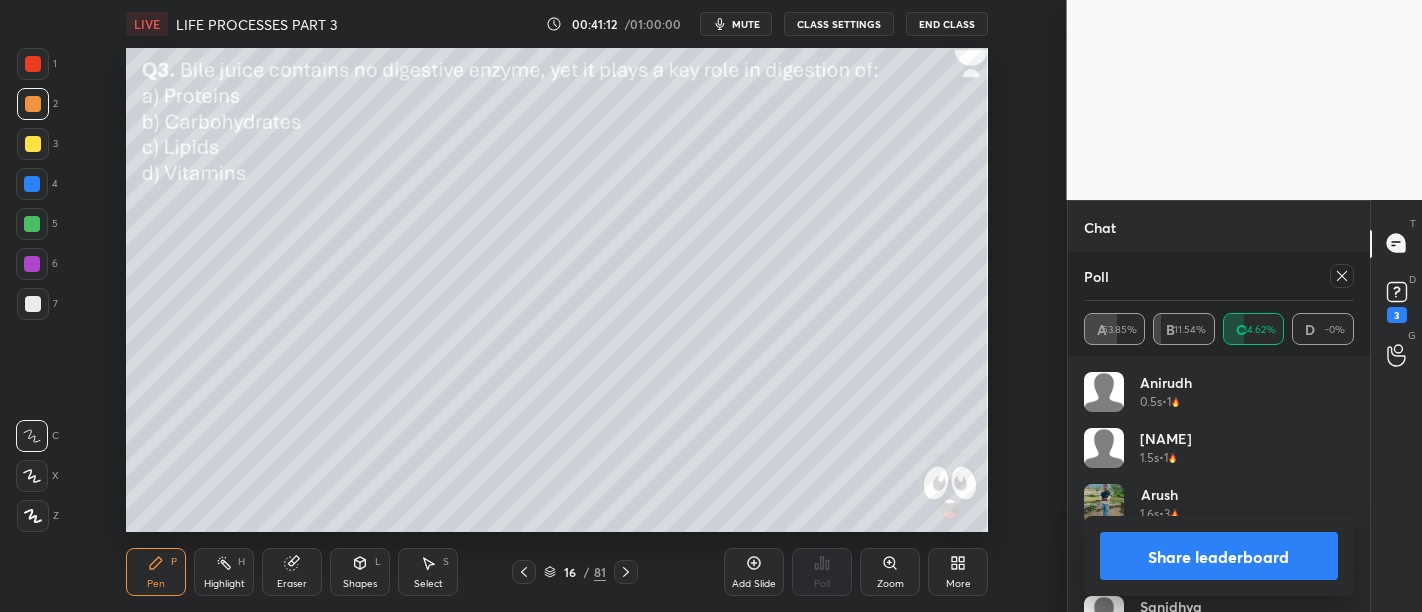 click on "Share leaderboard" at bounding box center (1219, 556) 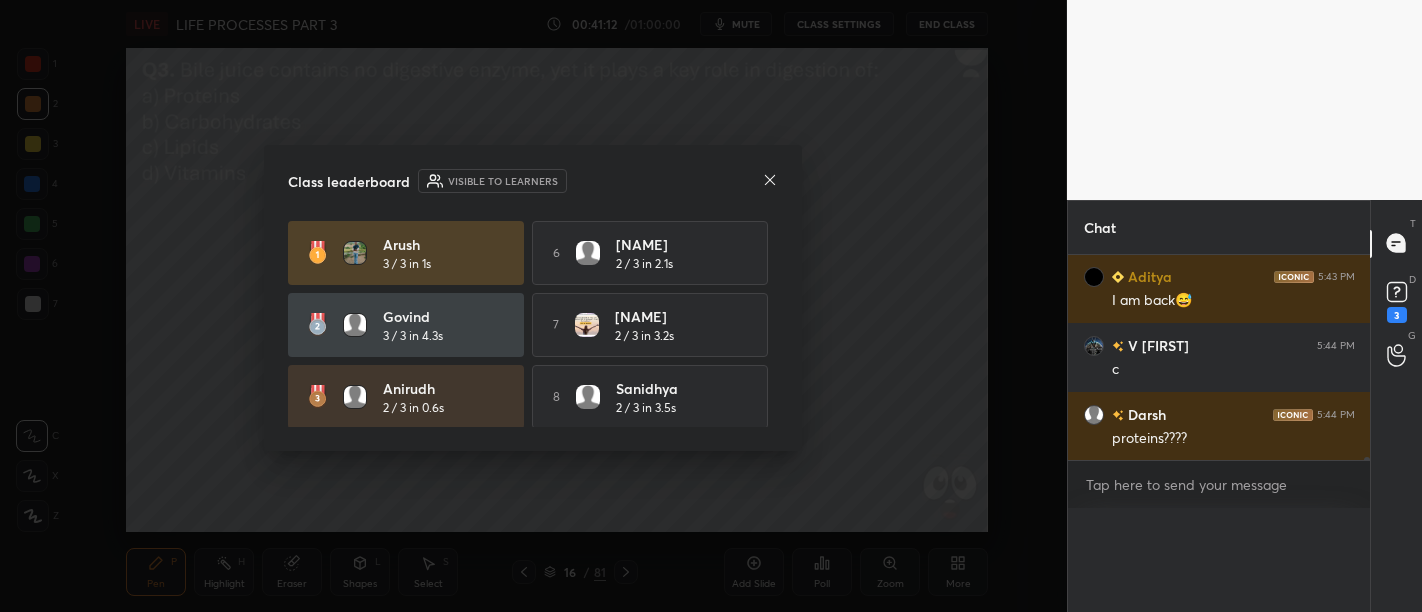 scroll, scrollTop: 88, scrollLeft: 264, axis: both 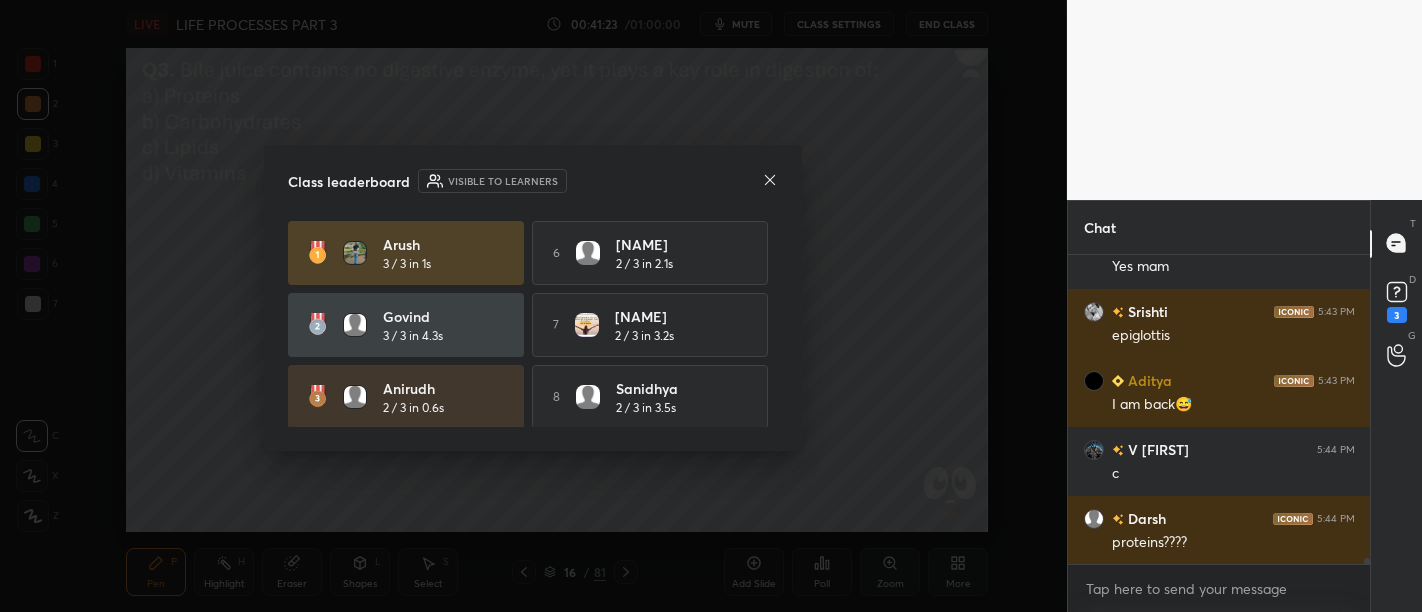 click 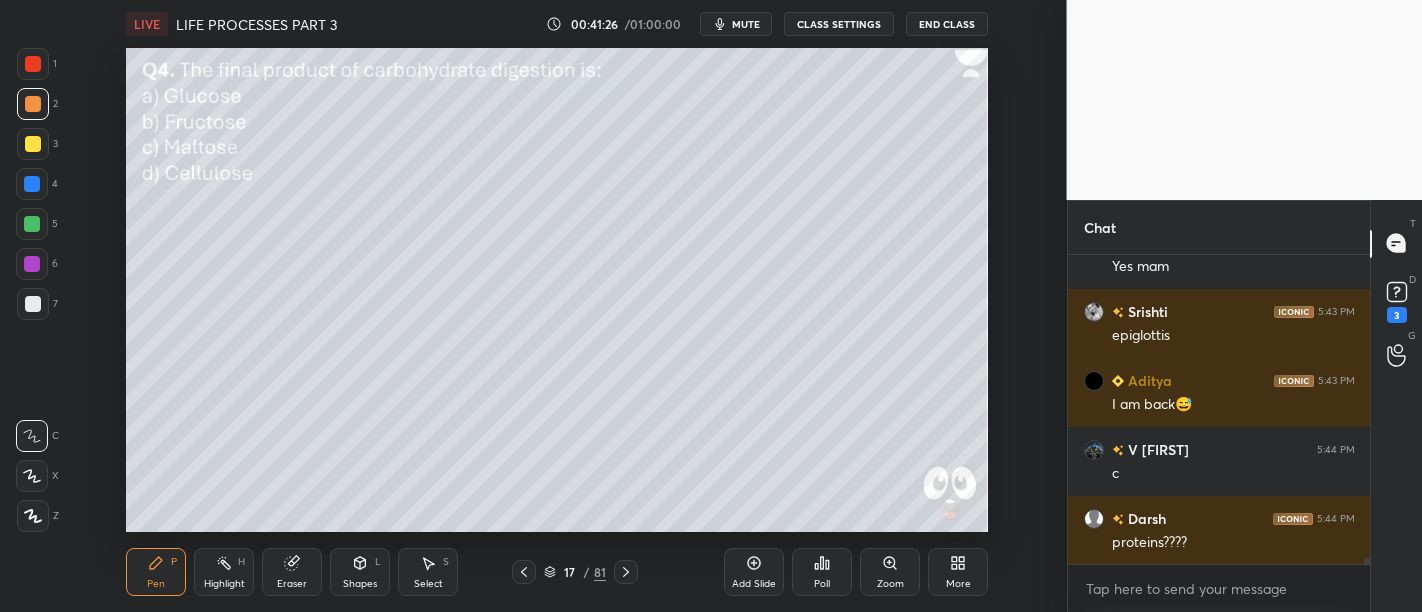 click on "Poll" at bounding box center [822, 584] 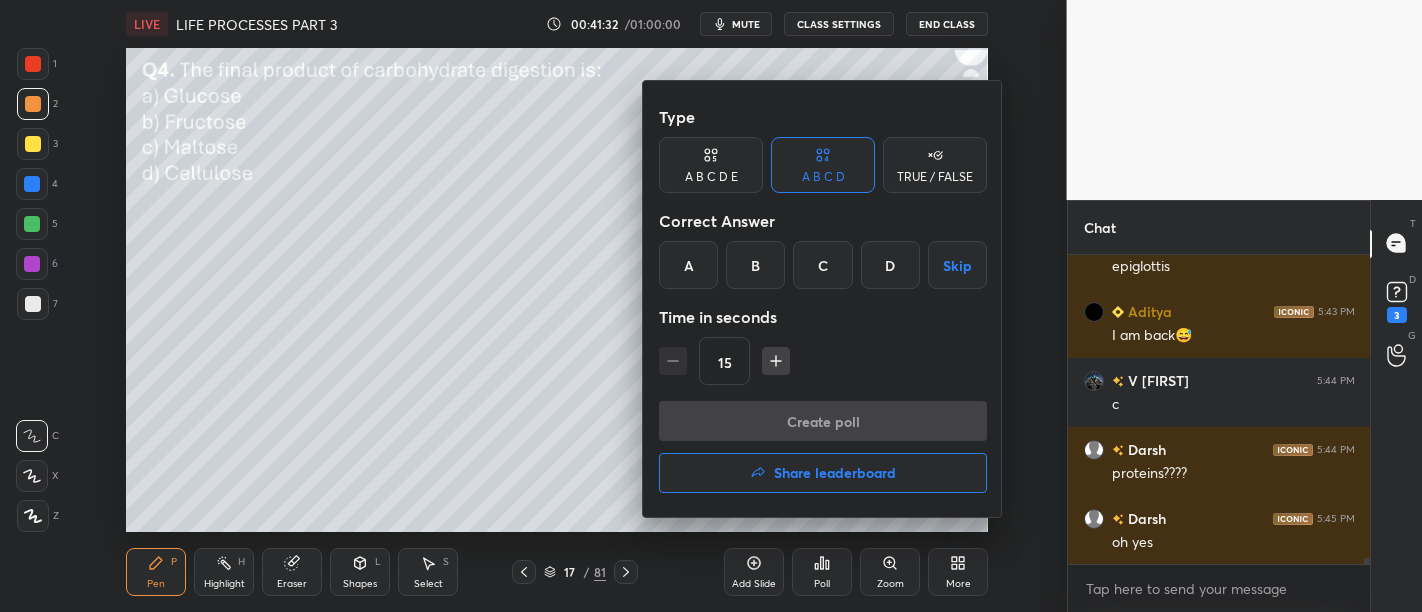 click on "A" at bounding box center [688, 265] 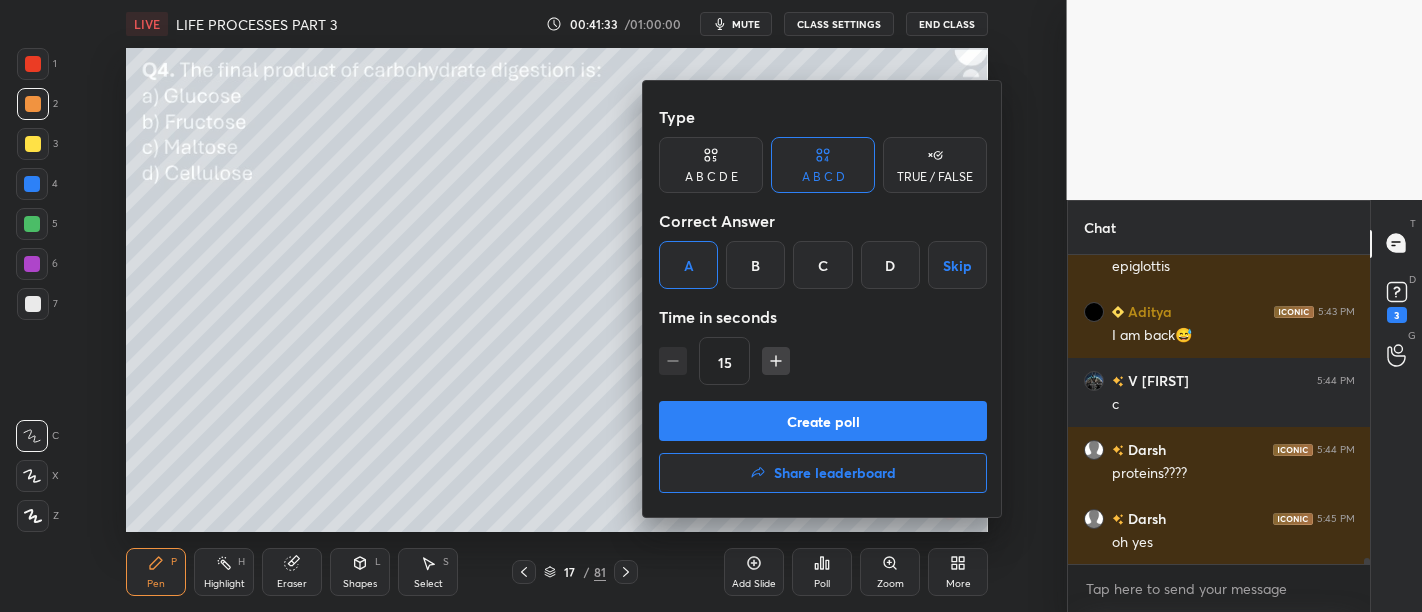 click on "Create poll" at bounding box center [823, 421] 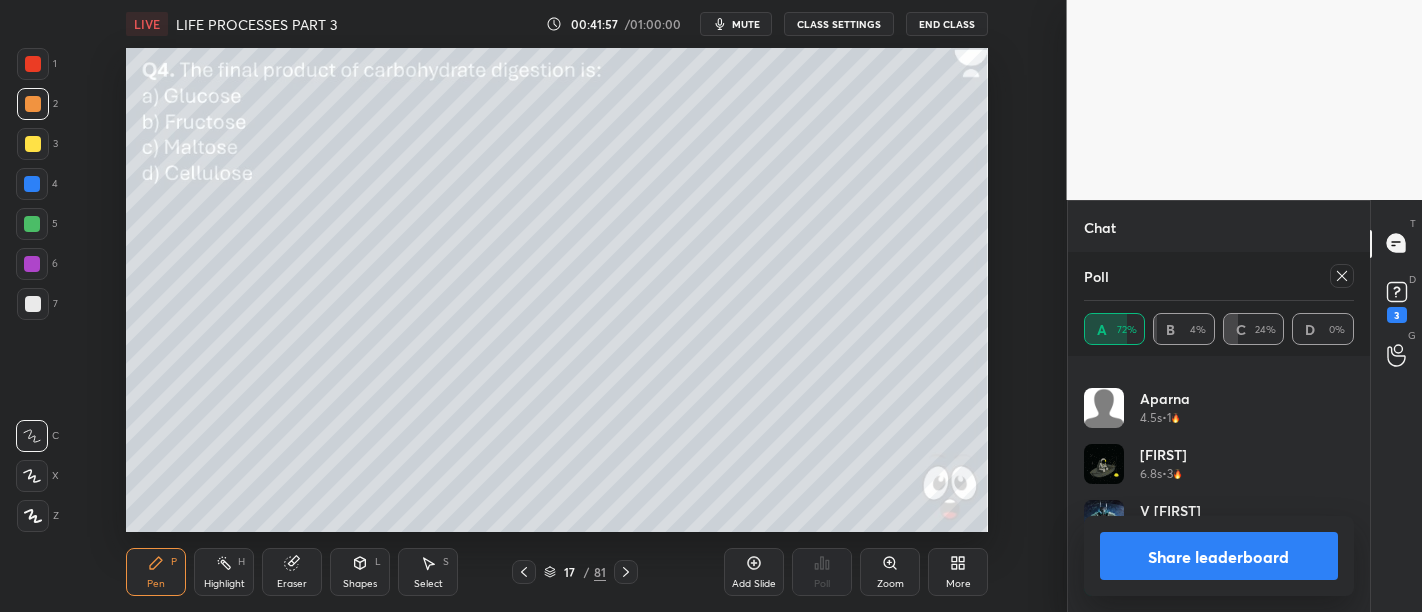 click on "Share leaderboard" at bounding box center [1219, 556] 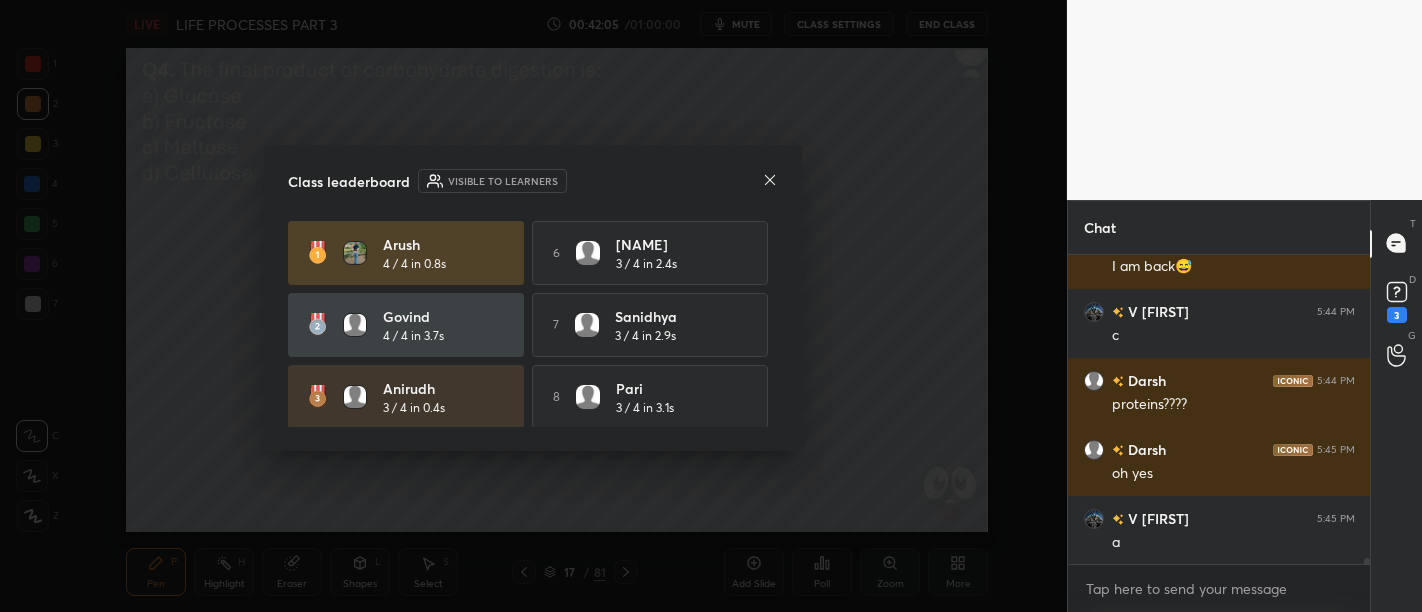 click on "Class leaderboard Visible to learners" at bounding box center (533, 181) 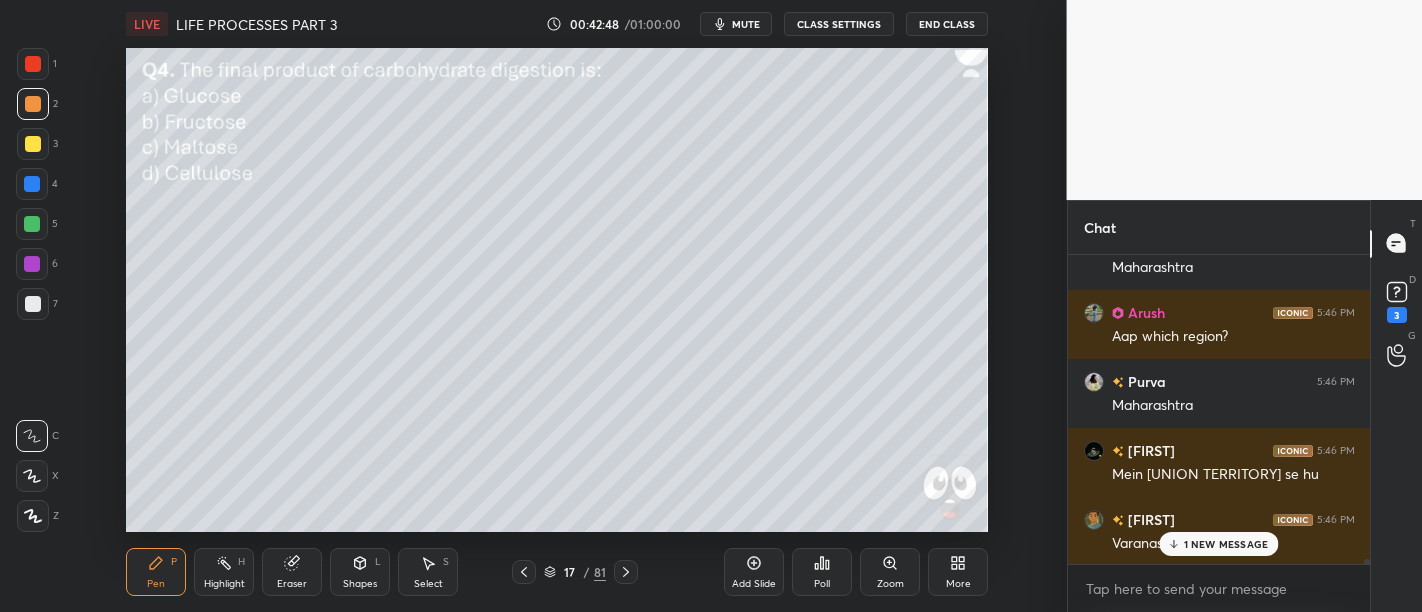 click on "[FIRST] 5:46 PM HARYANa [FIRST] 5:46 PM maharashtra [FIRST] 5:46 PM UP [FIRST] 5:46 PM Ham bhi [CITY] mein ki hain [FIRST] 5:46 PM Varanasi Uttar Pradesh [FIRST] 5:46 PM Haryana [FIRST] 5:46 PM Maharashtra [FIRST] 5:46 PM Mam my doubt [USERNAME] 5:46 PM Bihar [FIRST] 5:46 PM UP [FIRST] 5:46 PM Maharashtra [FIRST] 5:46 PM Aap which region? [FIRST] 5:46 PM Maharashtra [FIRST] 5:46 PM Mein [UNION TERRITORY] se hu [FIRST] 5:46 PM Varanasi Uttar Pradesh [FIRST] 5:46 PM Me [AREA] 1 NEW MESSAGE" at bounding box center (1219, 409) 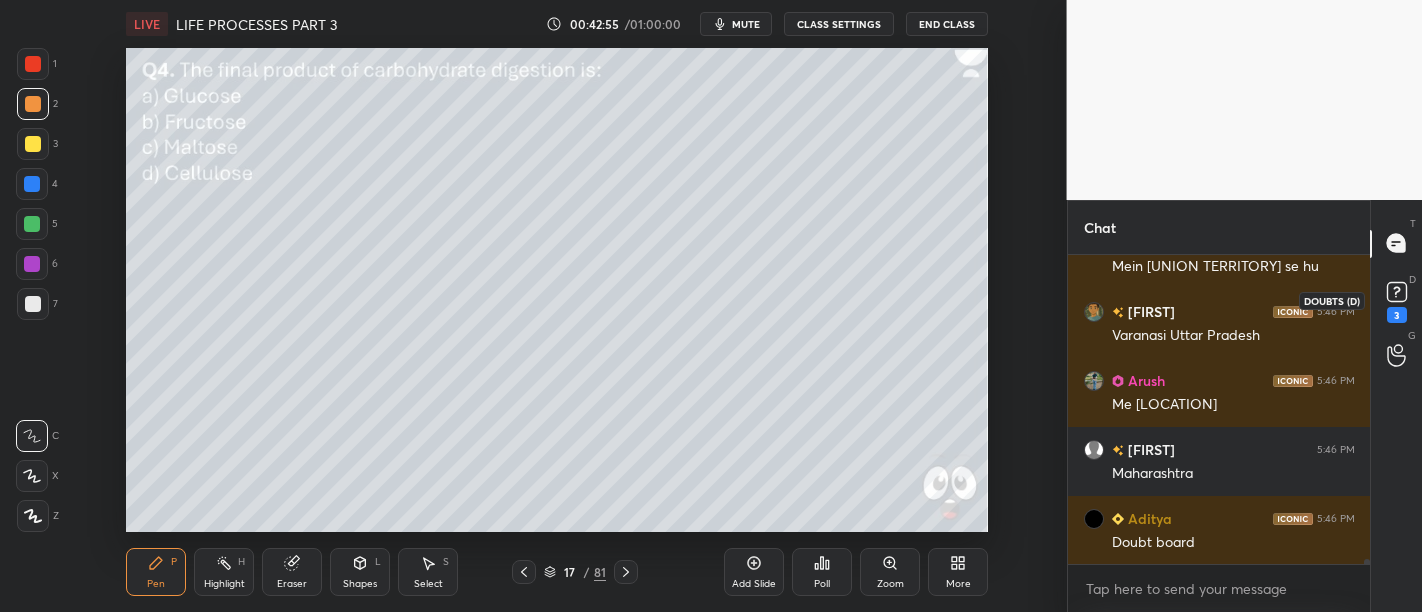 click 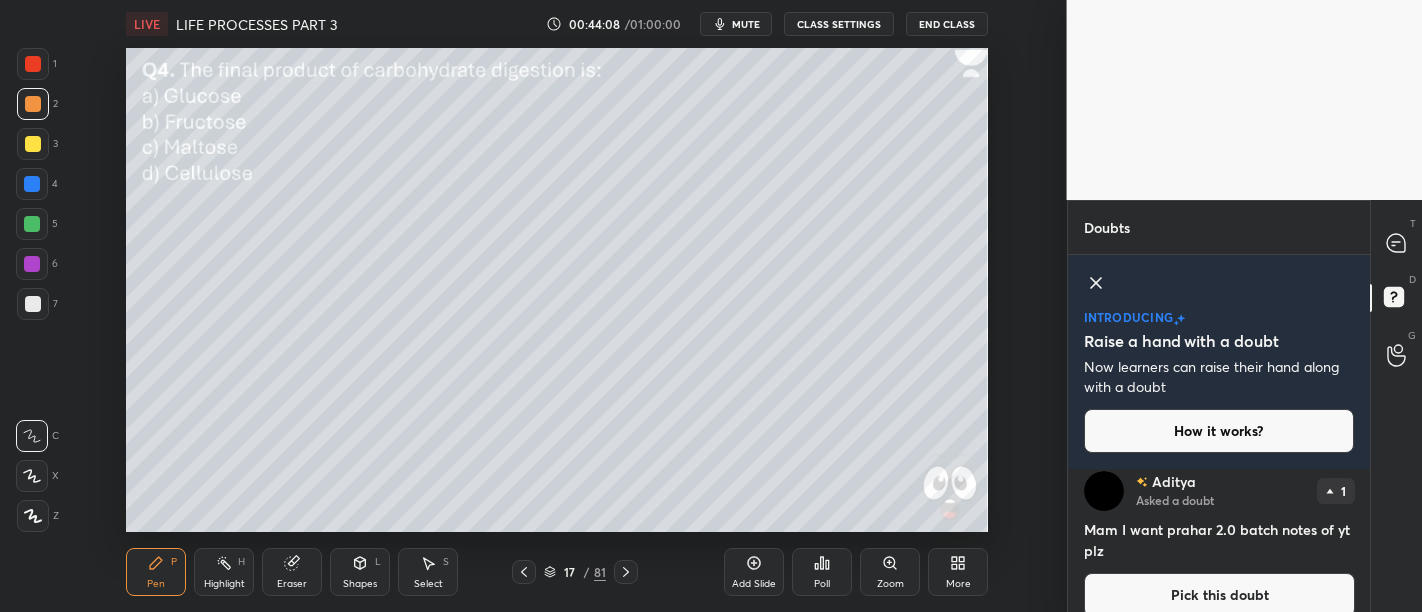 scroll, scrollTop: 372, scrollLeft: 0, axis: vertical 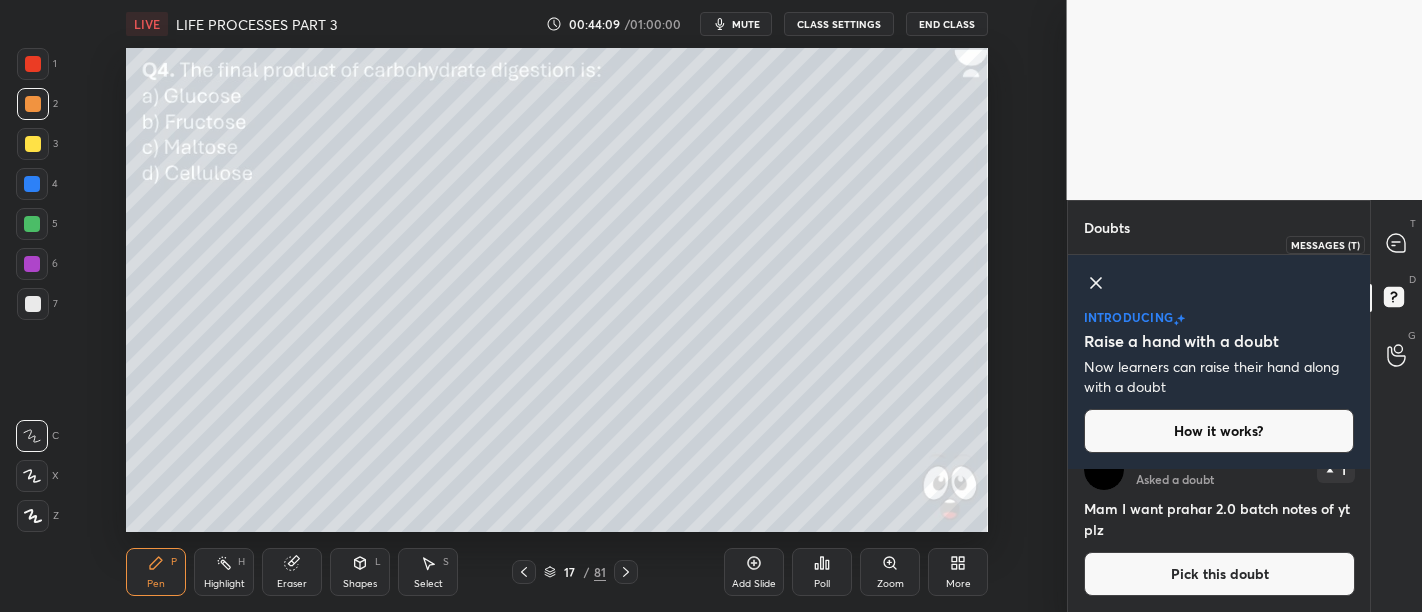 click 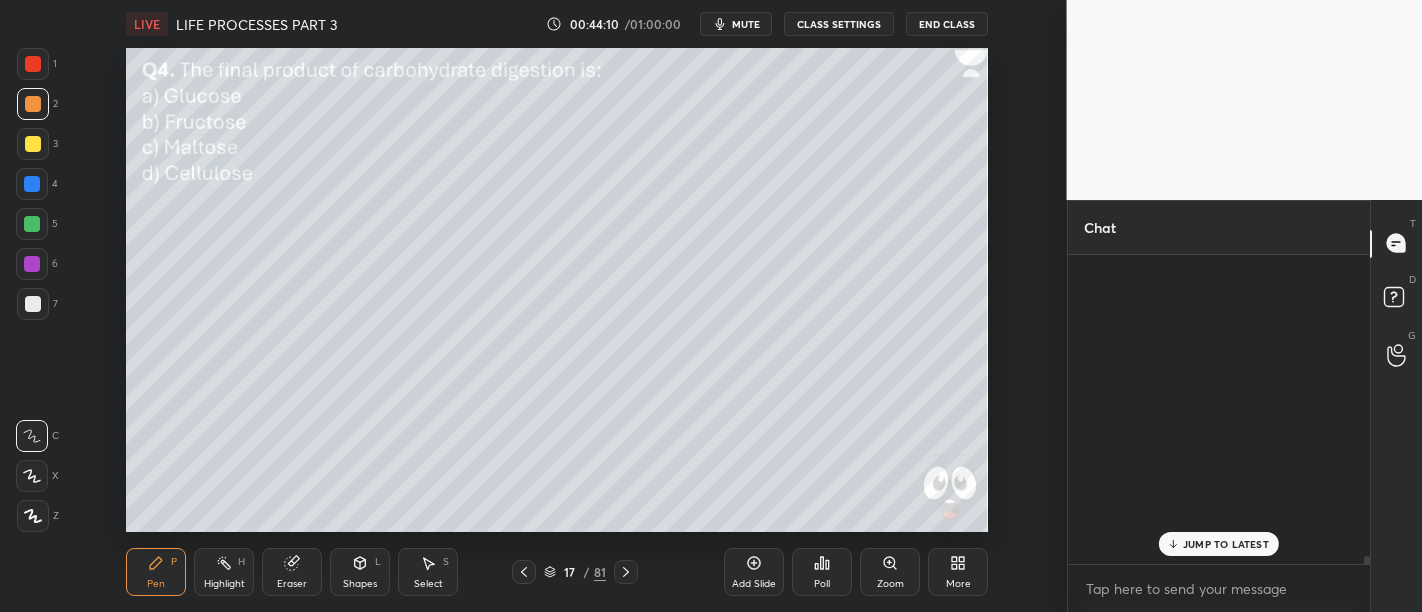 scroll, scrollTop: 18959, scrollLeft: 0, axis: vertical 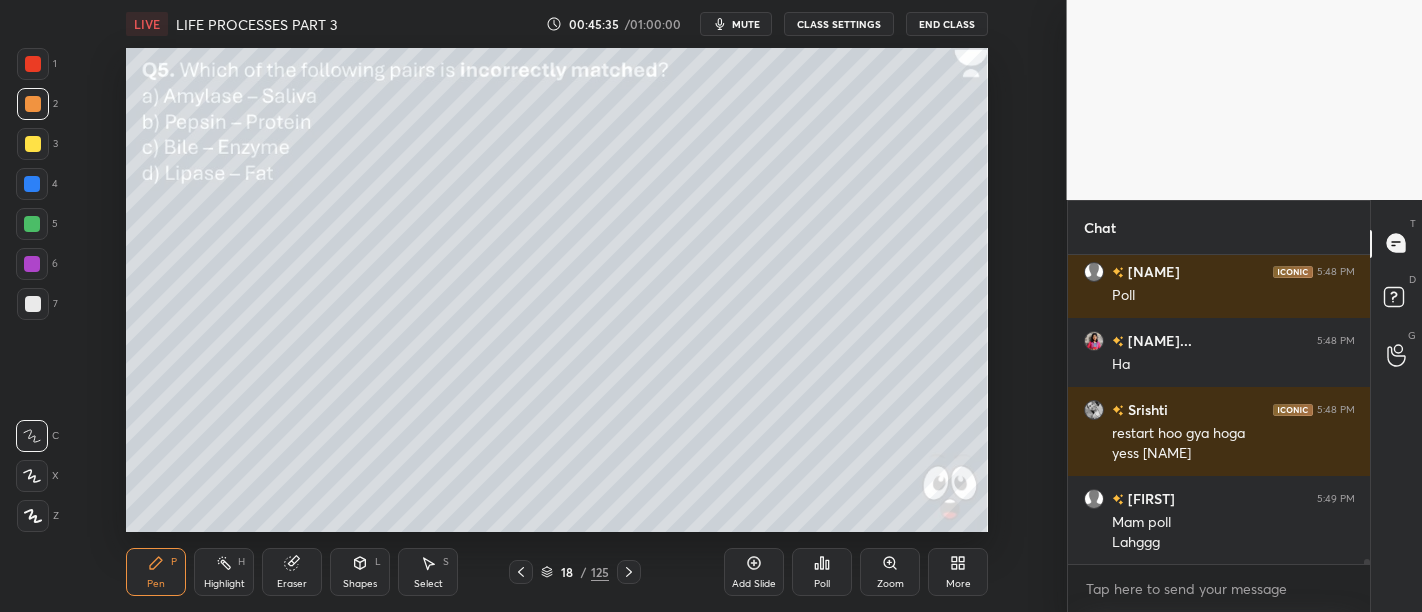 click on "Poll" at bounding box center (822, 572) 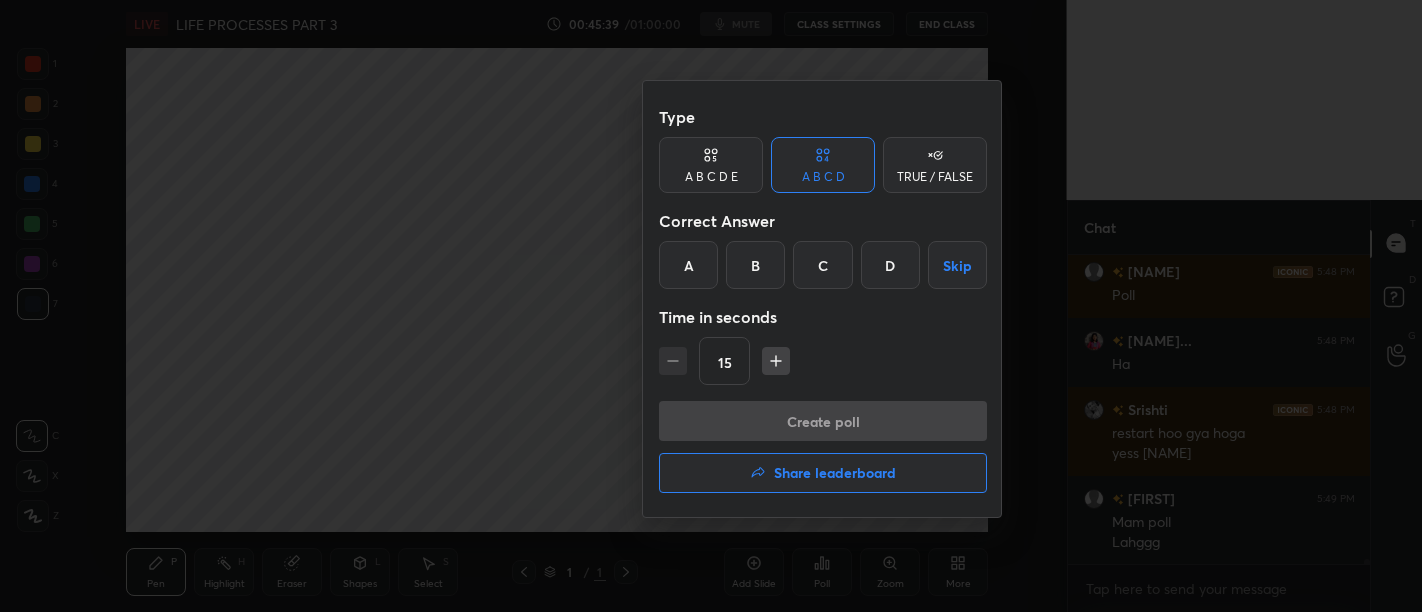 click on "C" at bounding box center (822, 265) 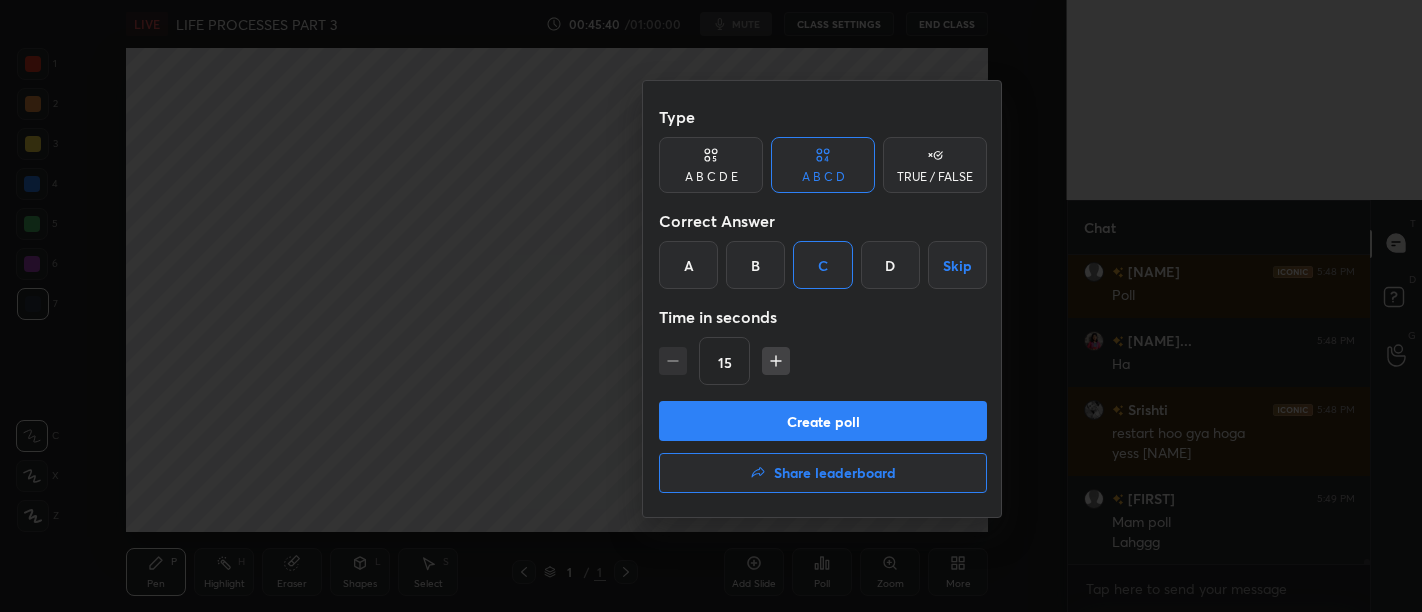 click on "Create poll" at bounding box center (823, 421) 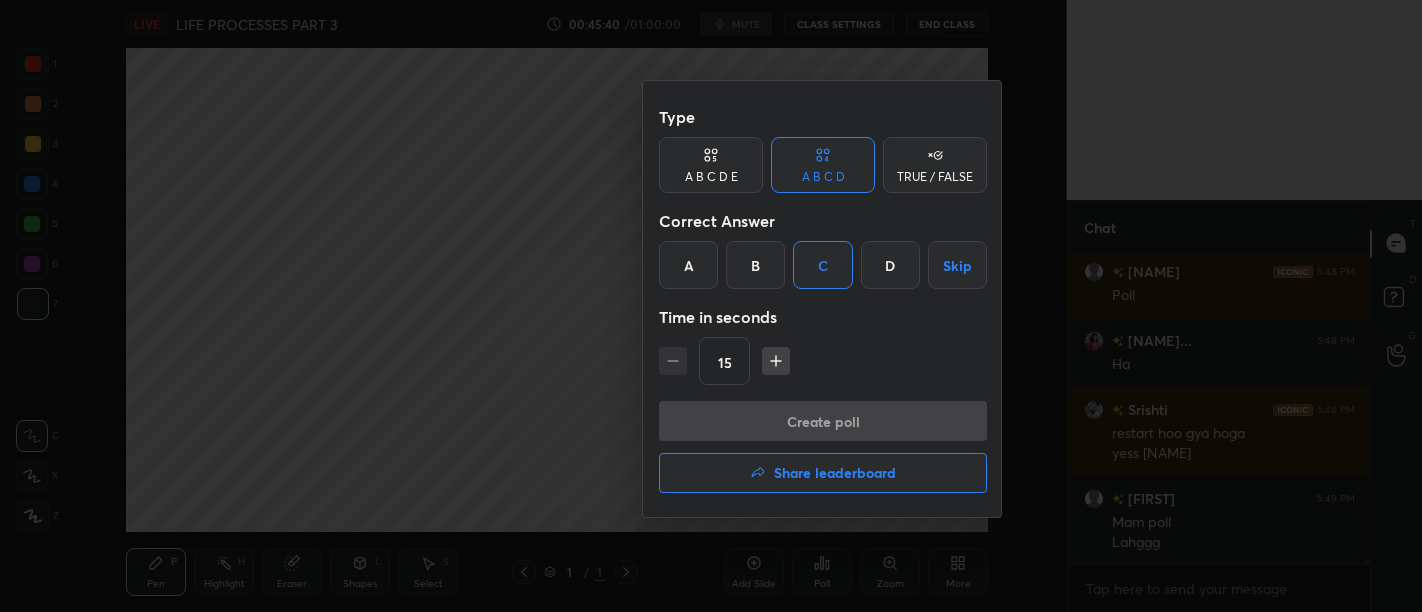 scroll, scrollTop: 20700, scrollLeft: 0, axis: vertical 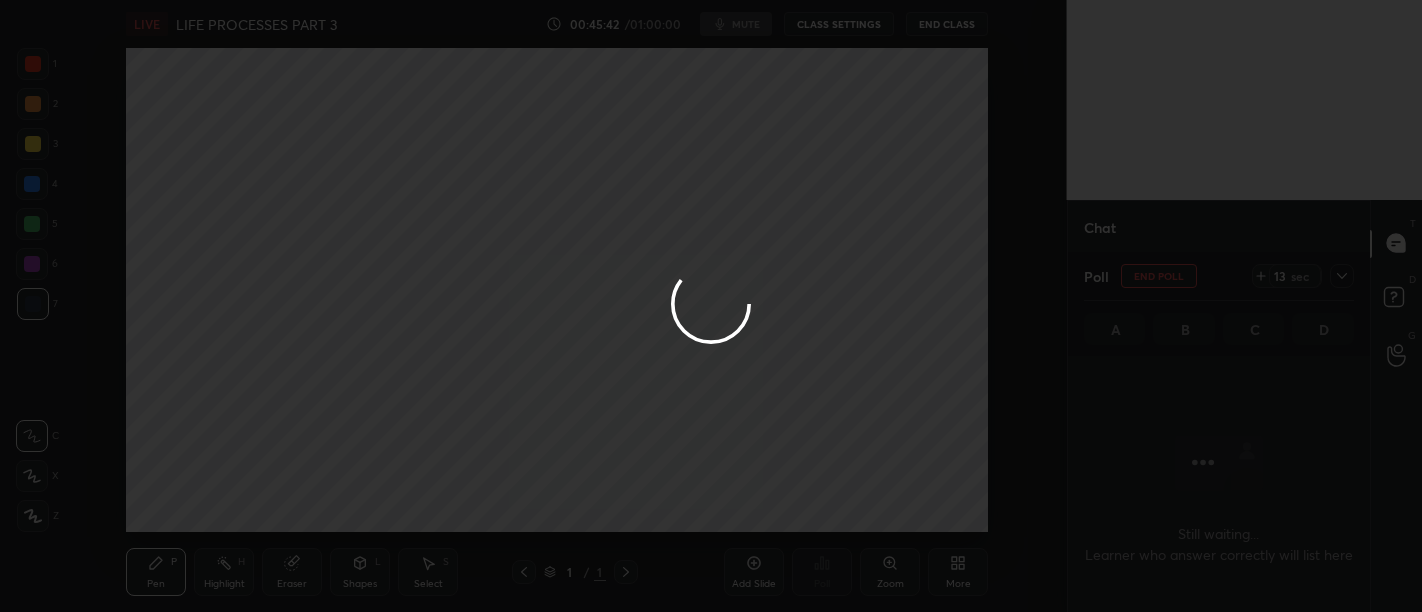 click at bounding box center (711, 306) 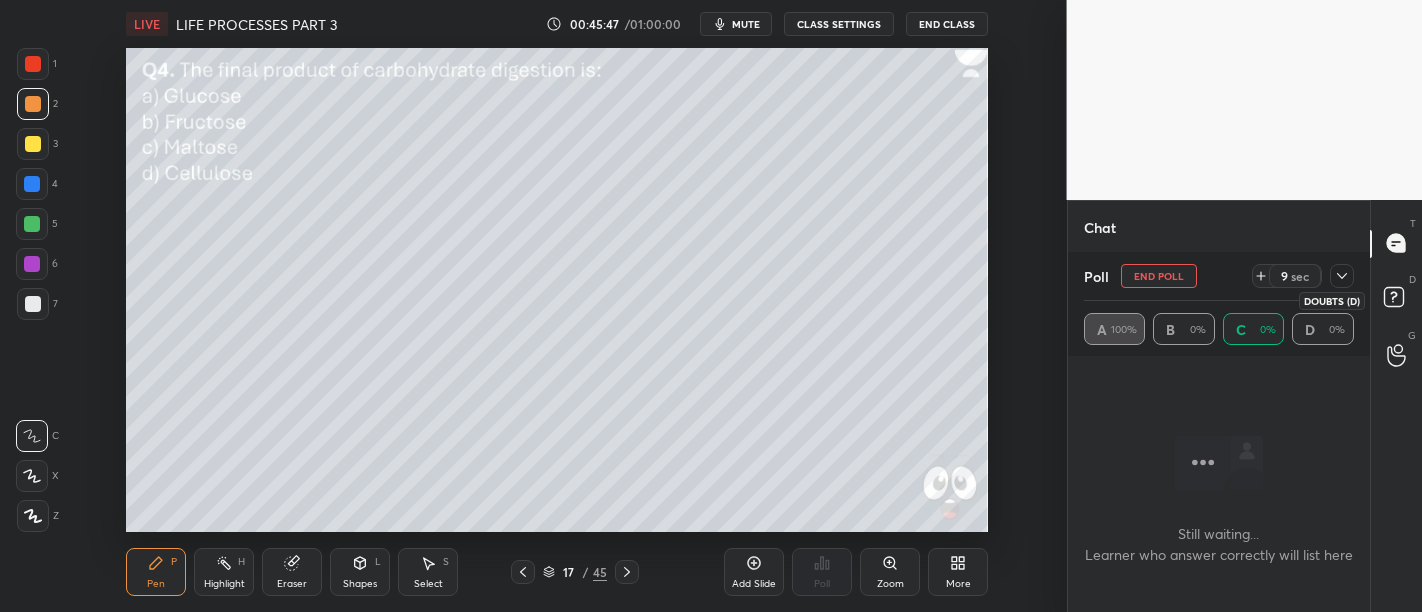click on "D Doubts (D)" at bounding box center (1396, 300) 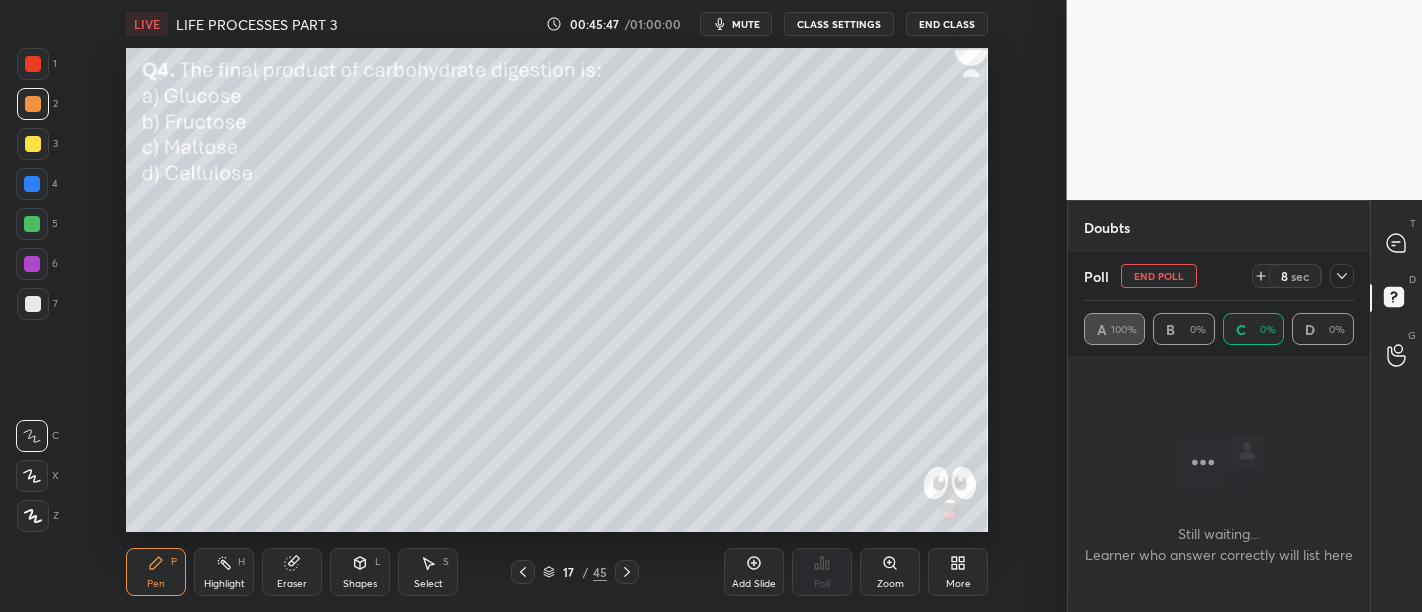 scroll, scrollTop: 139, scrollLeft: 0, axis: vertical 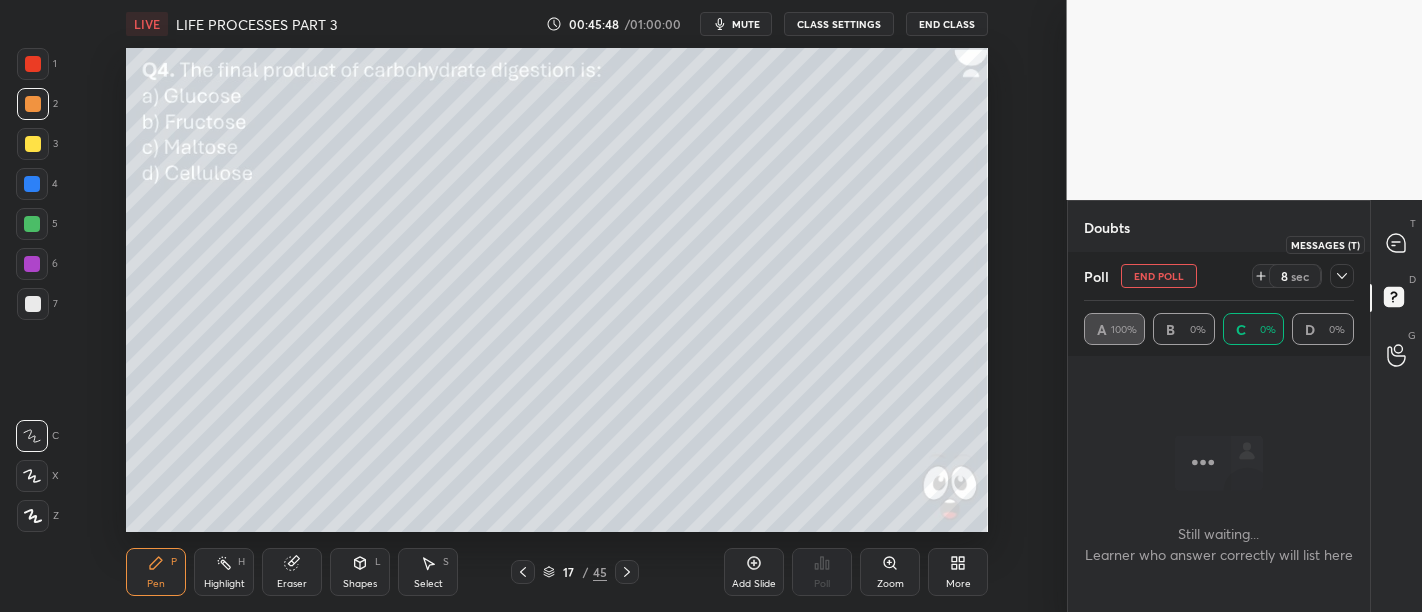 click 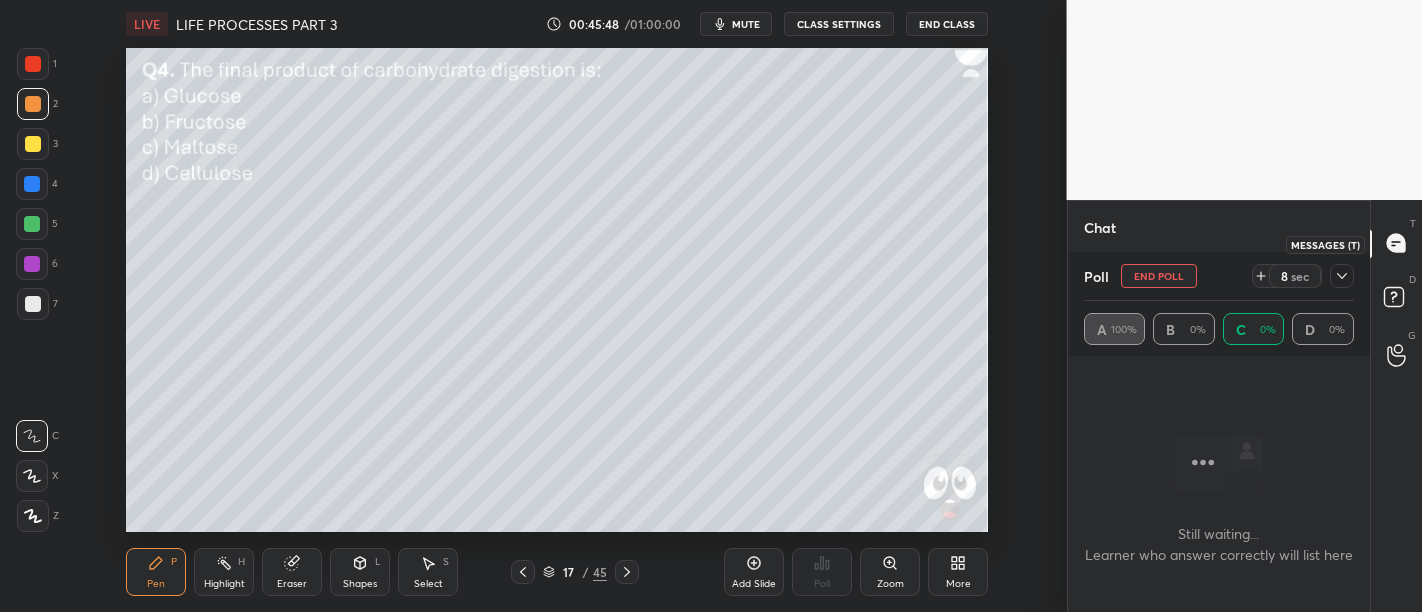 scroll, scrollTop: 20942, scrollLeft: 0, axis: vertical 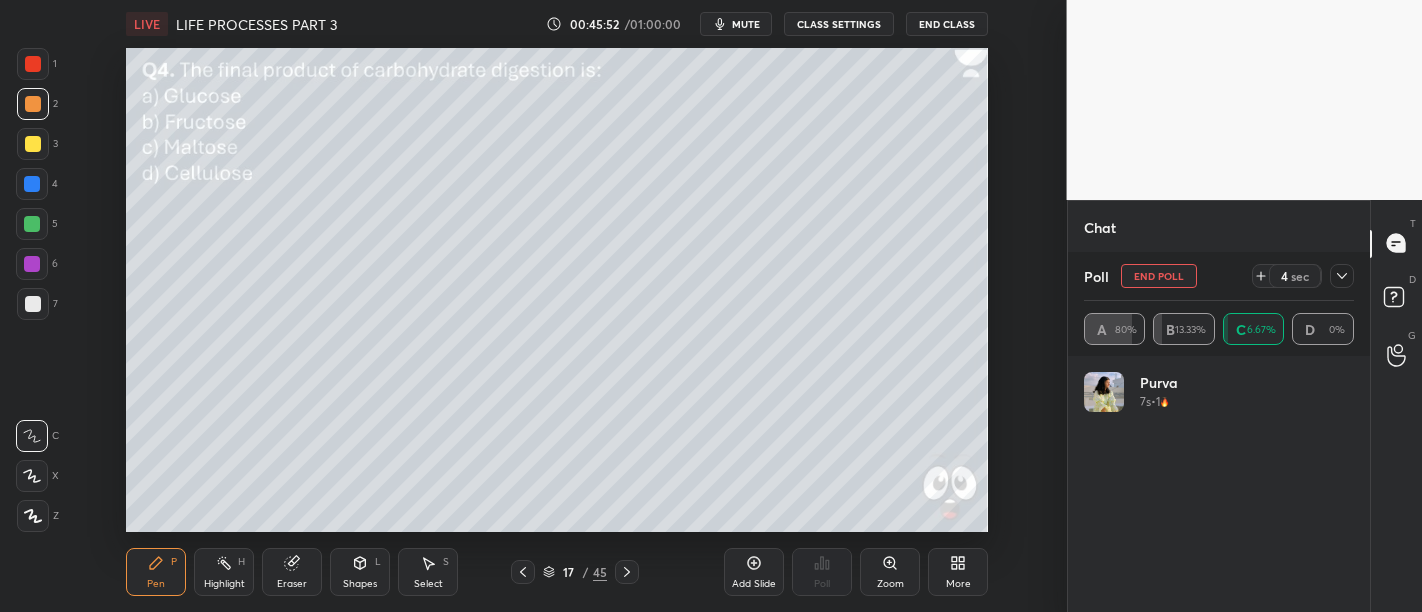 click 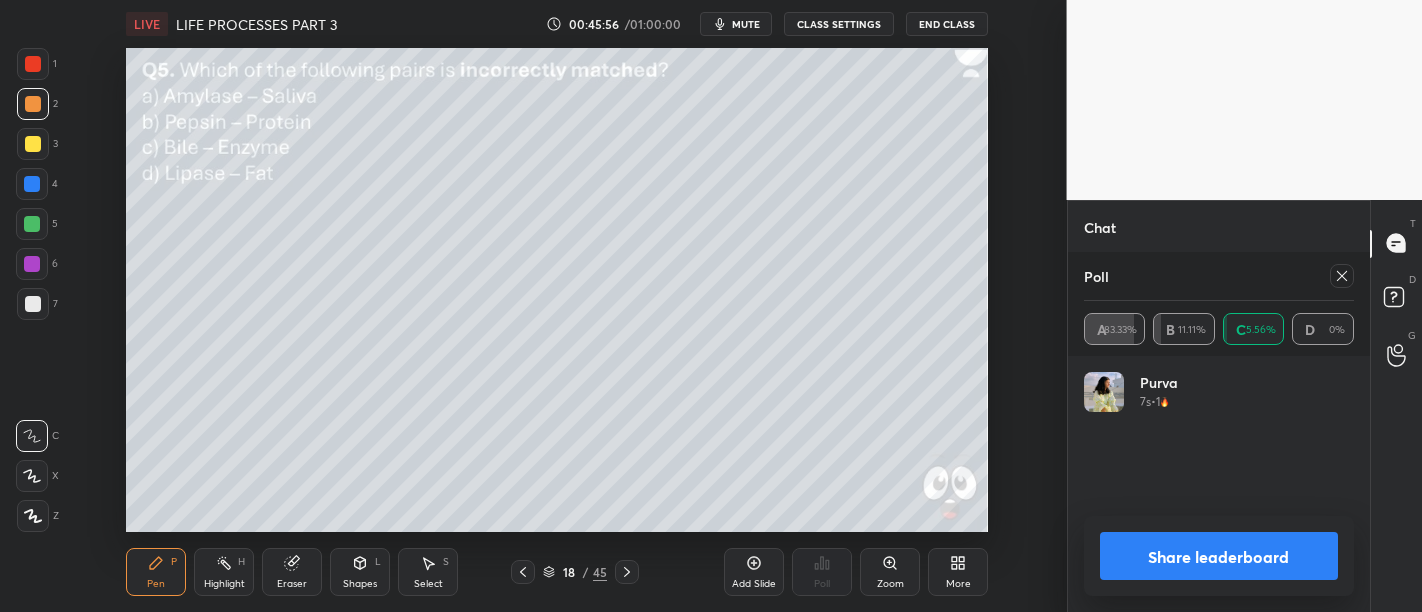 click on "[NAME] 7s • 1" at bounding box center [1219, 485] 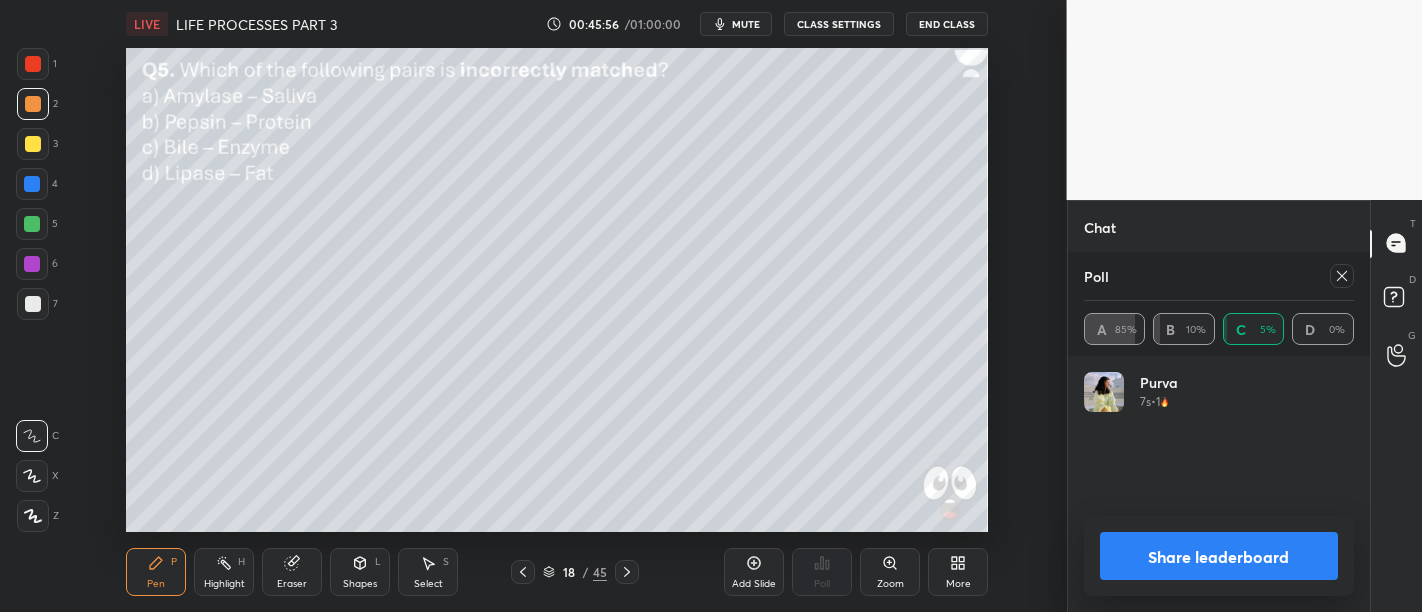 click at bounding box center [1342, 276] 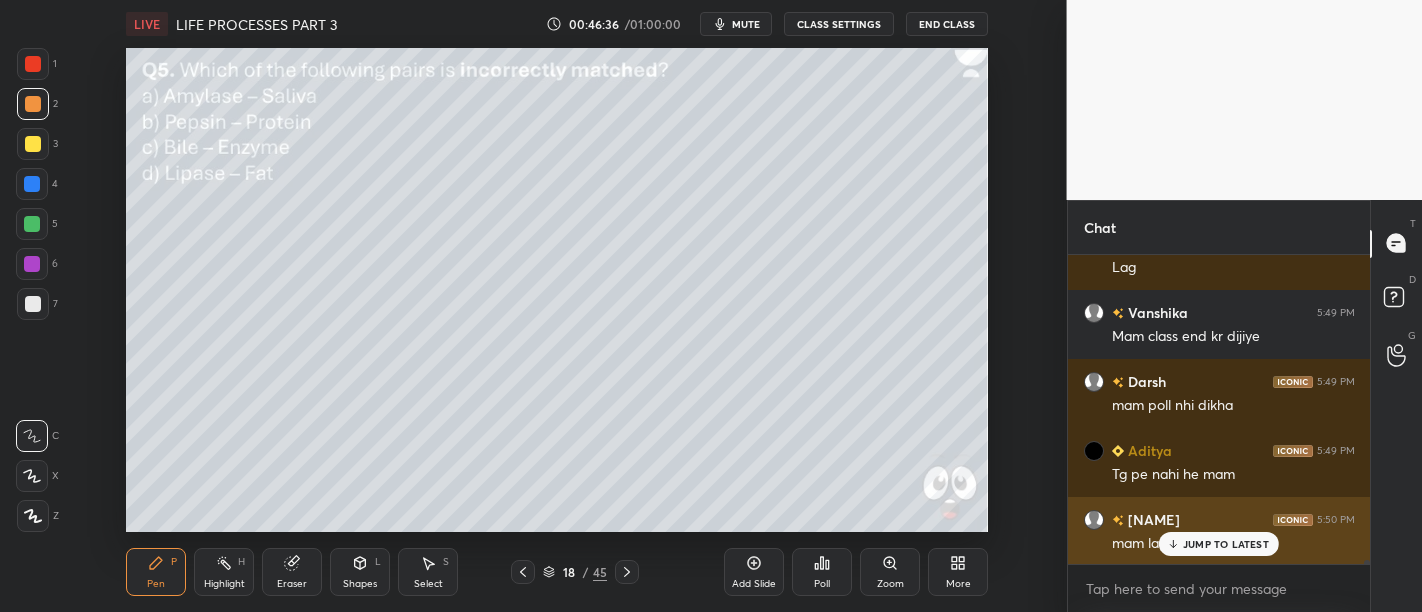 click on "JUMP TO LATEST" at bounding box center (1226, 544) 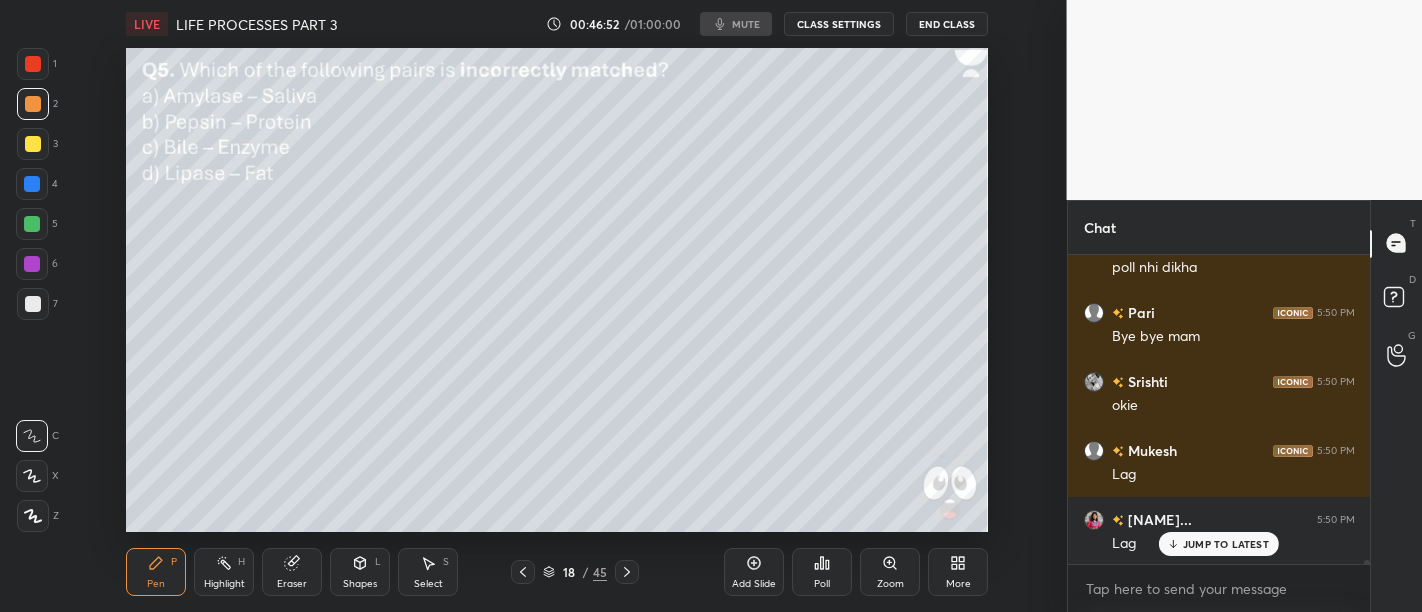 click on "End Class" at bounding box center [947, 24] 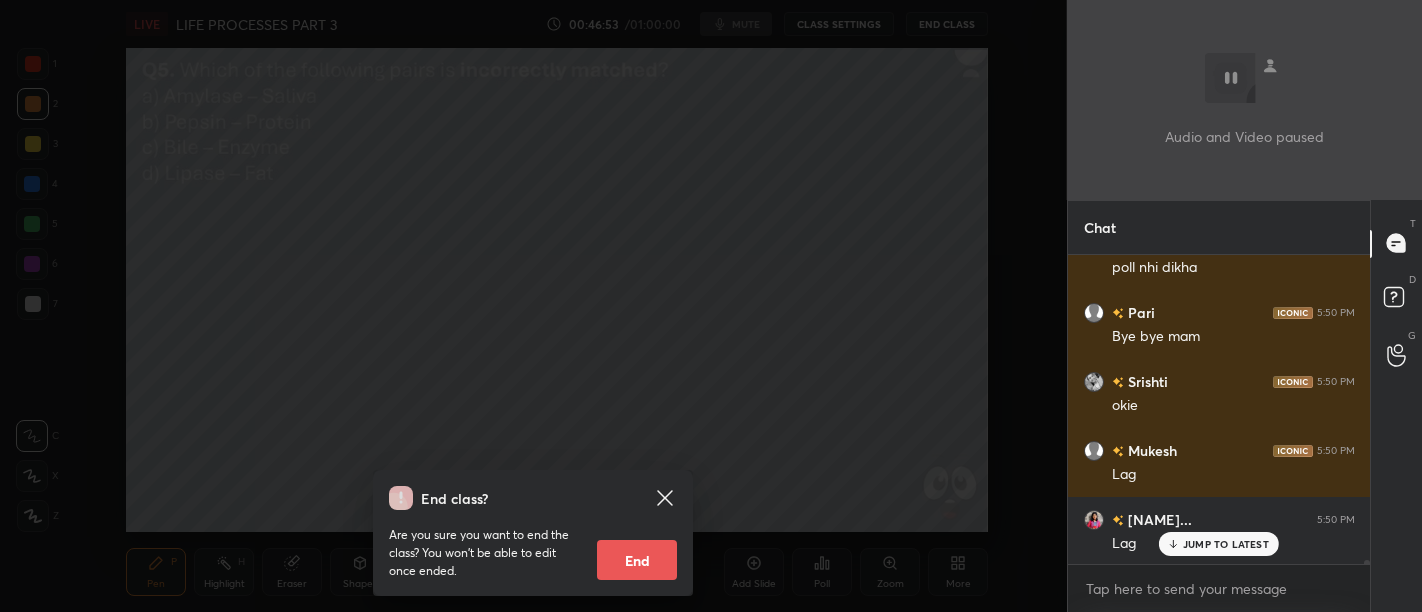 click on "End" at bounding box center (637, 560) 